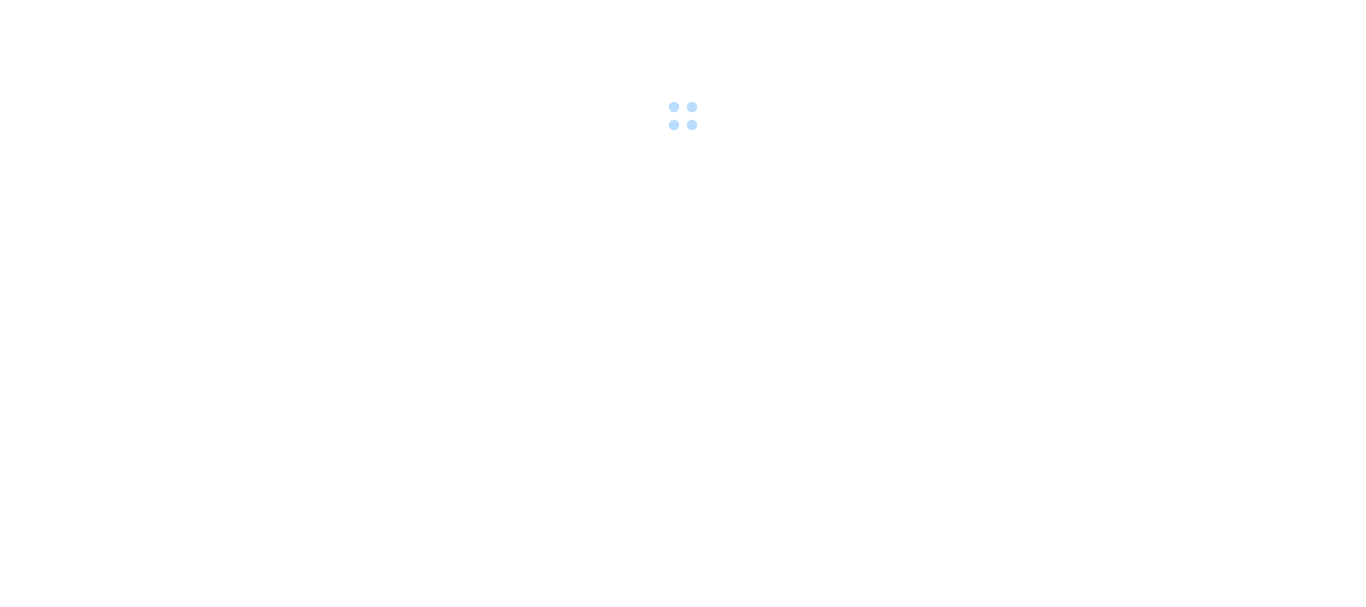 scroll, scrollTop: 0, scrollLeft: 0, axis: both 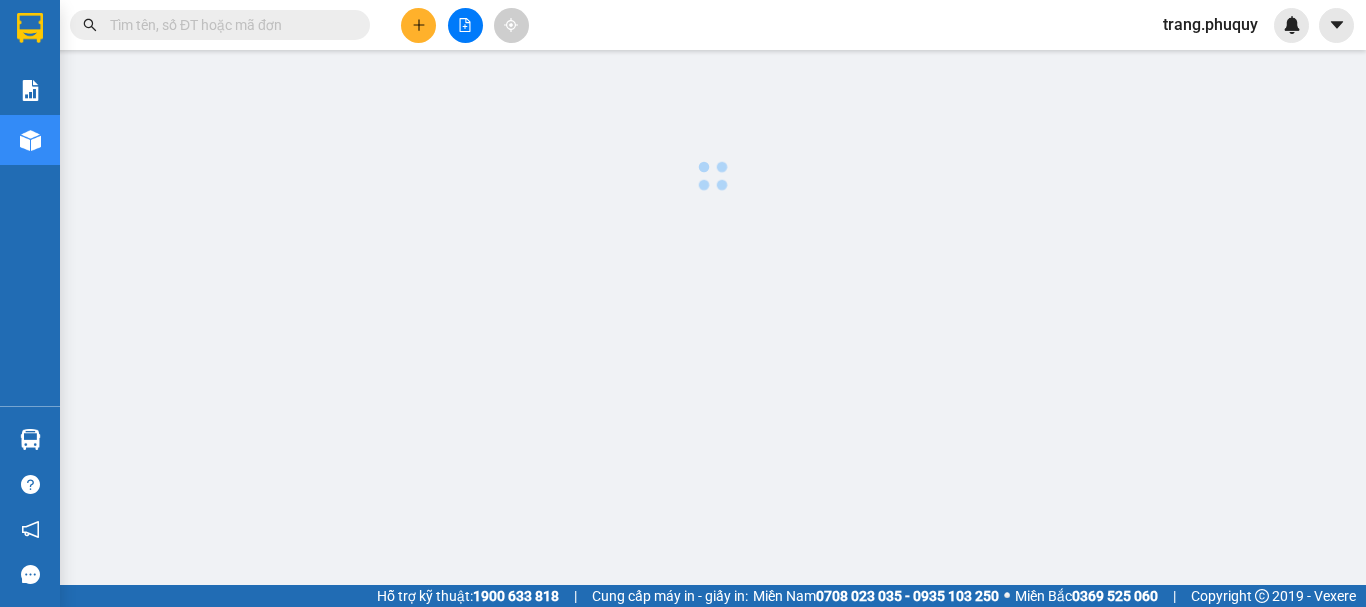 click 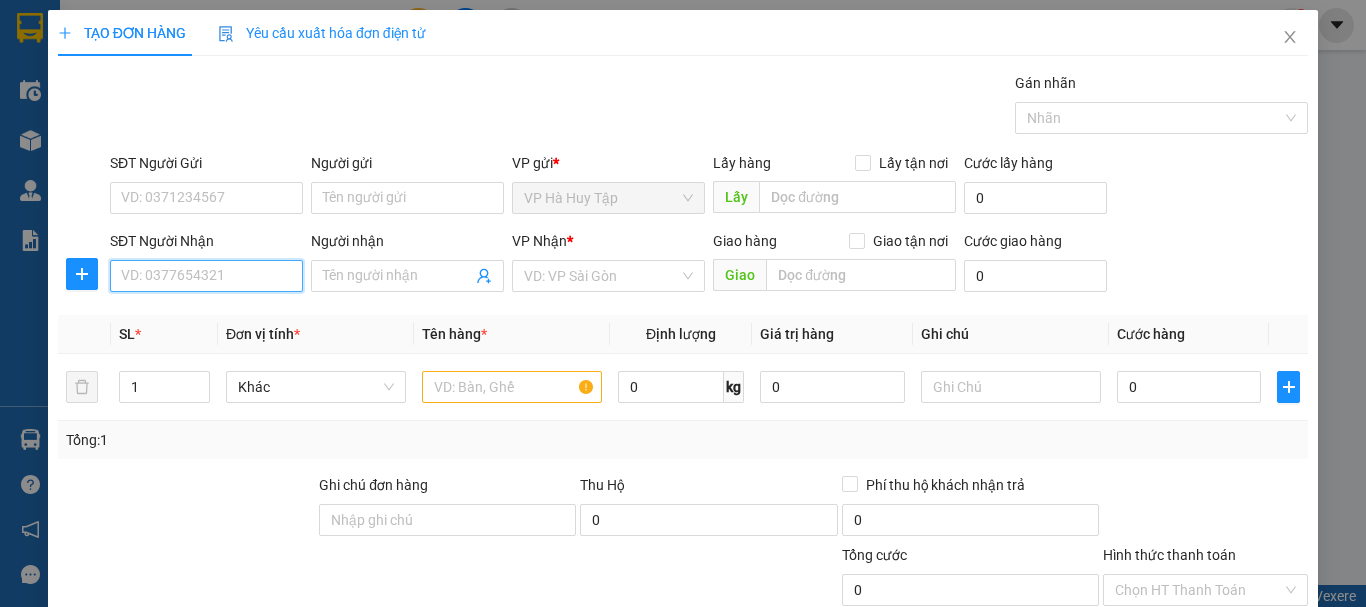 click on "SĐT Người Nhận" at bounding box center [206, 276] 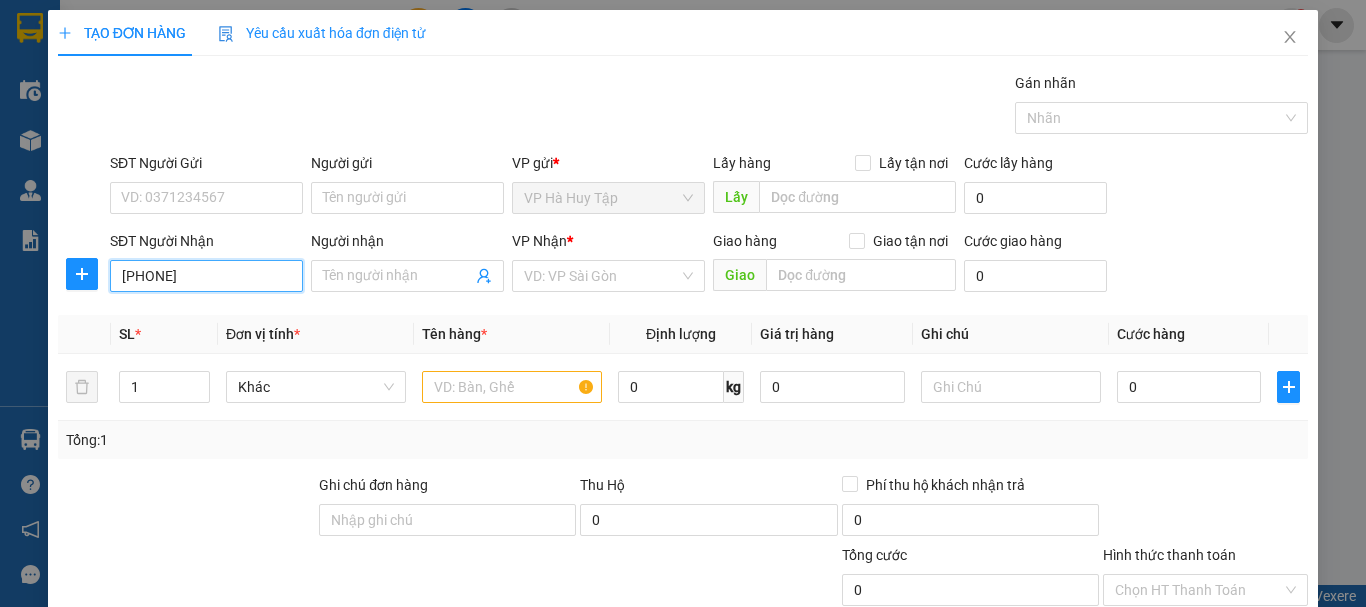 type on "[PHONE]" 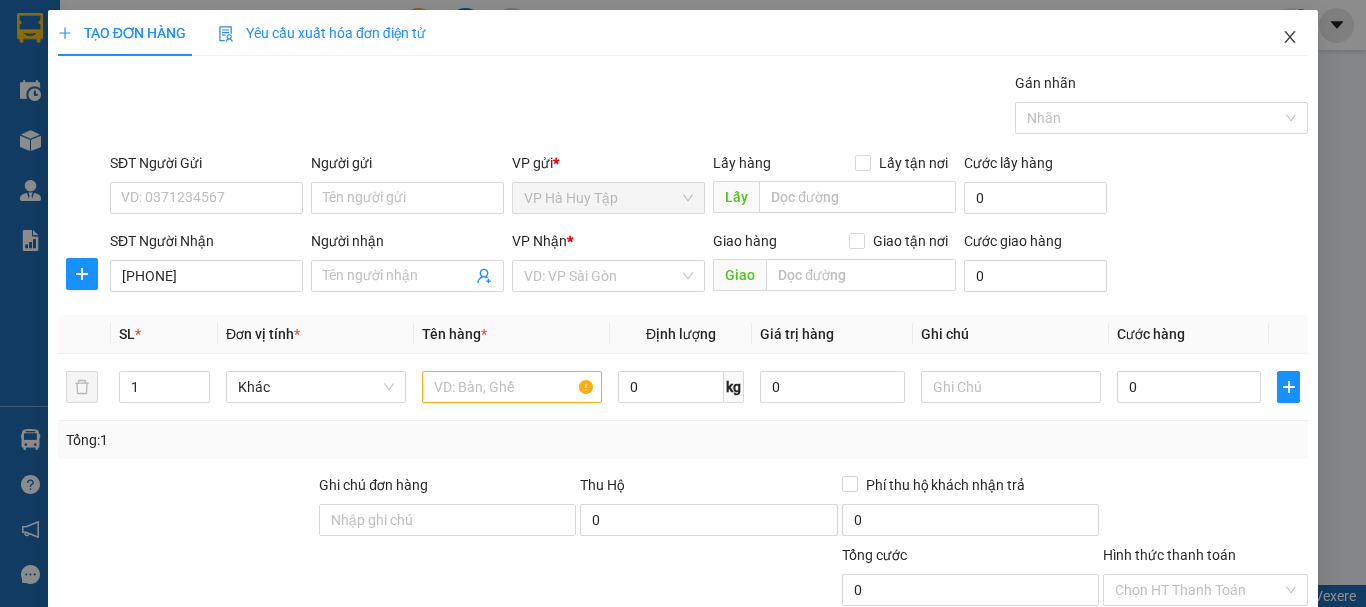 click 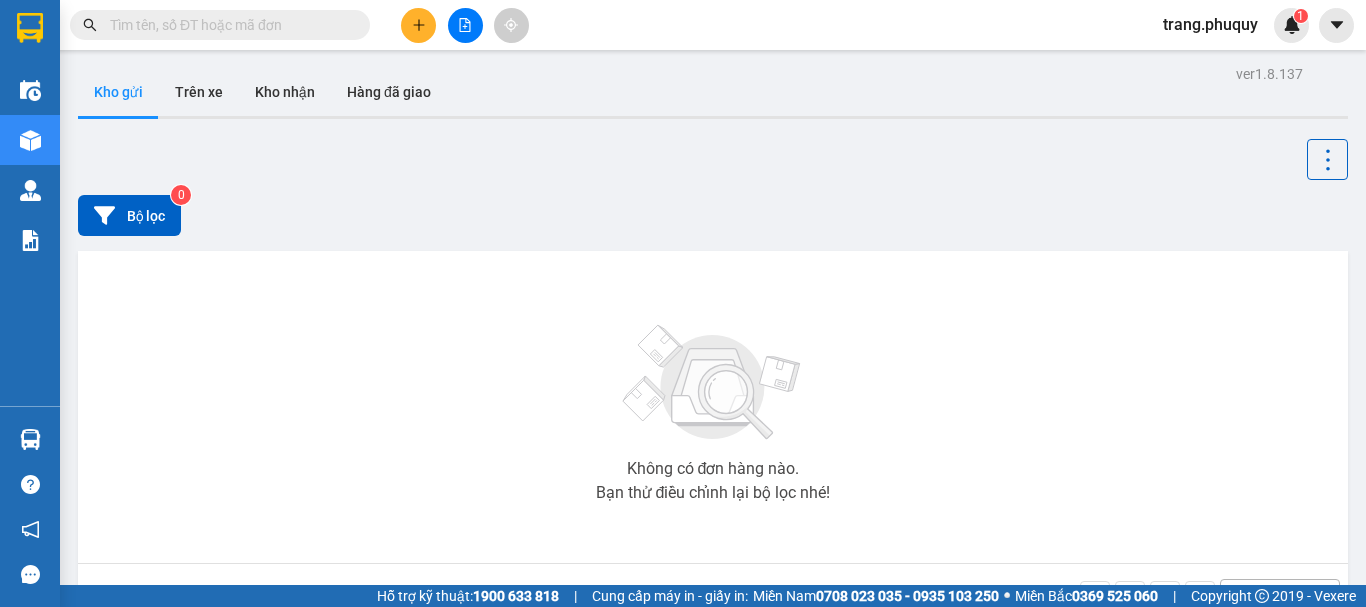 click on "Kết quả tìm kiếm ( 0 )  Bộ lọc  No Data trang.phuquy 1     Điều hành xe     Kho hàng mới     Quản Lý Quản lý chuyến Quản lý khách hàng mới Quản lý giao nhận mới Quản lý kiểm kho     Báo cáo Hàng sắp về Hướng dẫn sử dụng Giới thiệu Vexere, nhận hoa hồng Phản hồi Phần mềm hỗ trợ bạn tốt chứ? ver  1.8.137 Kho gửi Trên xe Kho nhận Hàng đã giao Bộ lọc 0 Không có đơn hàng nào. Bạn thử điều chỉnh lại bộ lọc nhé! 10 / trang open Đang tải dữ liệu Hỗ trợ kỹ thuật:  [PHONE] | Cung cấp máy in - giấy in:  Miền Nam  [PHONE] - [PHONE] ⚪️ Miền Bắc  [PHONE] | Copyright   2019 - Vexere" at bounding box center (683, 303) 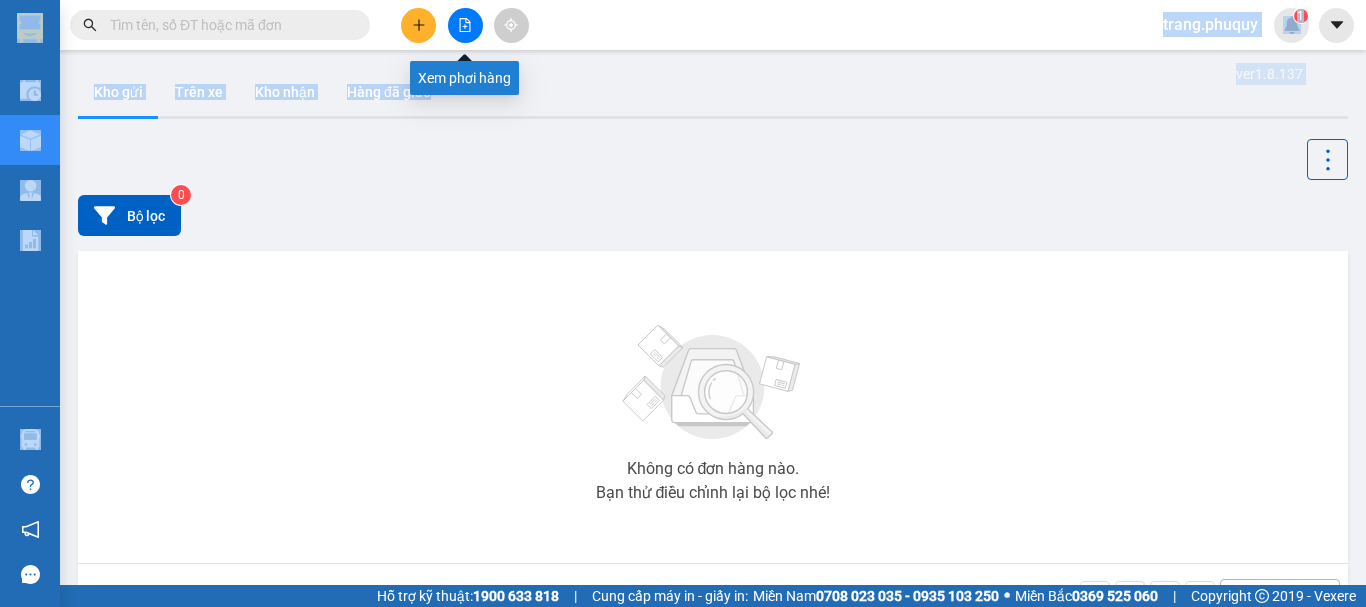 click 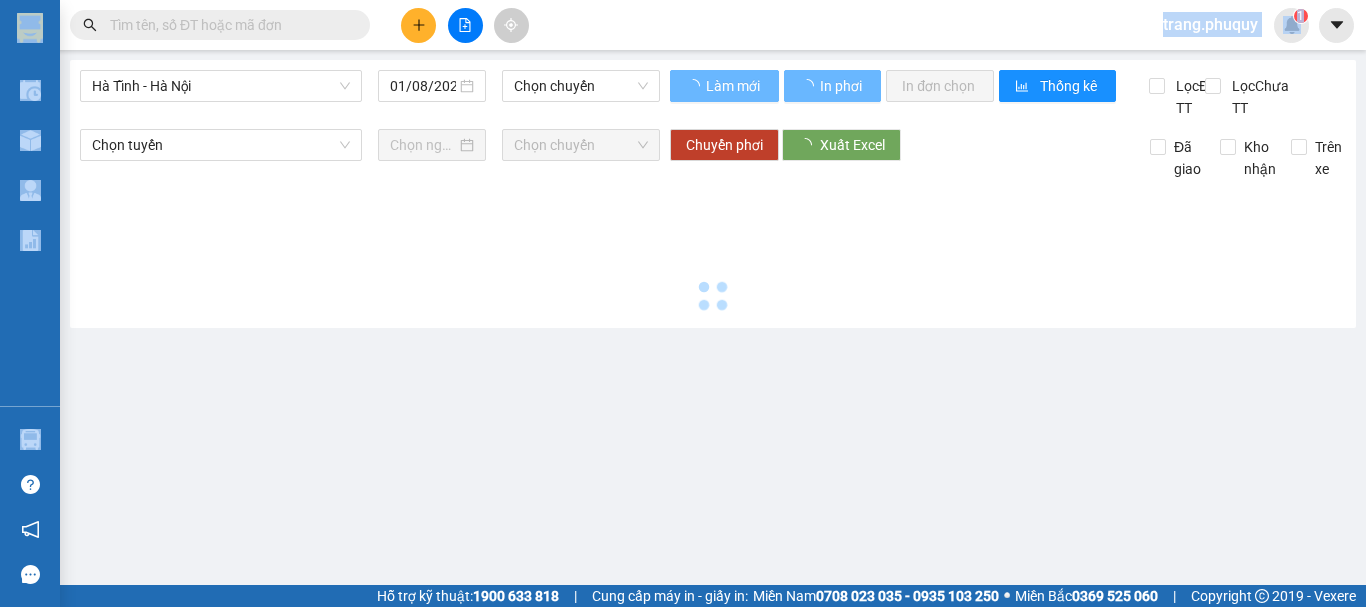 type on "02/08/2025" 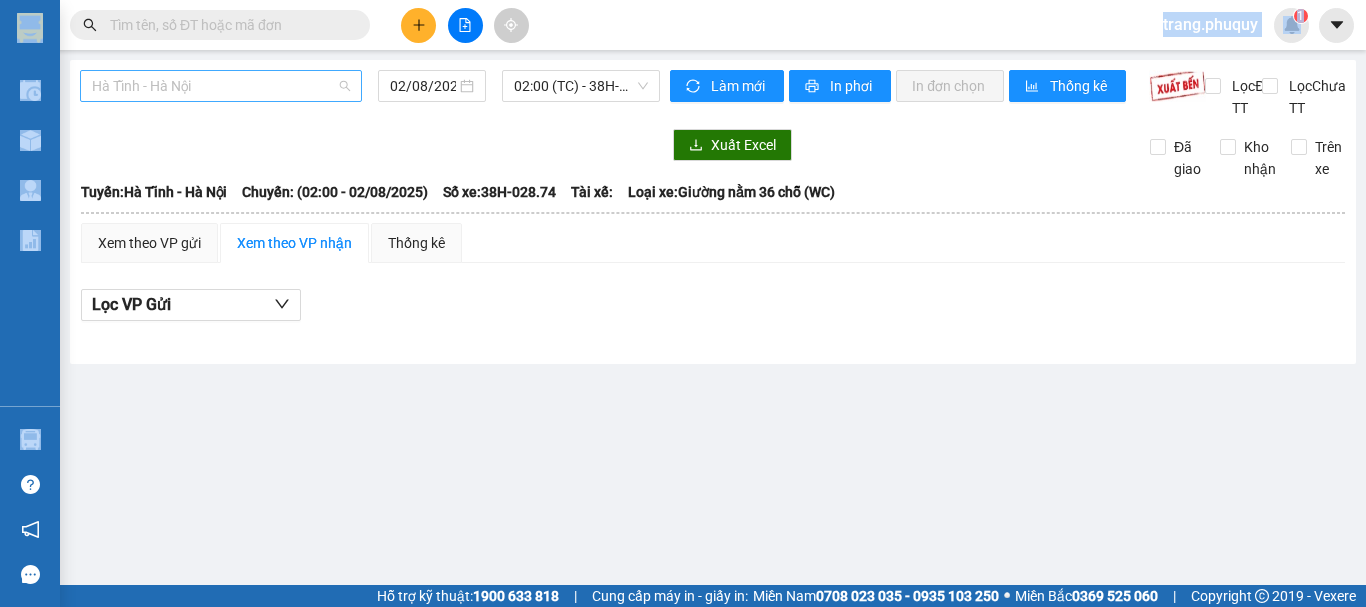 click on "Hà Tĩnh - Hà Nội" at bounding box center (221, 86) 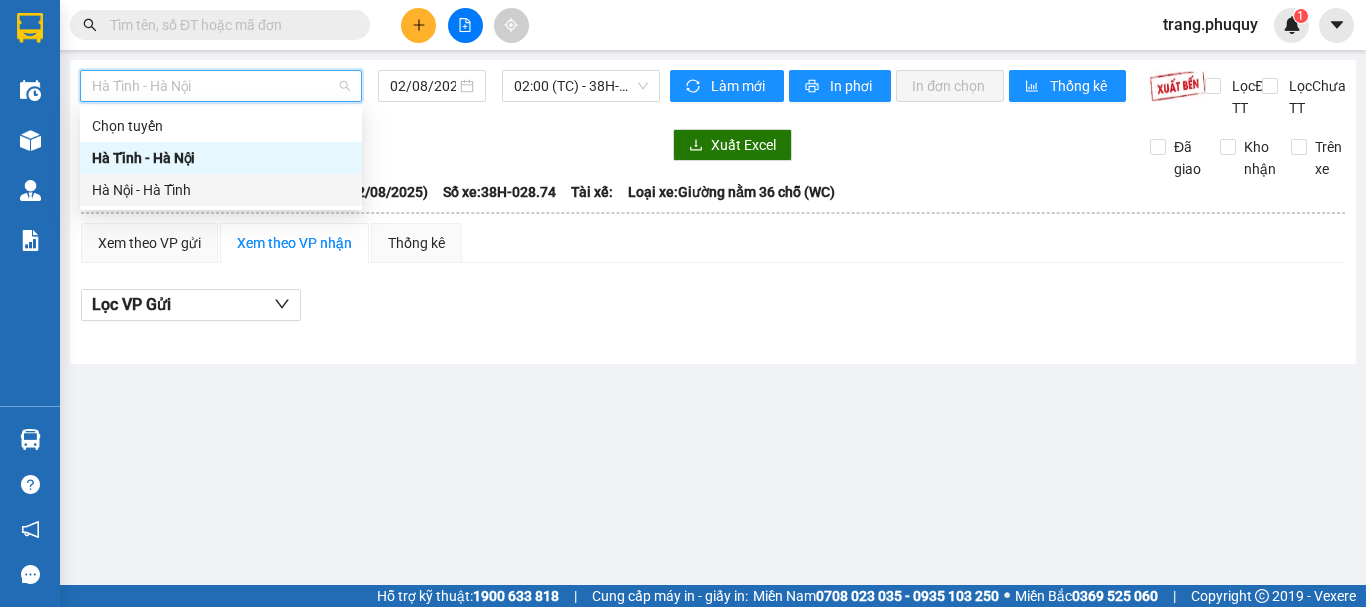 click on "Hà Nội - Hà Tĩnh" at bounding box center (221, 190) 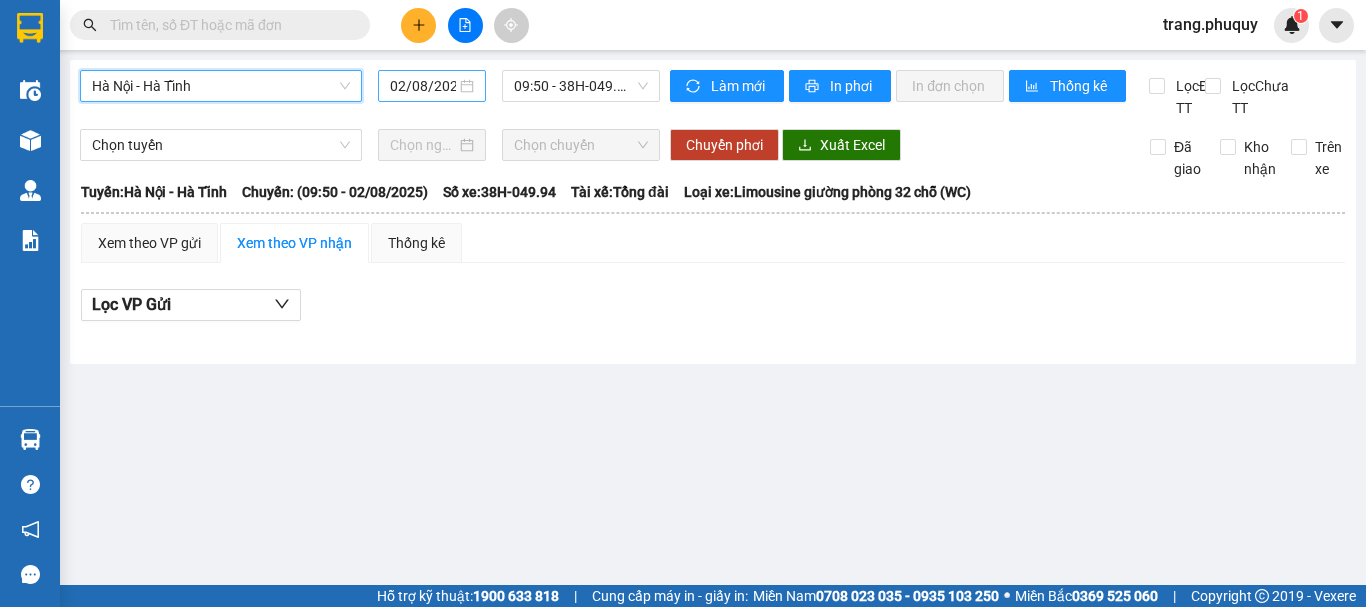click on "02/08/2025" at bounding box center (423, 86) 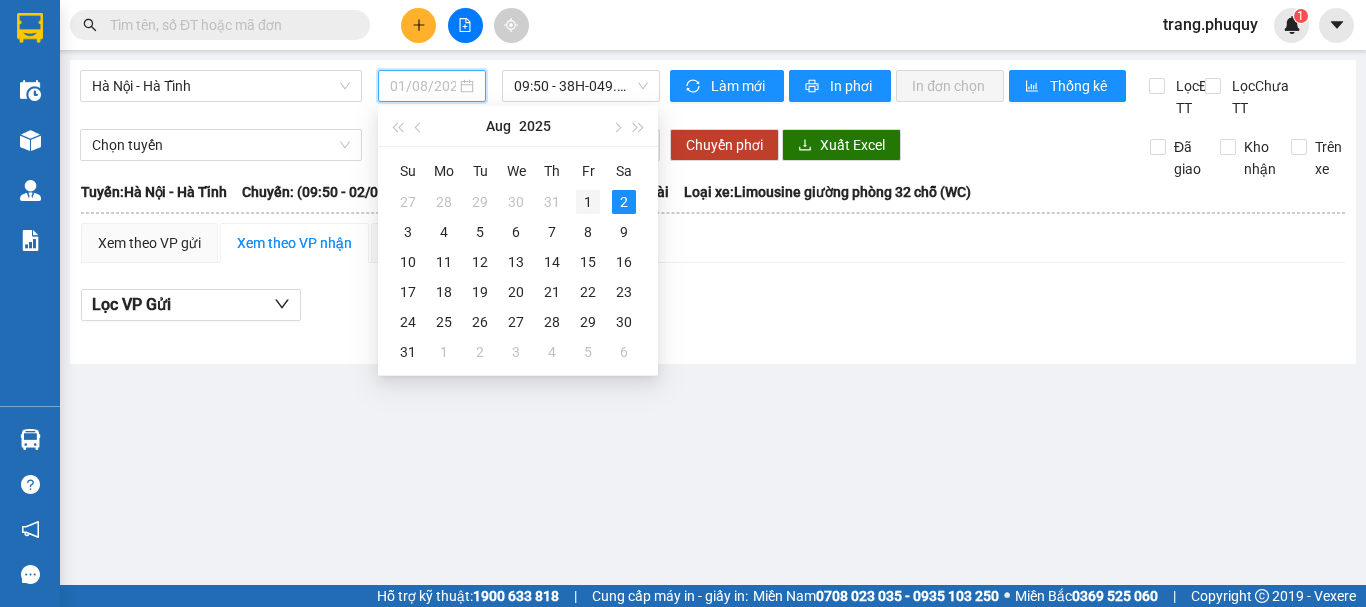 click on "1" at bounding box center (588, 202) 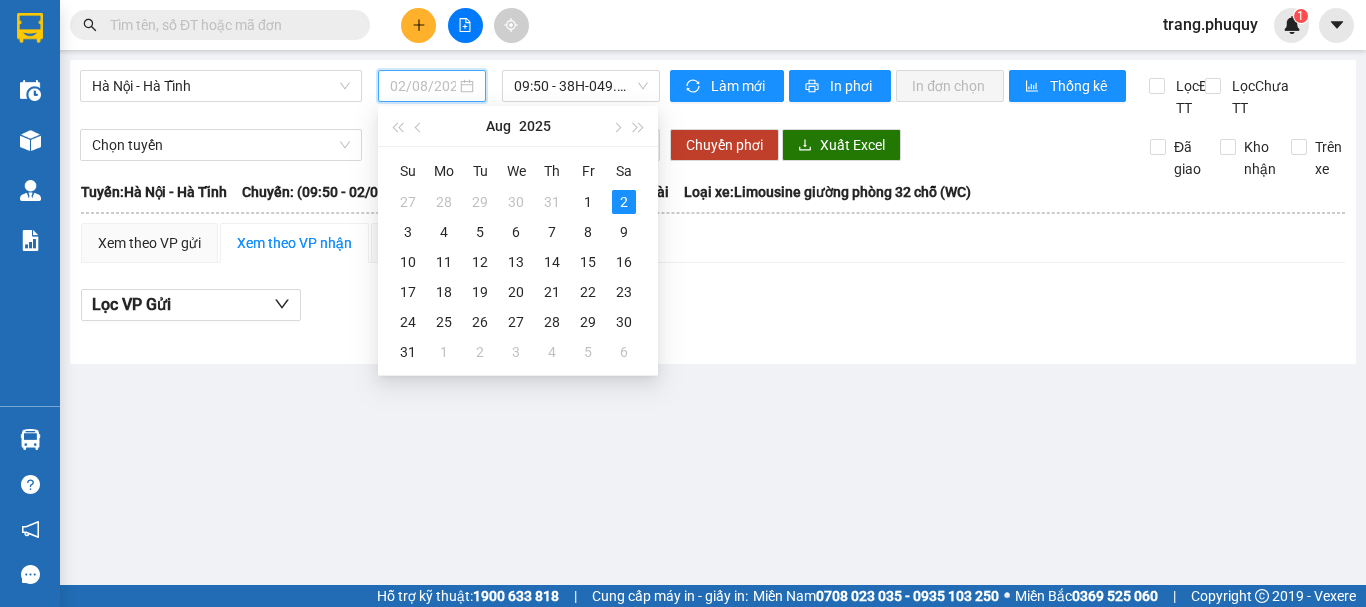 type on "01/08/2025" 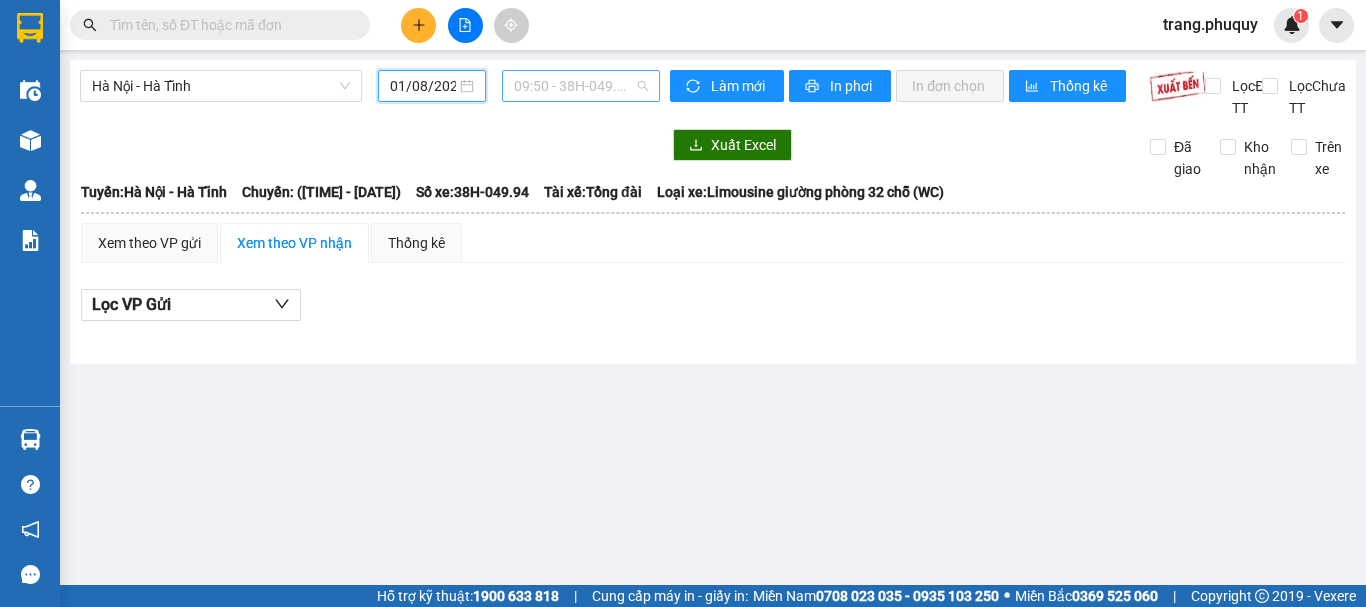 click on "09:50     - 38H-049.94" at bounding box center [581, 86] 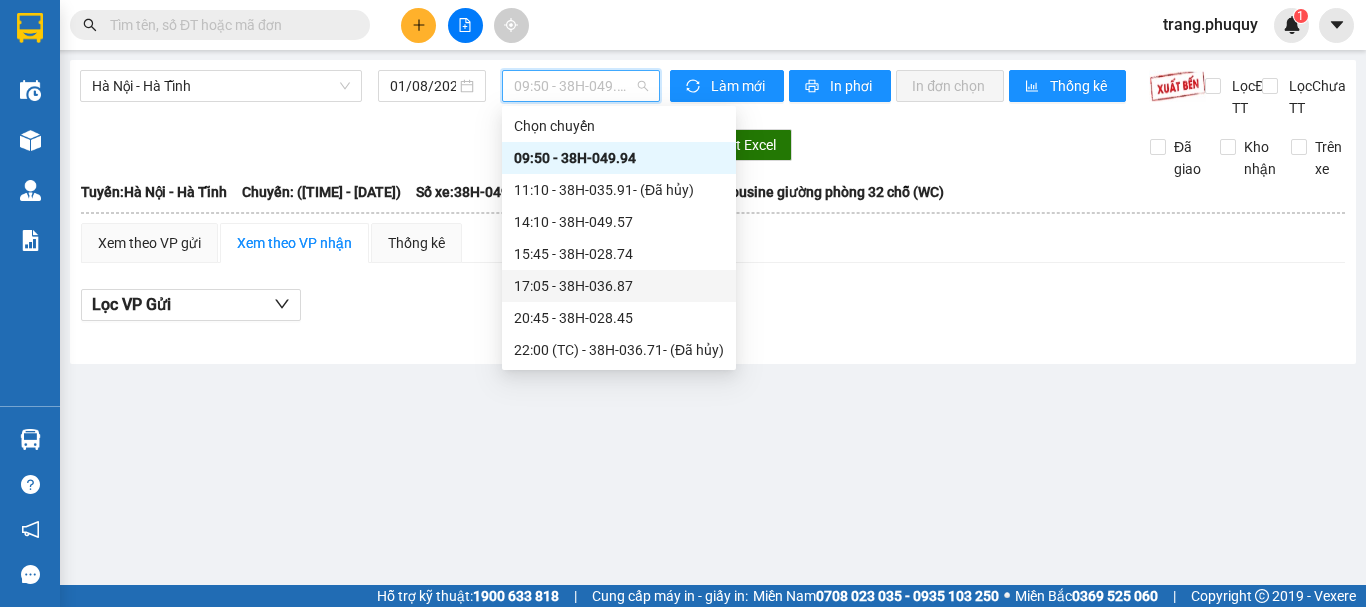 scroll, scrollTop: 64, scrollLeft: 0, axis: vertical 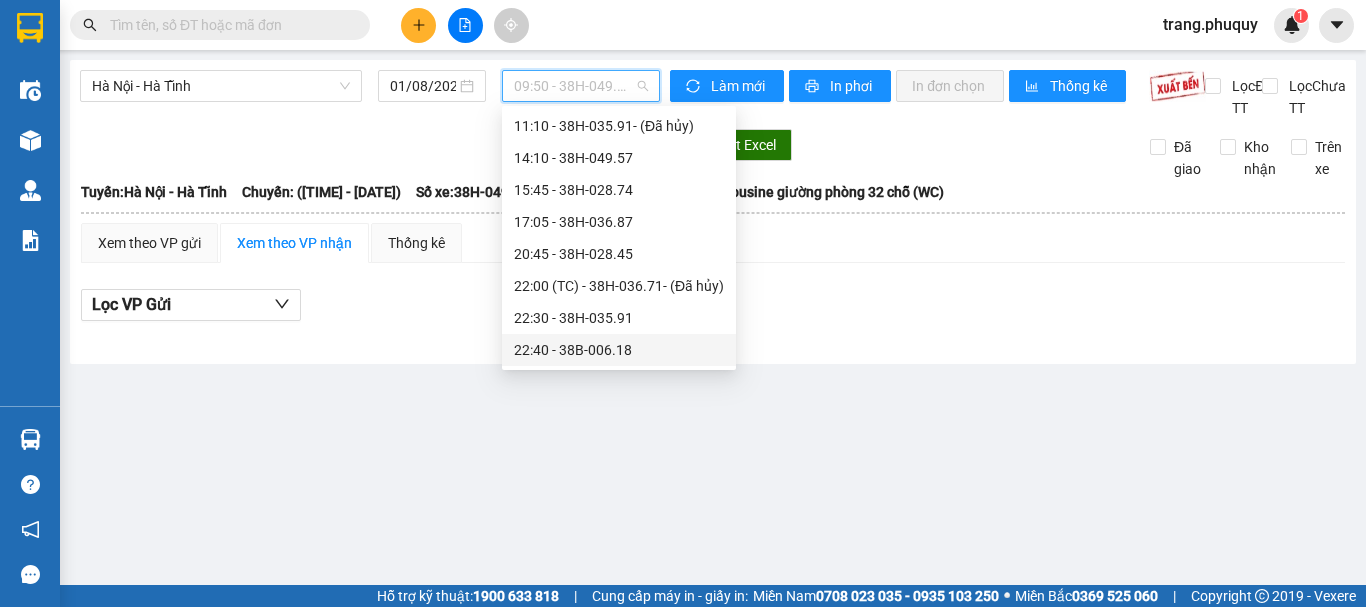 click on "22:40     - 38B-006.18" at bounding box center [619, 350] 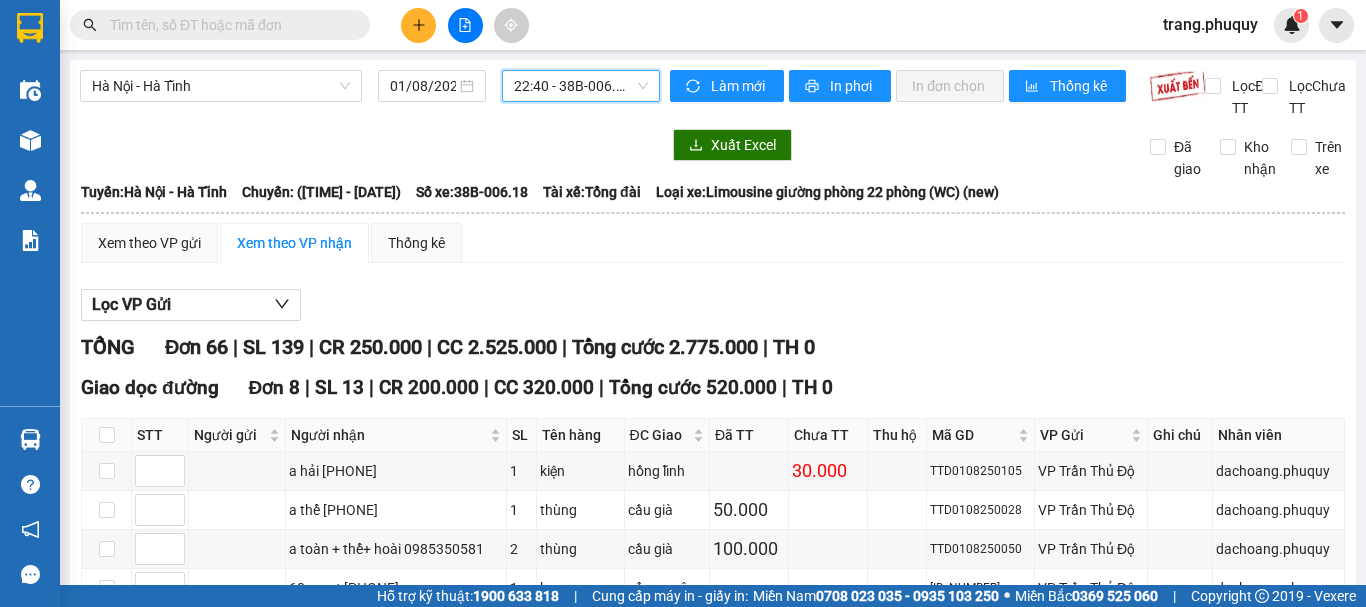 scroll, scrollTop: 200, scrollLeft: 0, axis: vertical 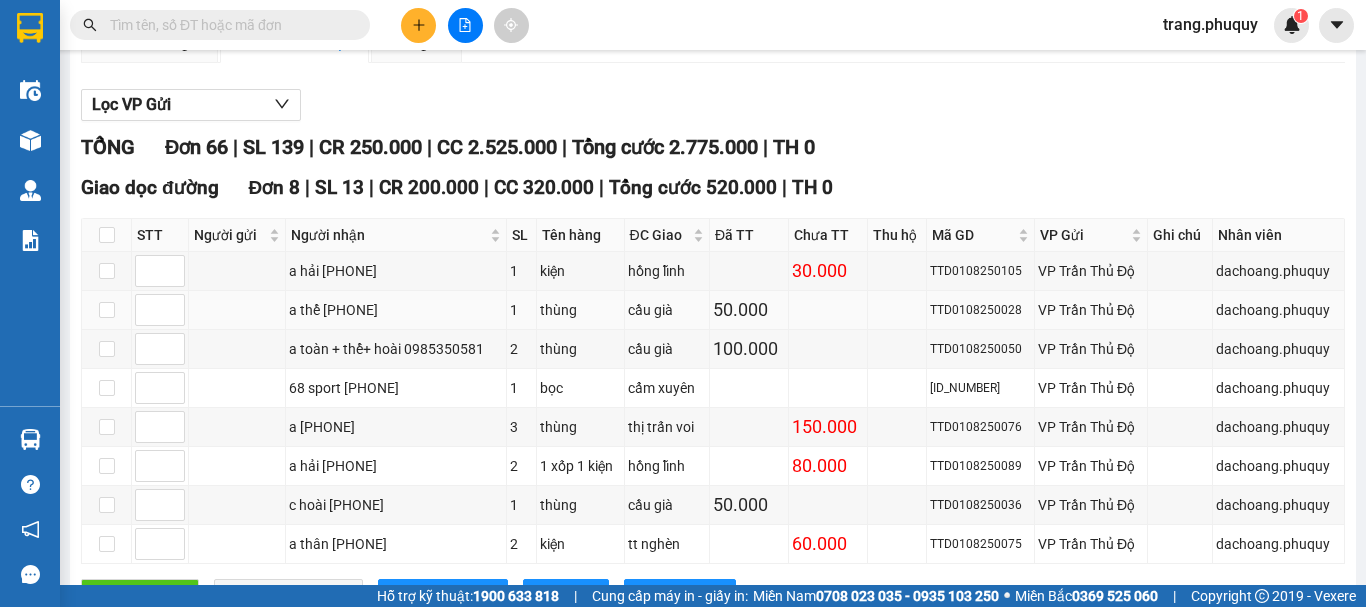 drag, startPoint x: 408, startPoint y: 336, endPoint x: 329, endPoint y: 342, distance: 79.22752 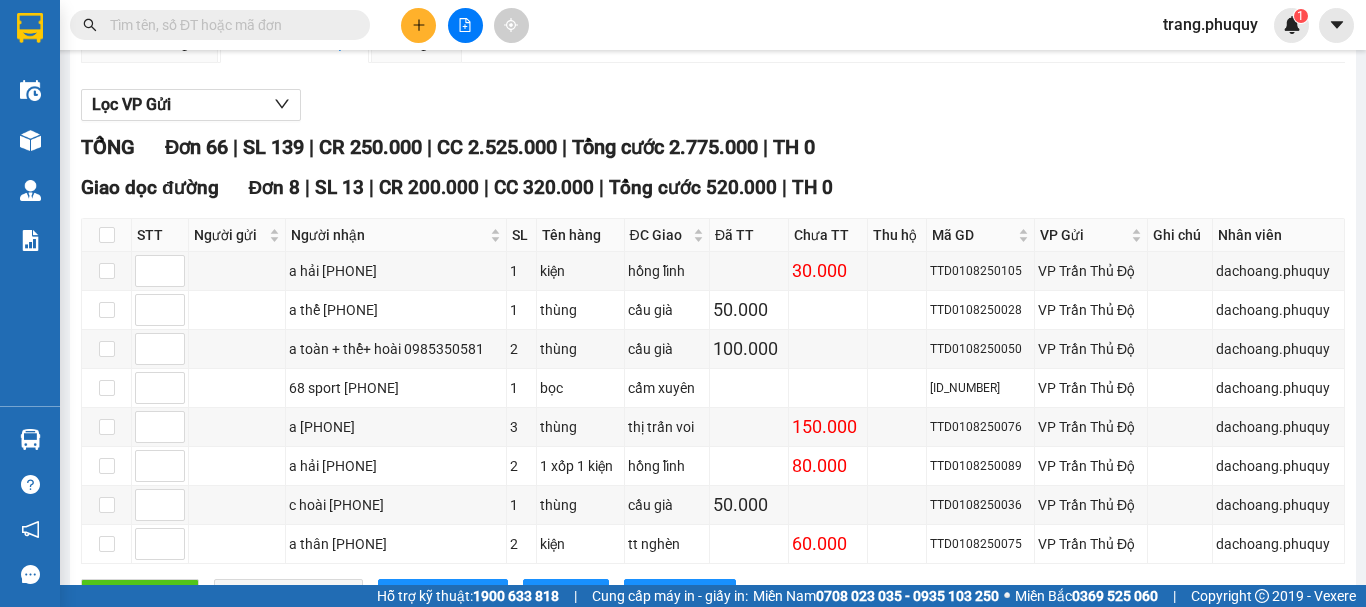 click 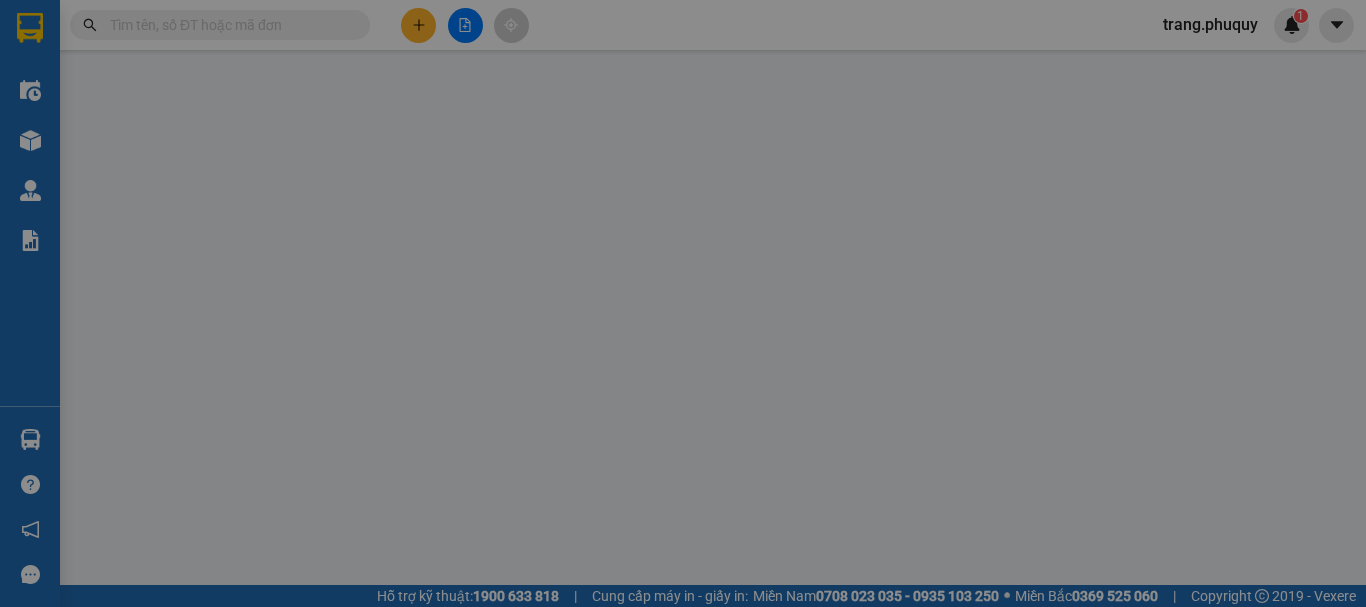 scroll, scrollTop: 0, scrollLeft: 0, axis: both 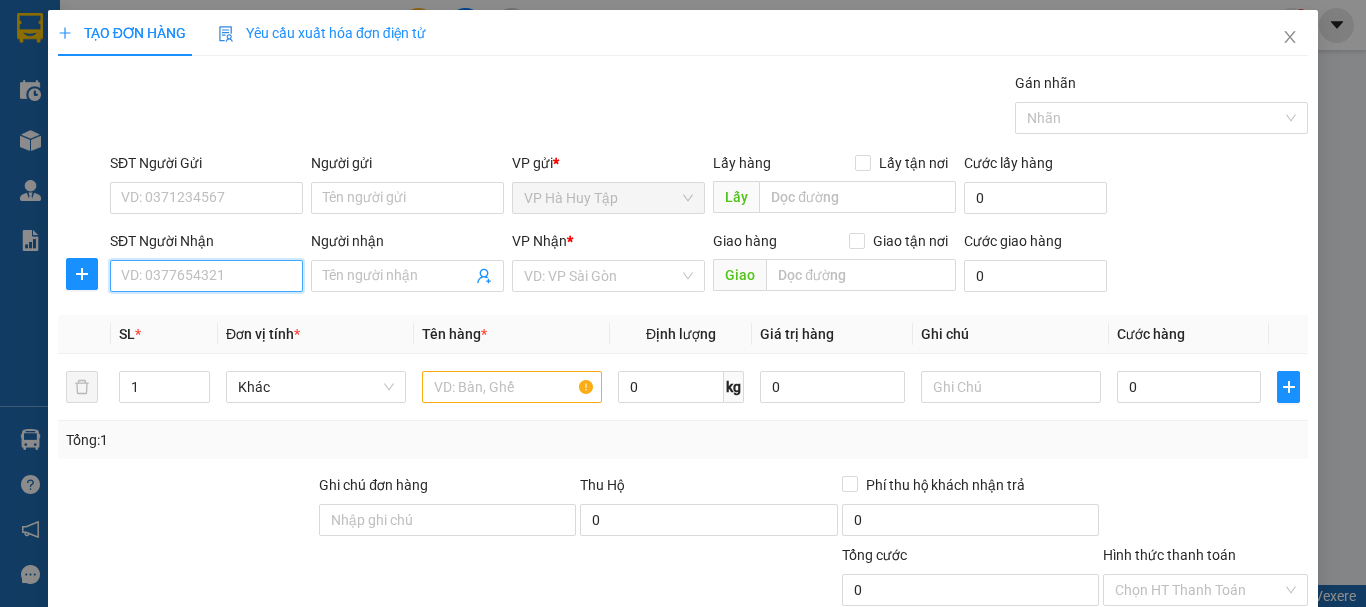 click on "SĐT Người Nhận" at bounding box center (206, 276) 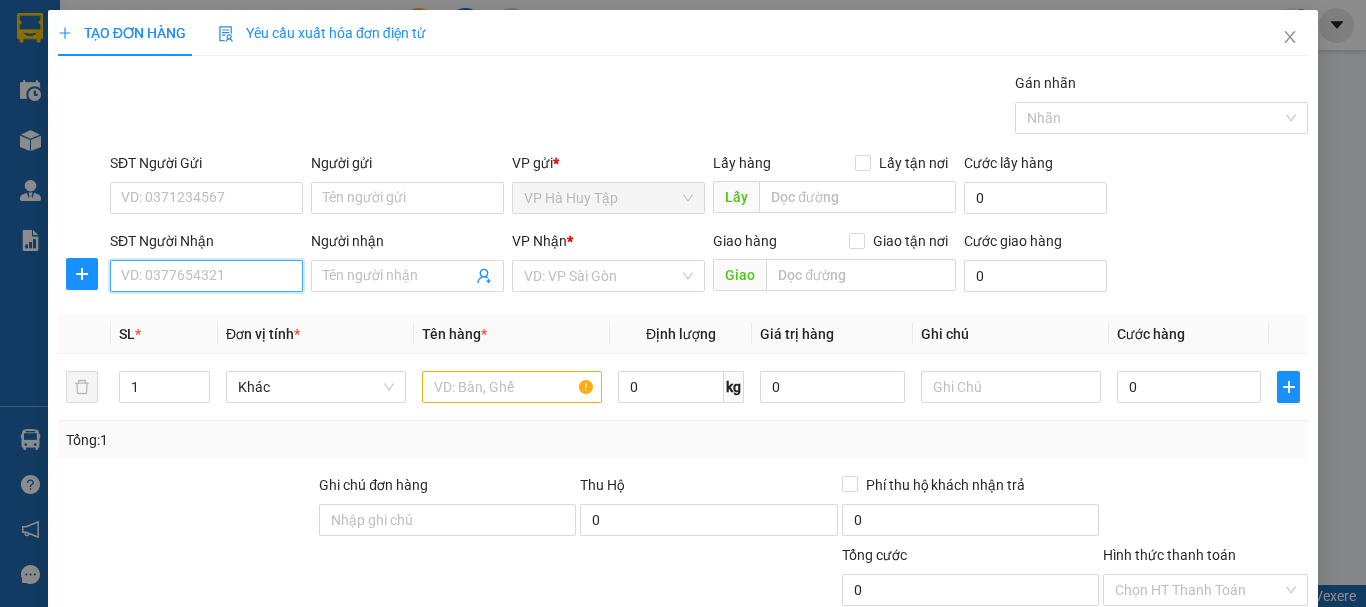 paste on "[PHONE]" 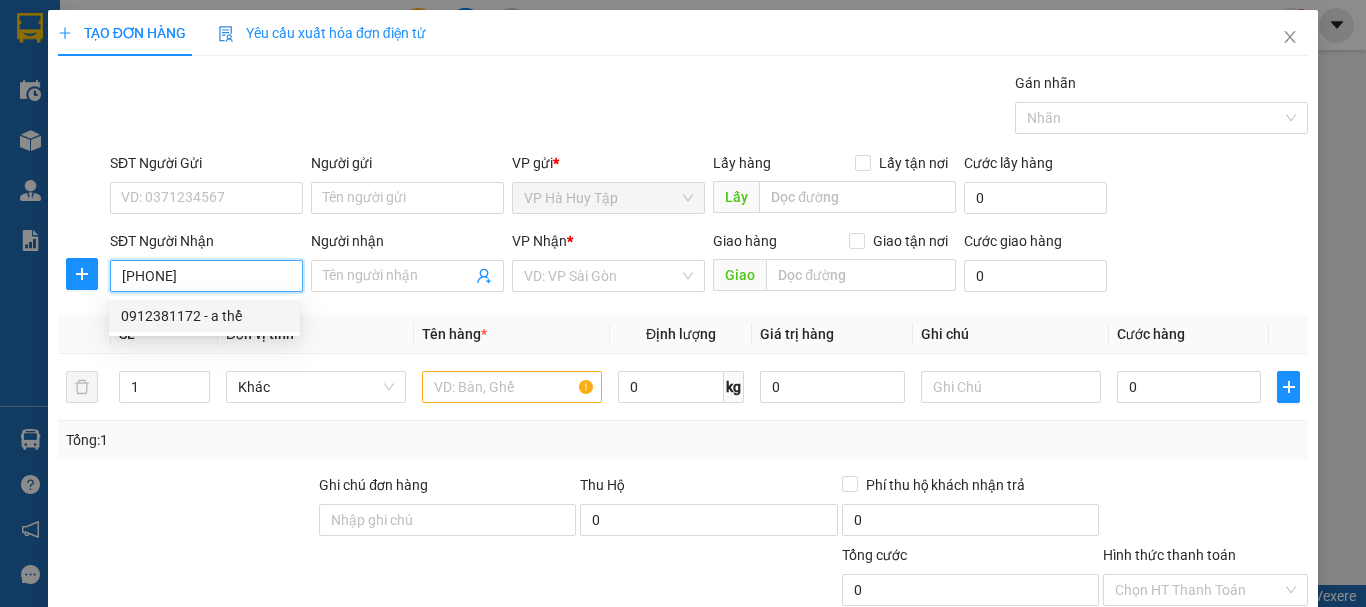 click on "0912381172 - a thể" at bounding box center (204, 316) 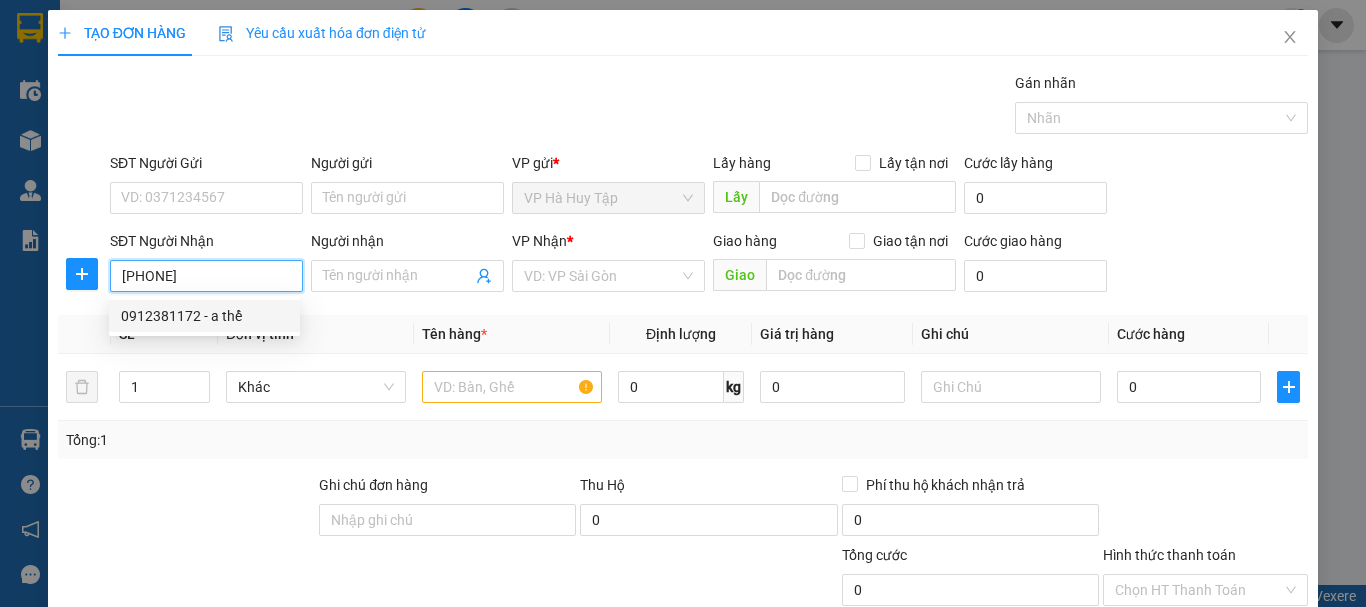 type on "a thể" 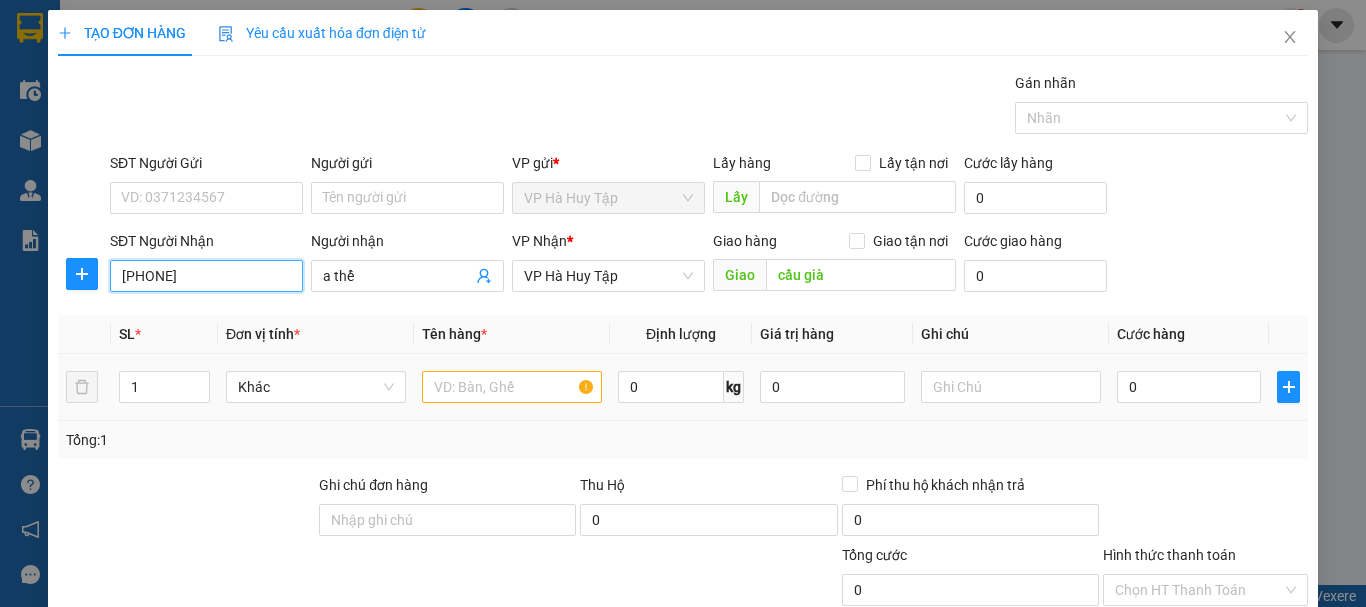 type on "[PHONE]" 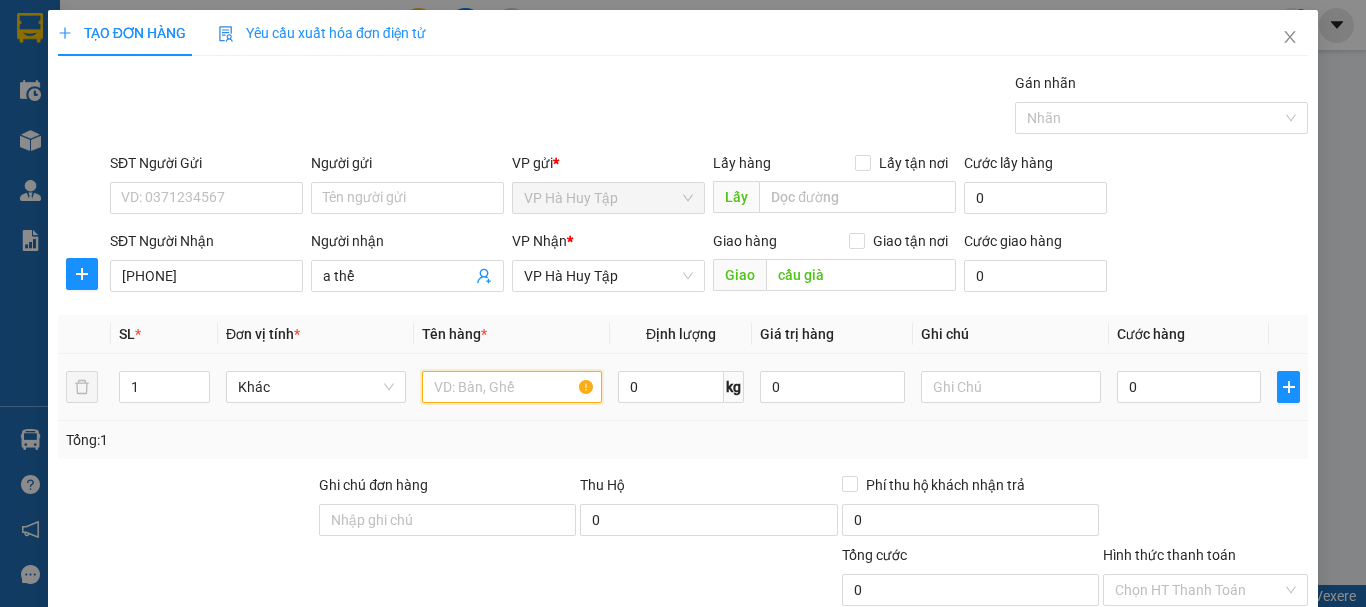 click at bounding box center [512, 387] 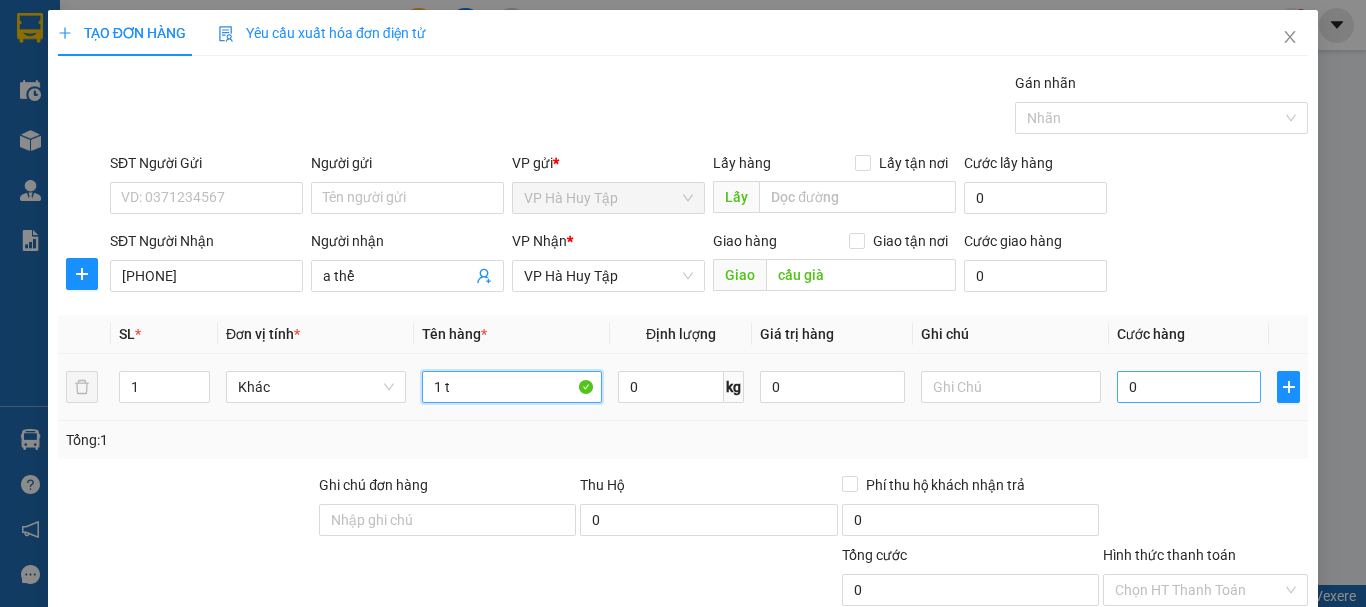 type on "1 t" 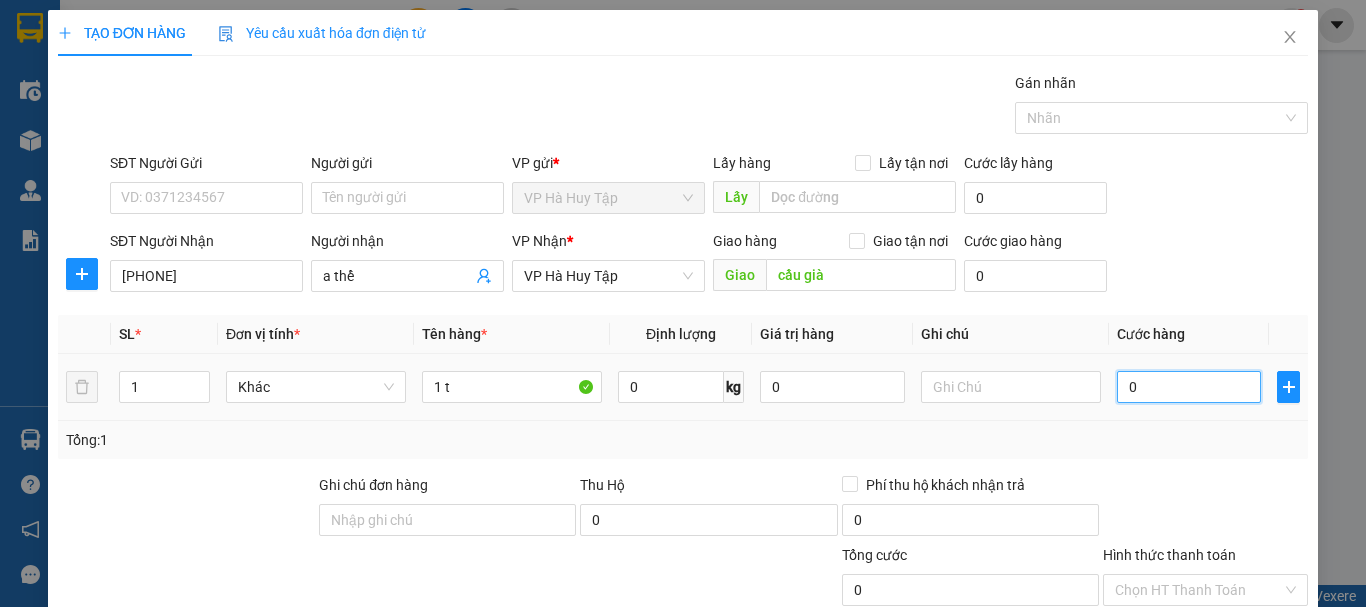click on "0" at bounding box center (1189, 387) 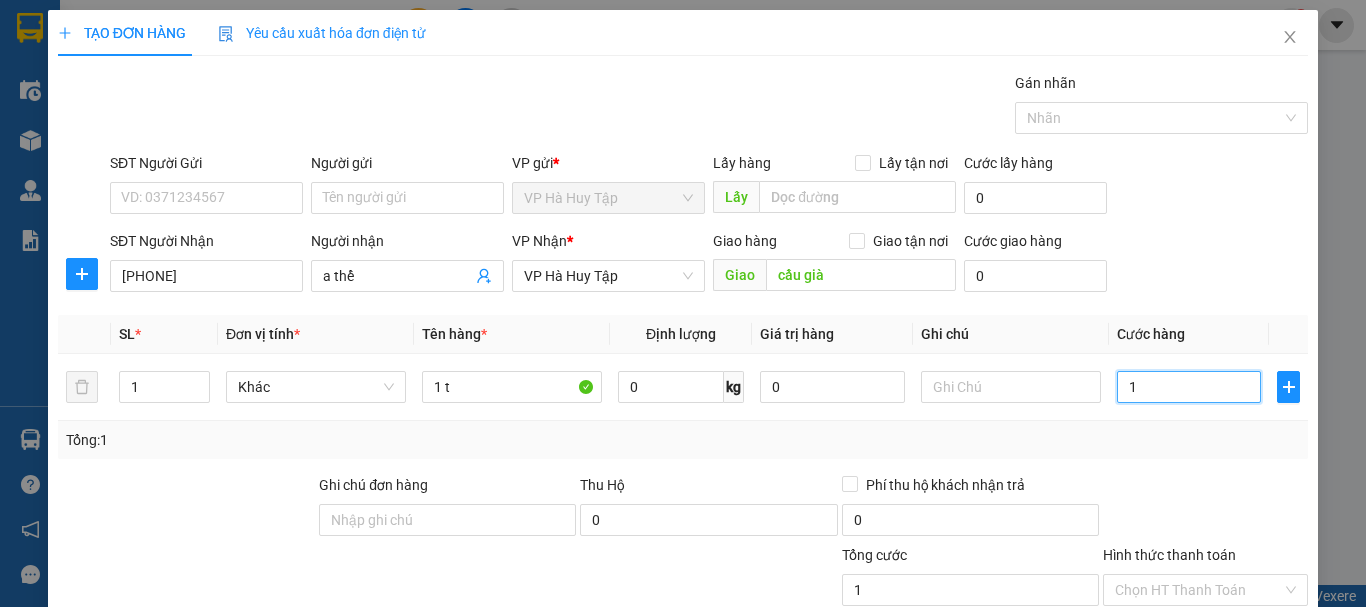 scroll, scrollTop: 195, scrollLeft: 0, axis: vertical 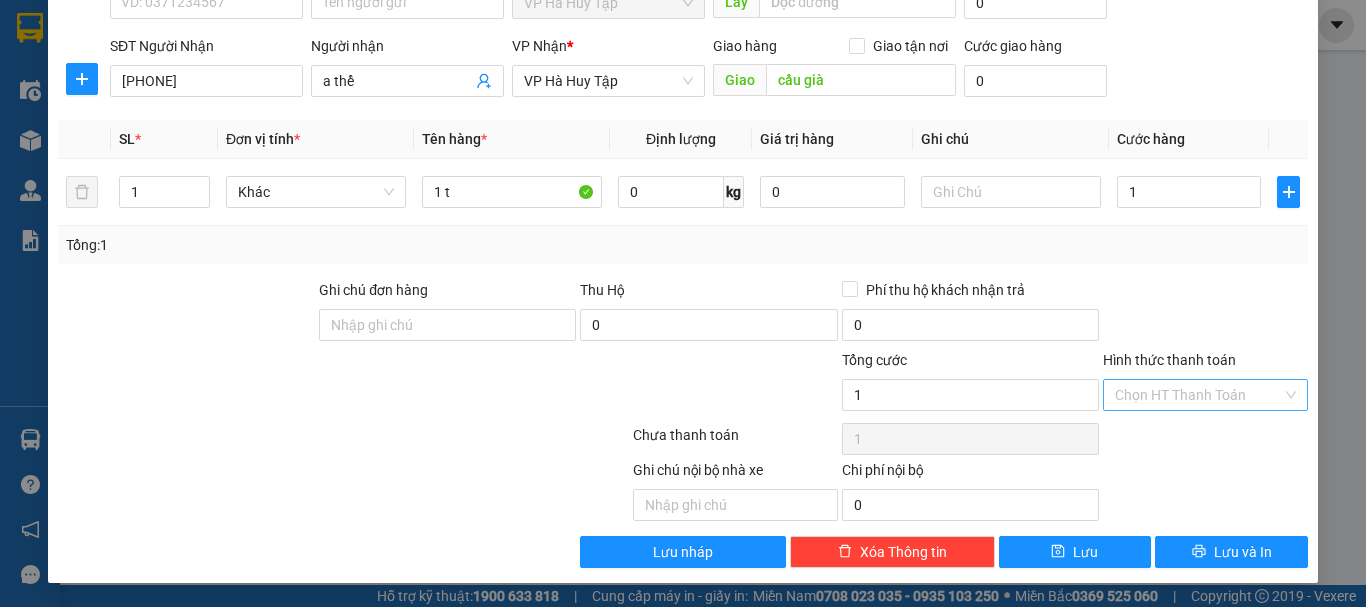 click on "Hình thức thanh toán" at bounding box center (1198, 395) 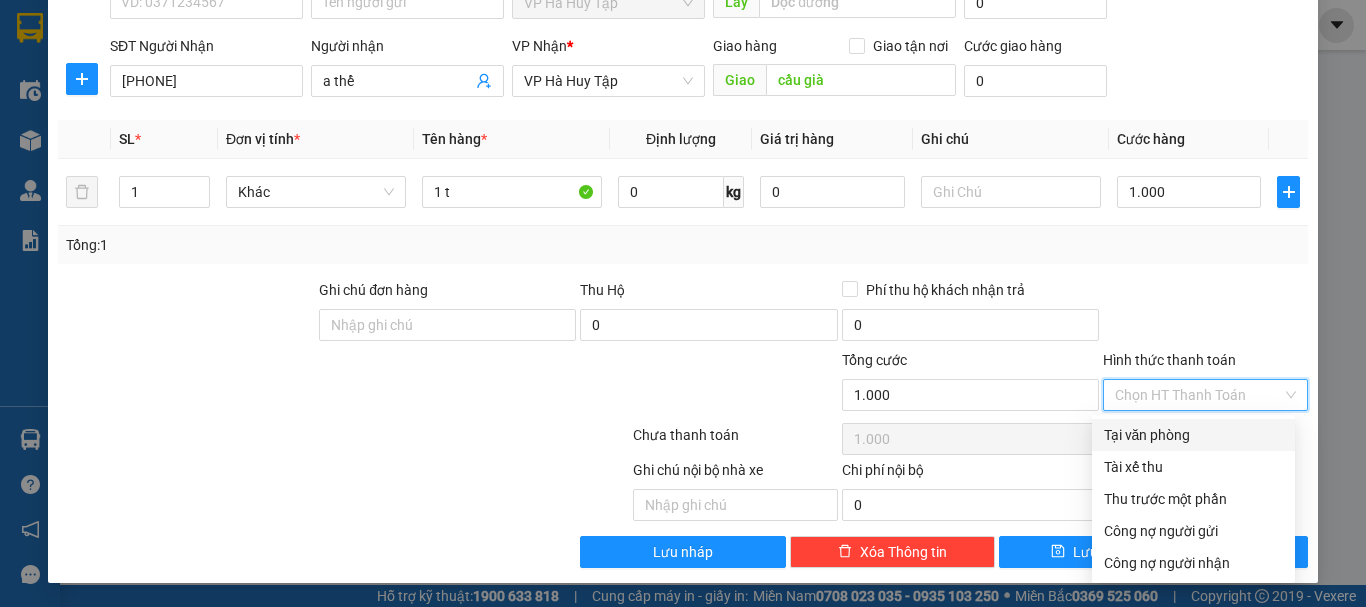 click on "Tại văn phòng" at bounding box center [1193, 435] 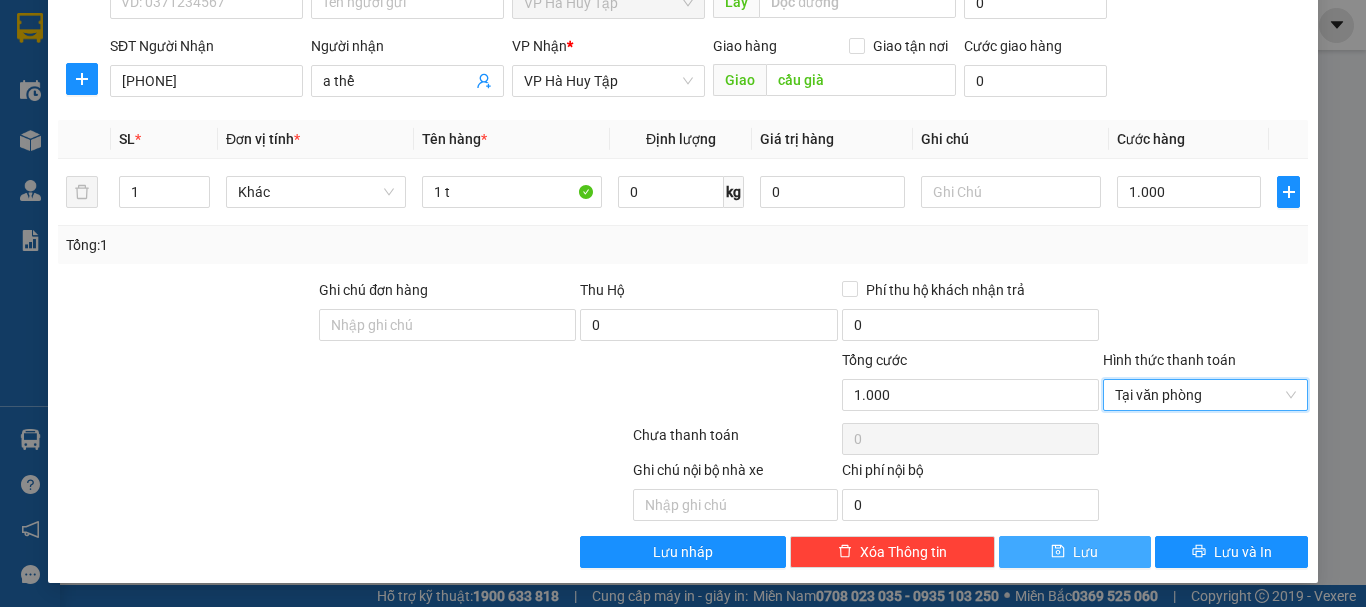 click on "Lưu" at bounding box center [1085, 552] 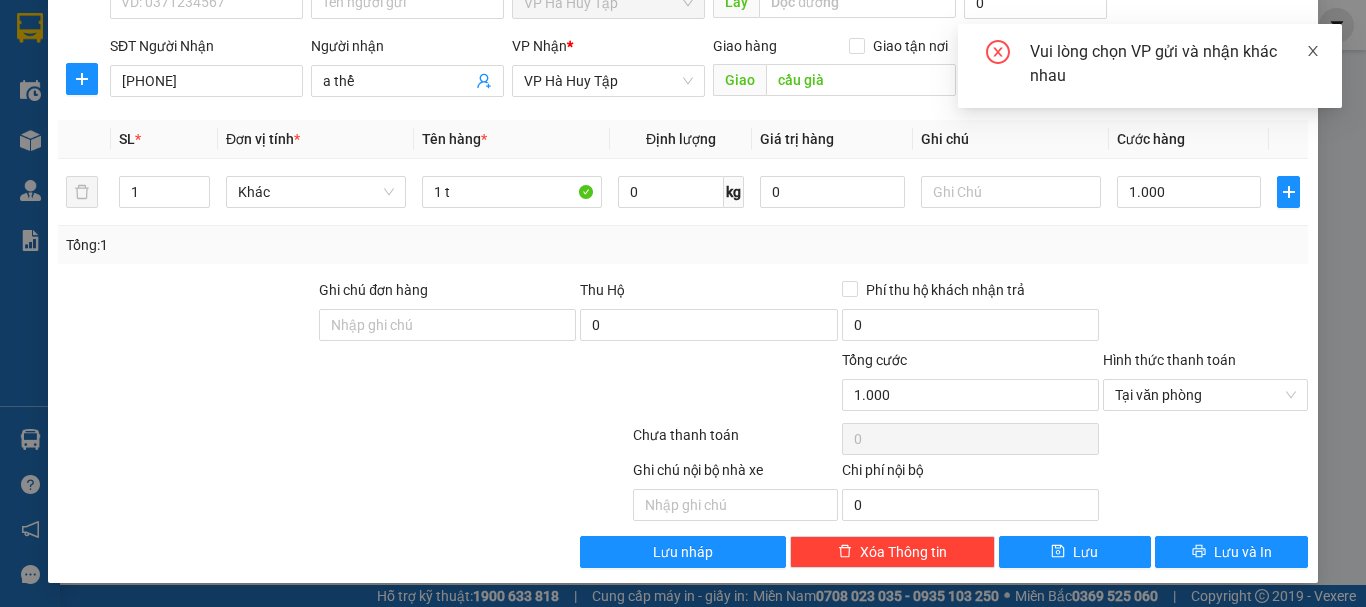 click 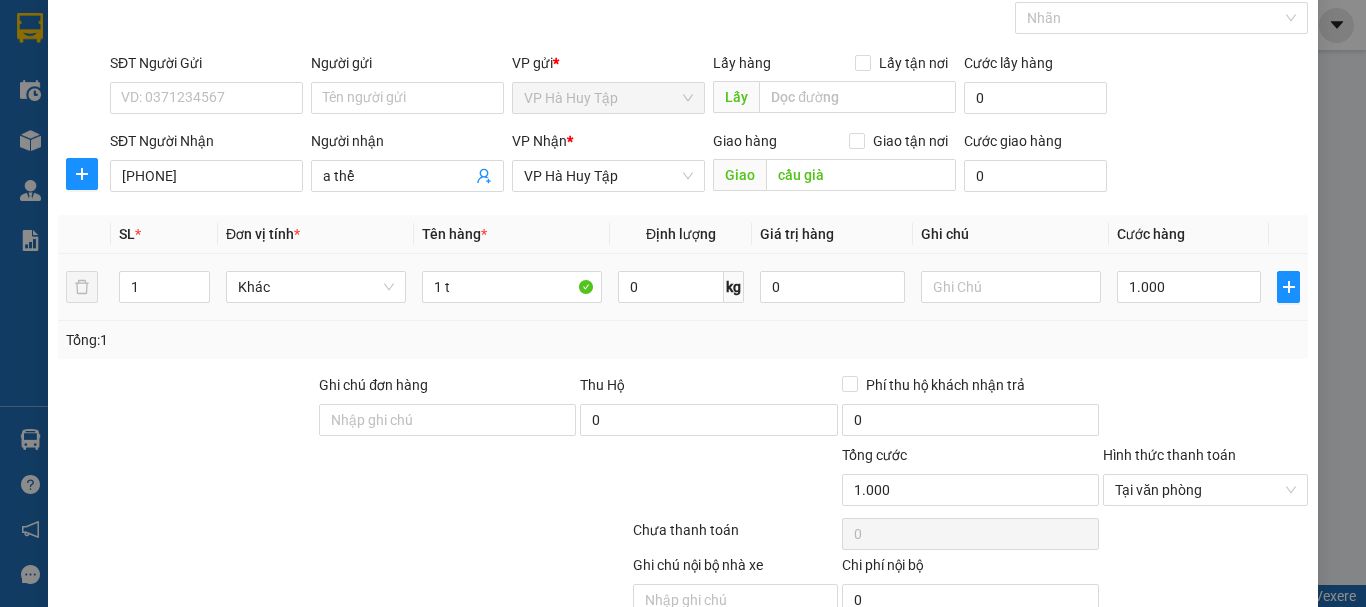 scroll, scrollTop: 195, scrollLeft: 0, axis: vertical 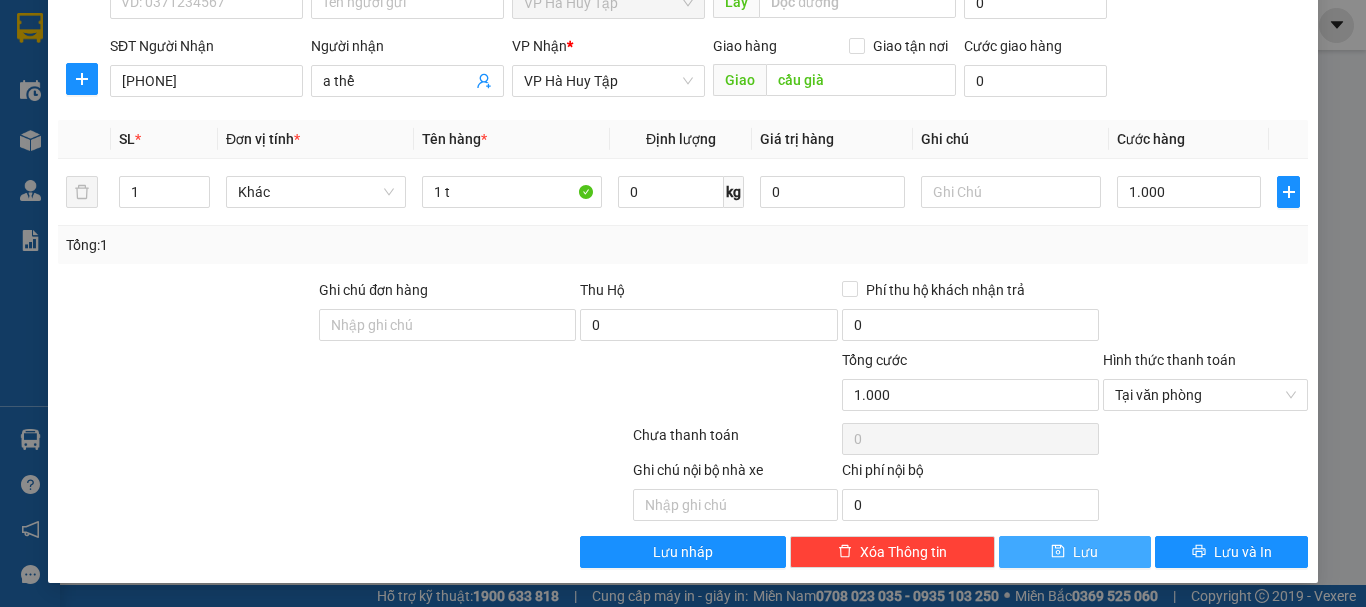 click on "Lưu" at bounding box center [1075, 552] 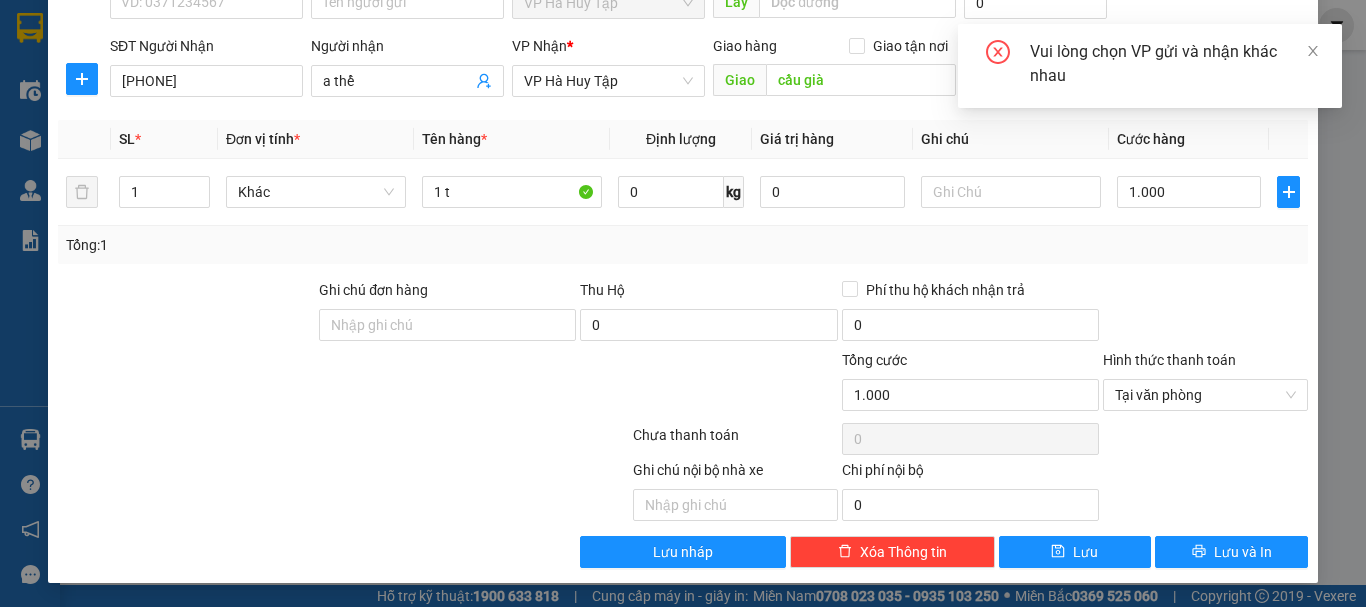 click 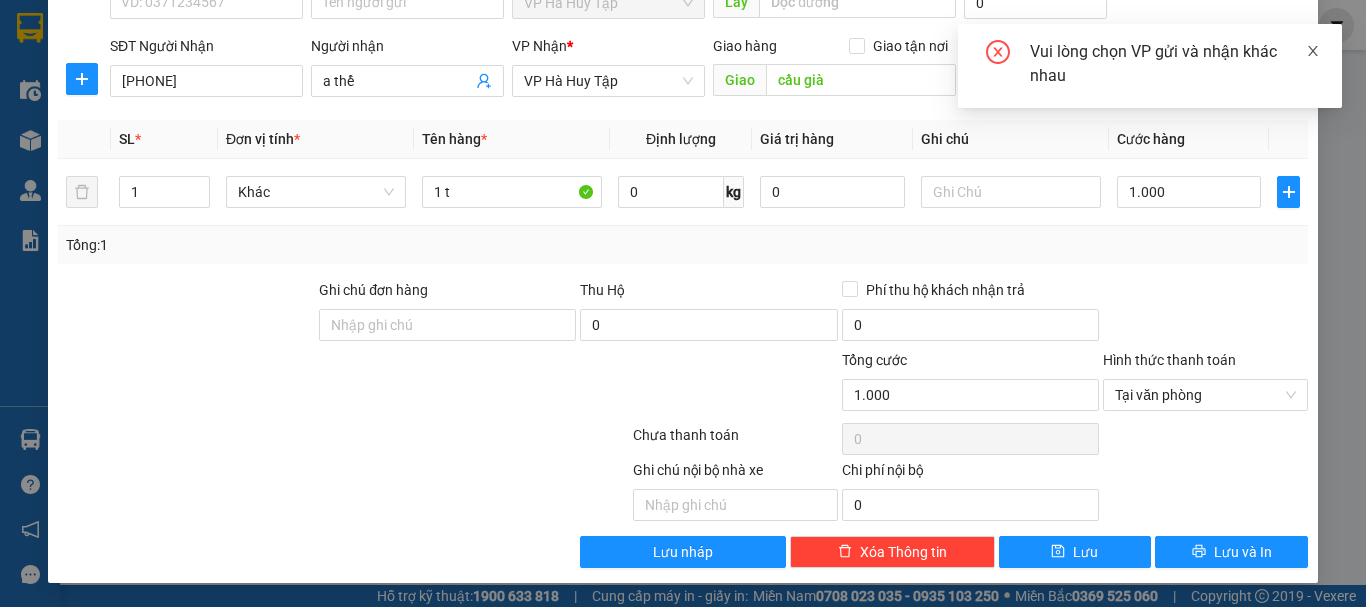 click 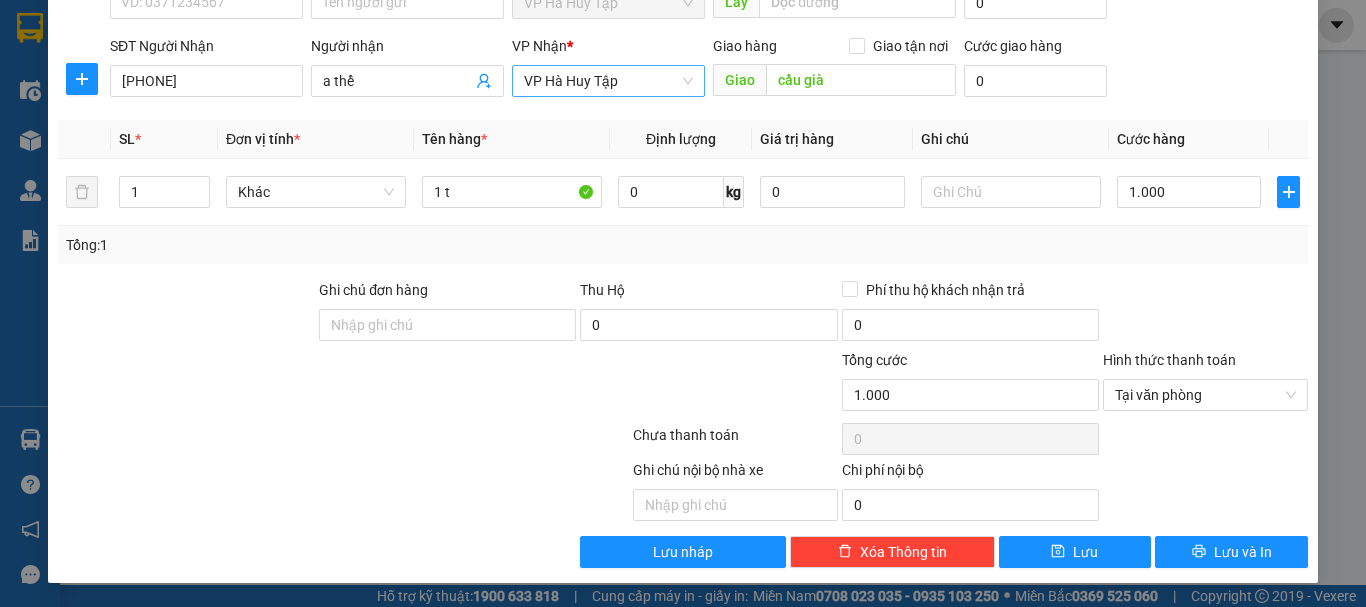click on "VP Hà Huy Tập" at bounding box center (608, 81) 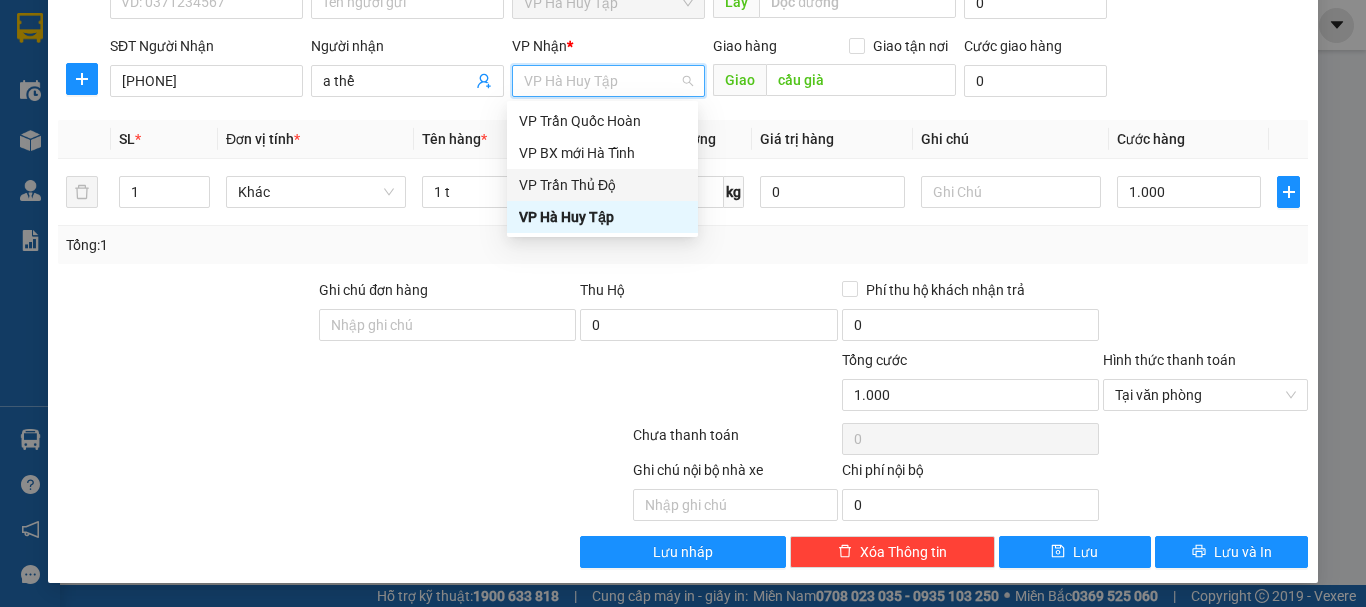 click on "VP Trần Thủ Độ" at bounding box center [602, 185] 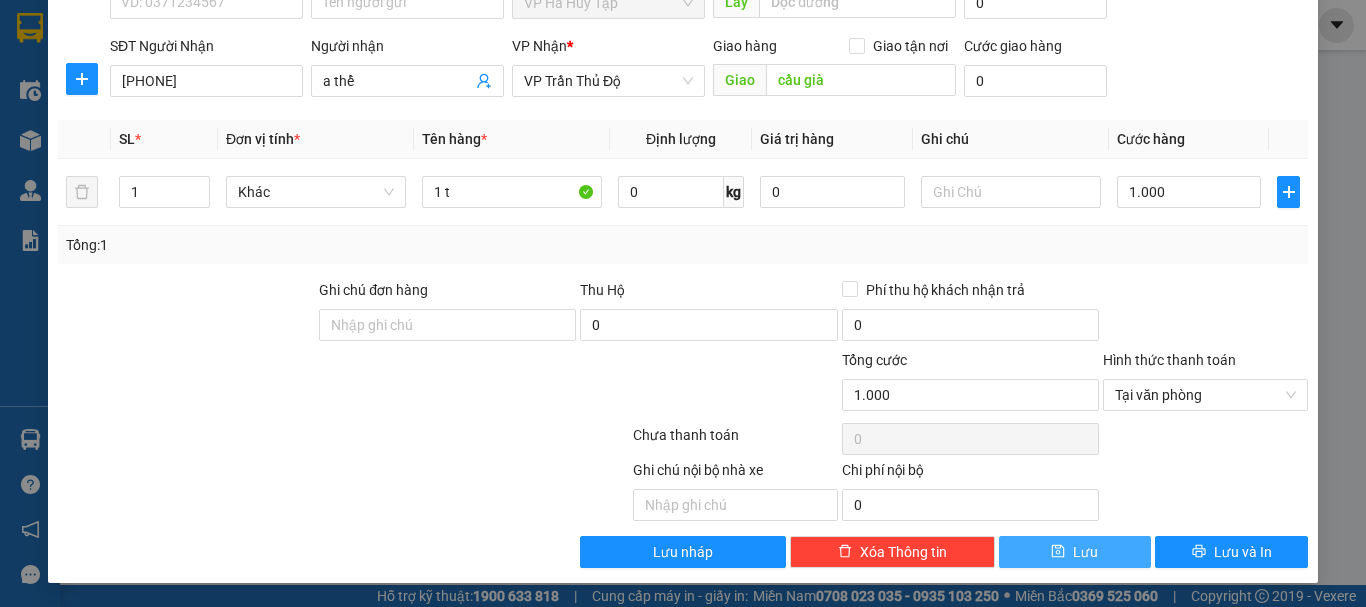 click on "Lưu" at bounding box center (1075, 552) 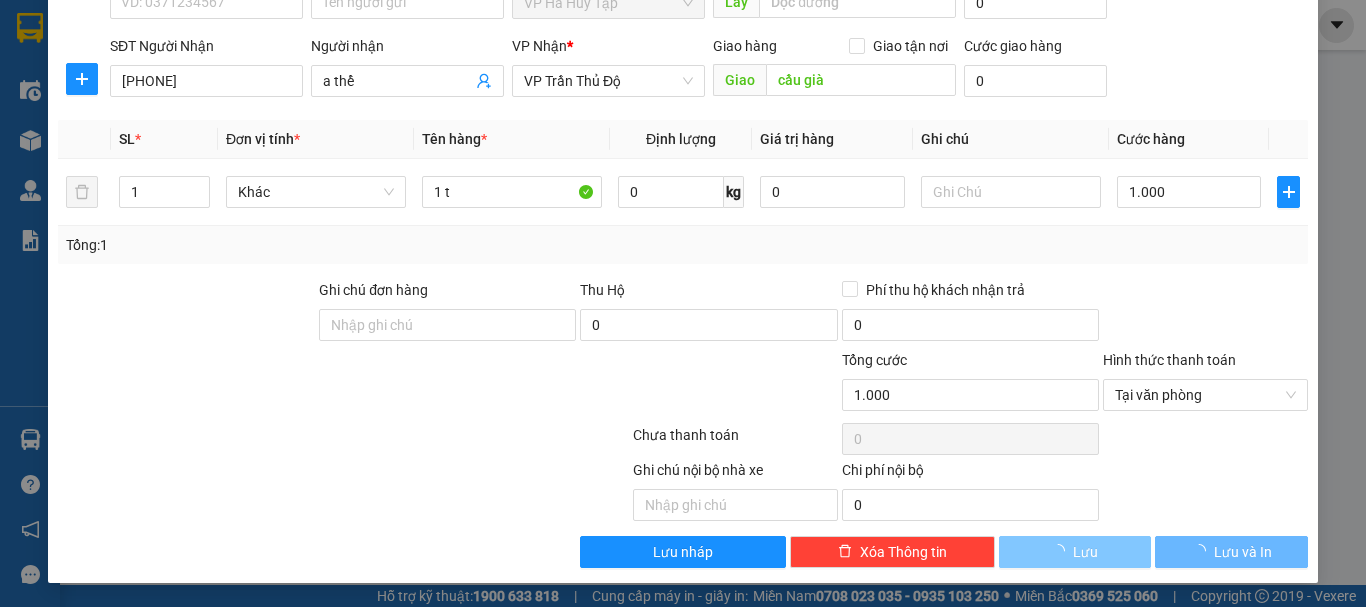 type 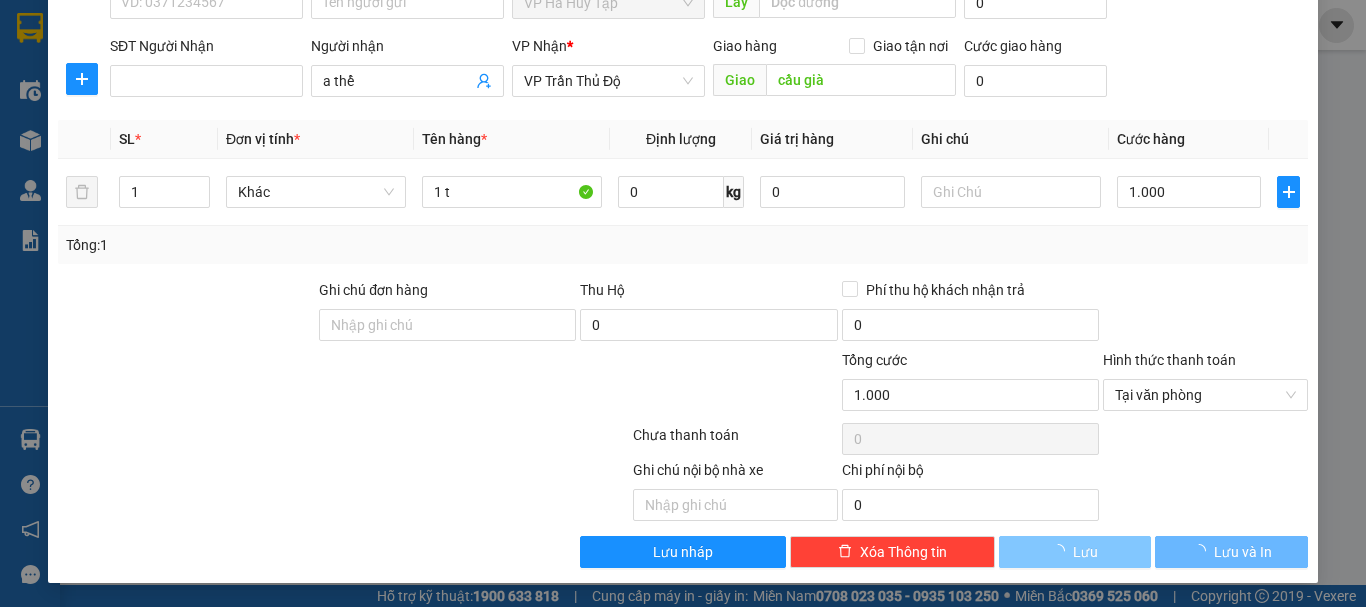 type 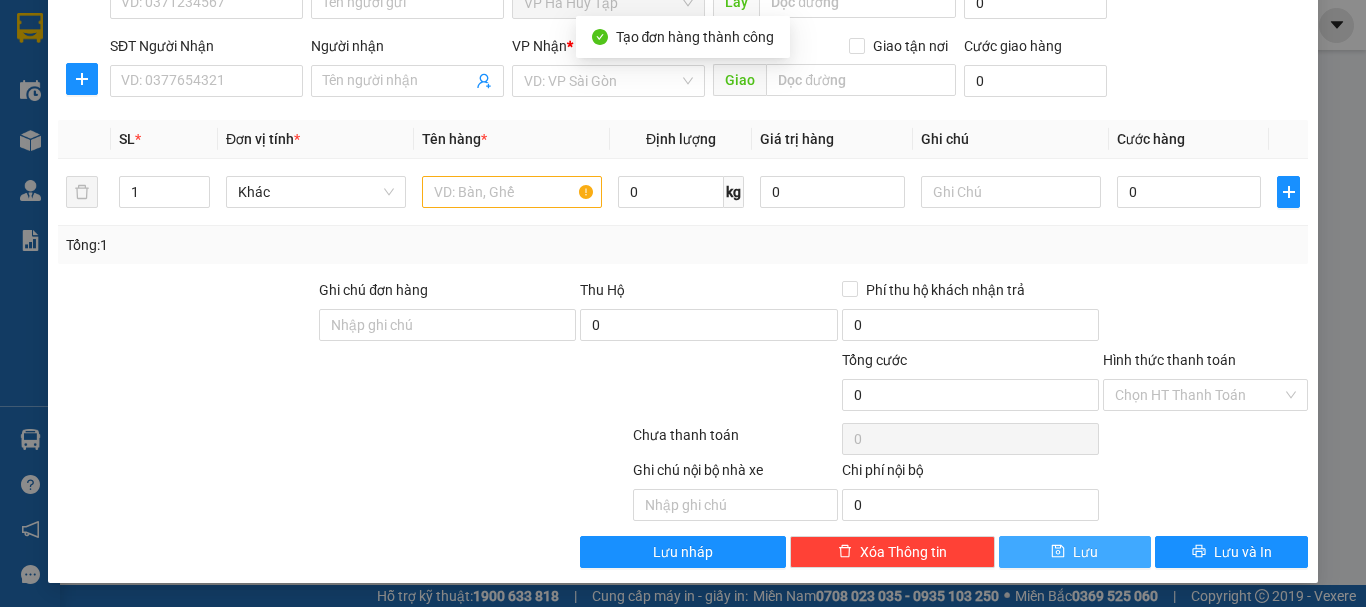 scroll, scrollTop: 0, scrollLeft: 0, axis: both 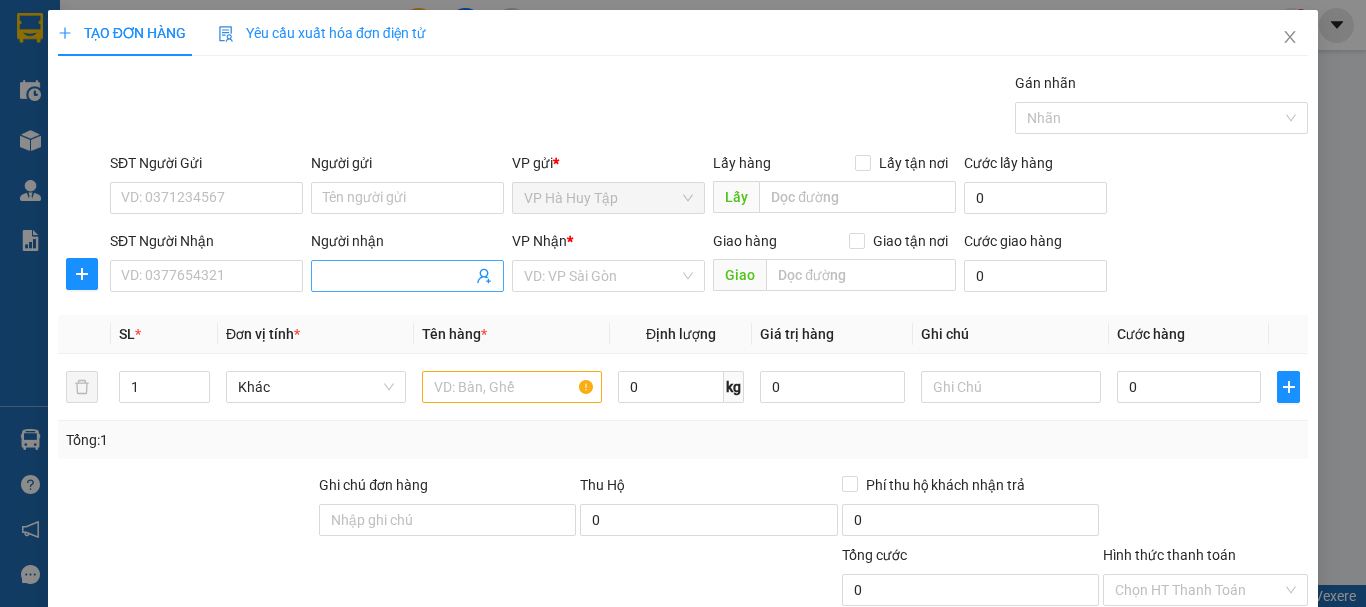 click on "Người nhận" at bounding box center (397, 276) 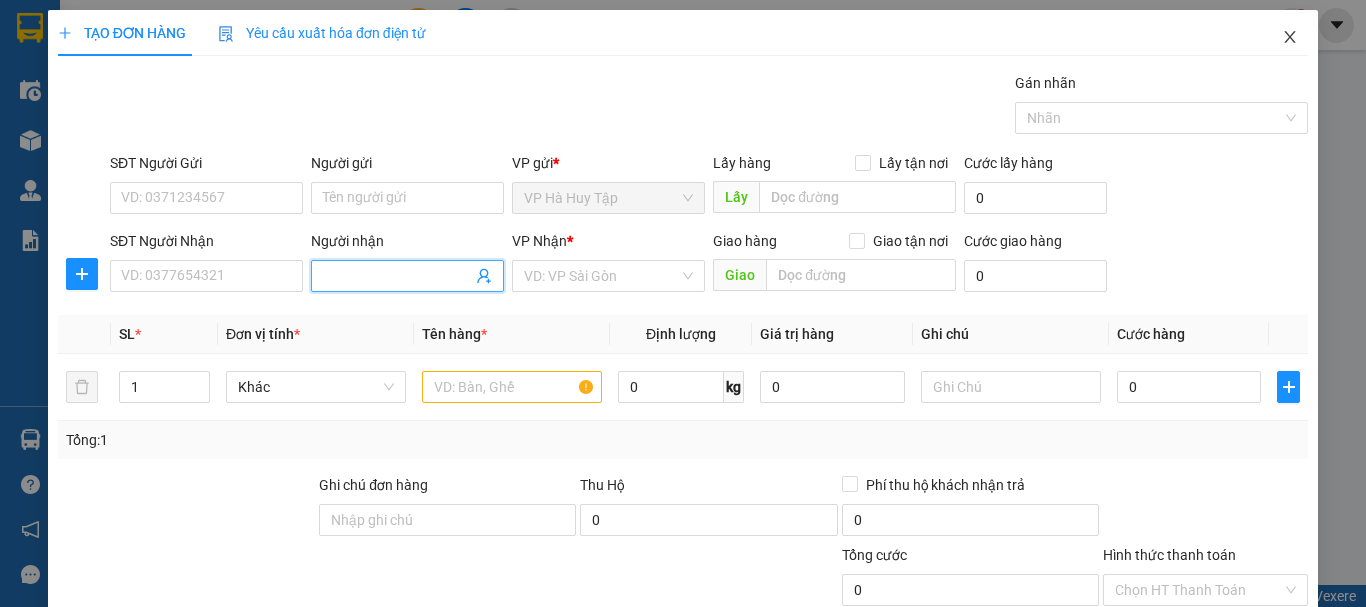 click 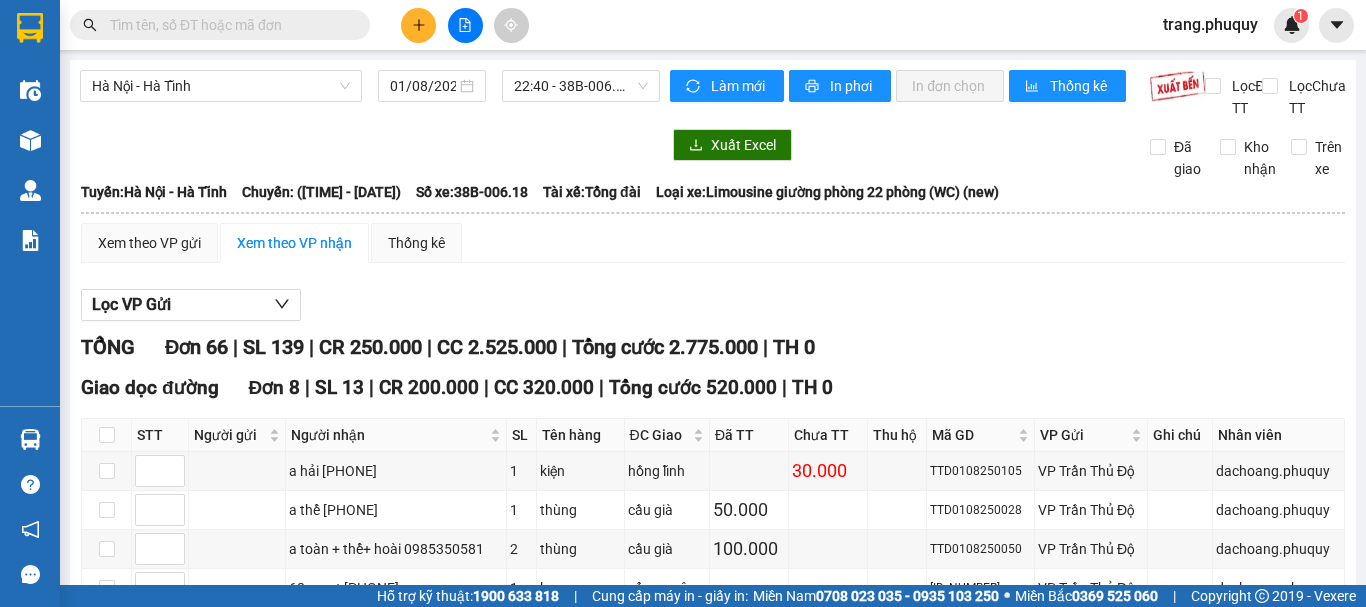 scroll, scrollTop: 300, scrollLeft: 0, axis: vertical 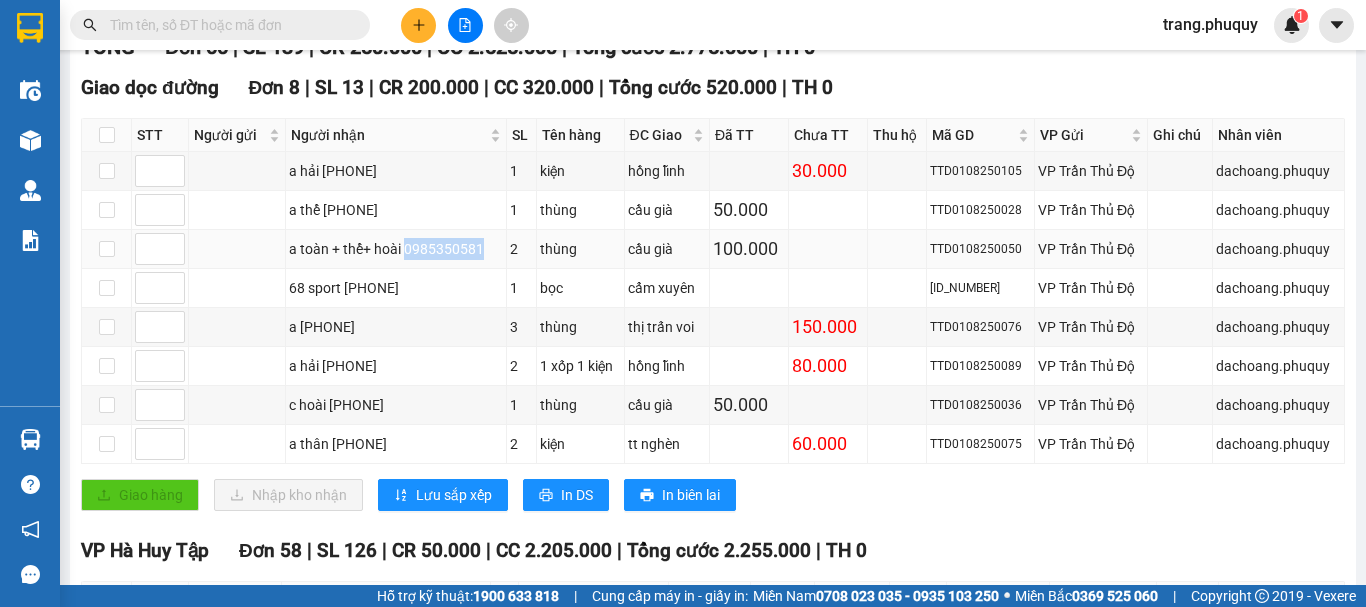 drag, startPoint x: 492, startPoint y: 268, endPoint x: 414, endPoint y: 269, distance: 78.00641 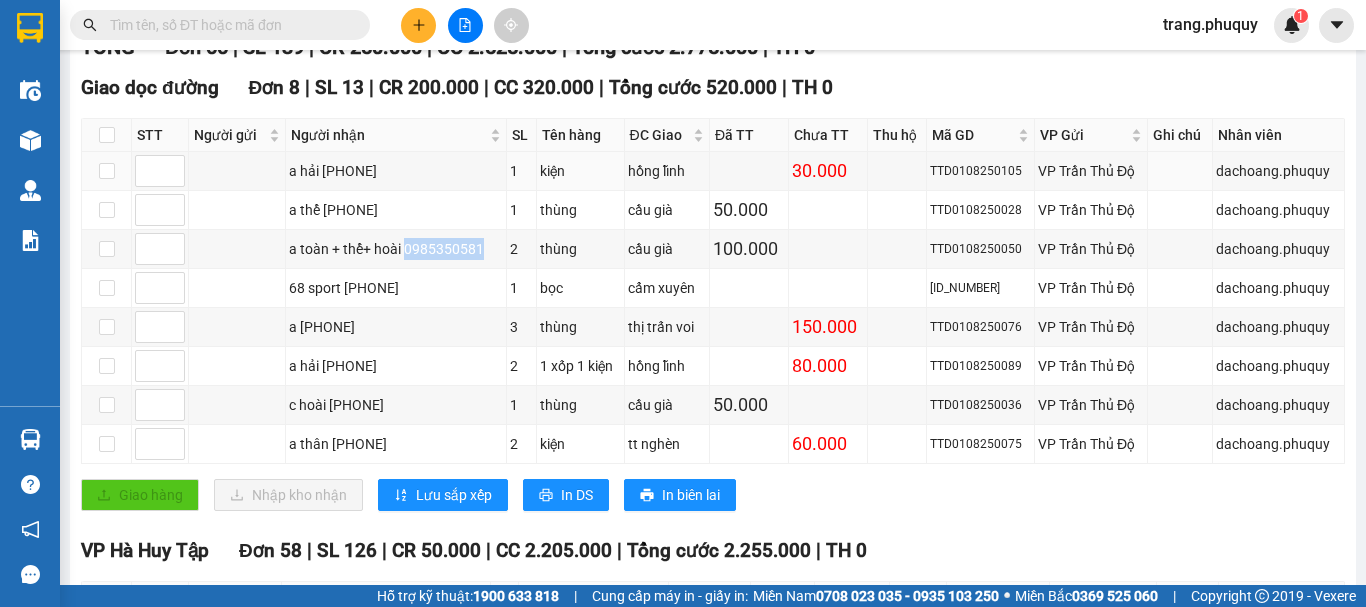 scroll, scrollTop: 100, scrollLeft: 0, axis: vertical 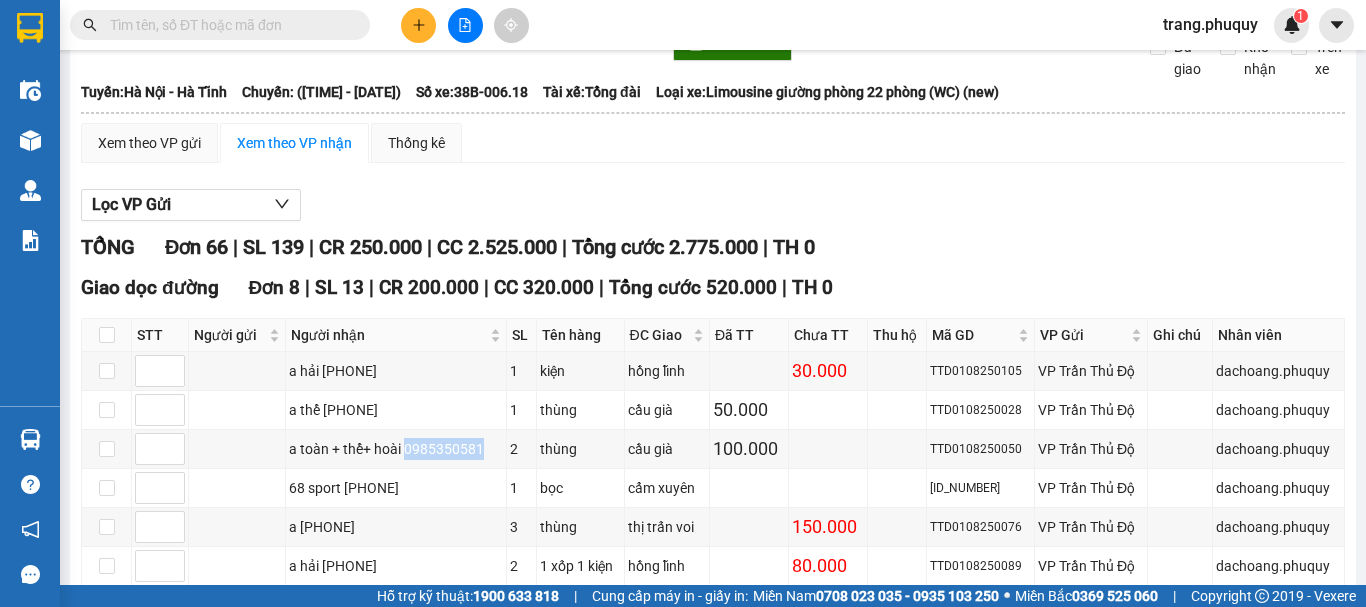 click 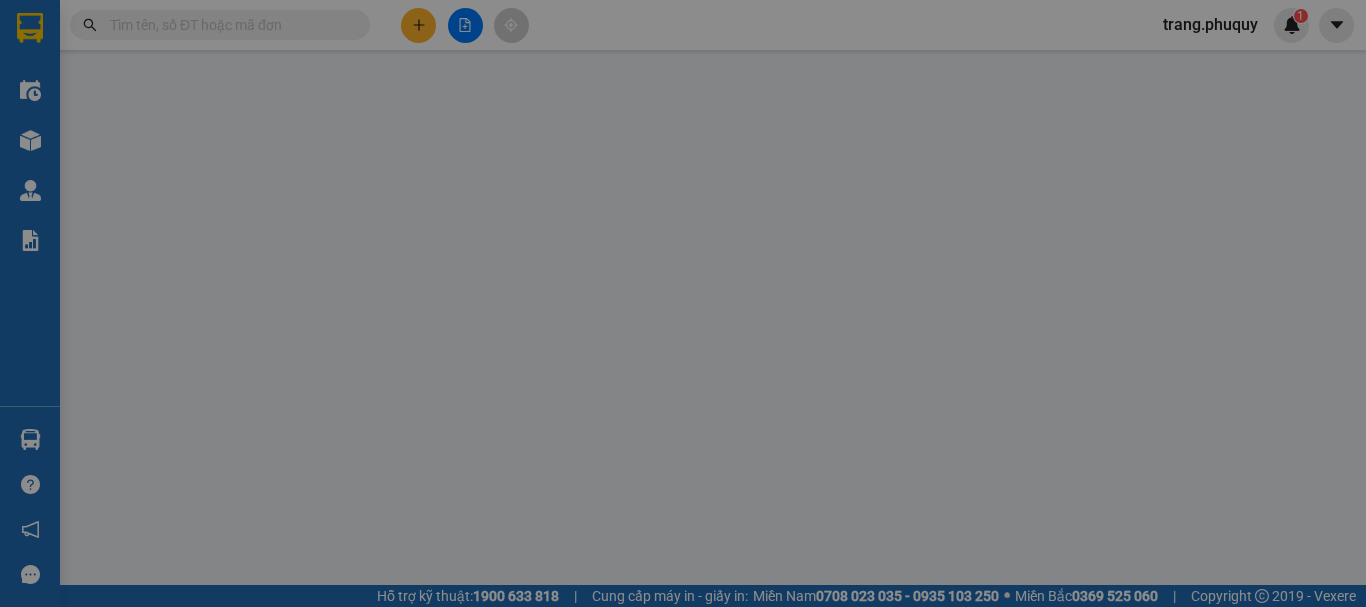 scroll, scrollTop: 0, scrollLeft: 0, axis: both 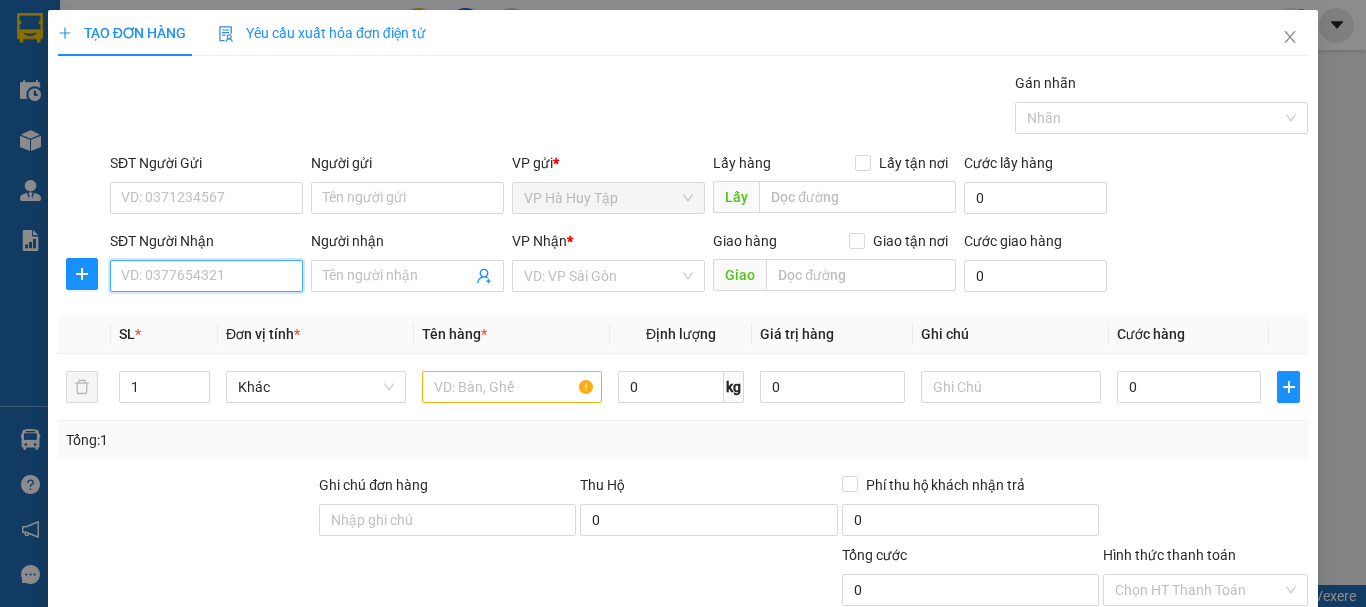 click on "SĐT Người Nhận" at bounding box center (206, 276) 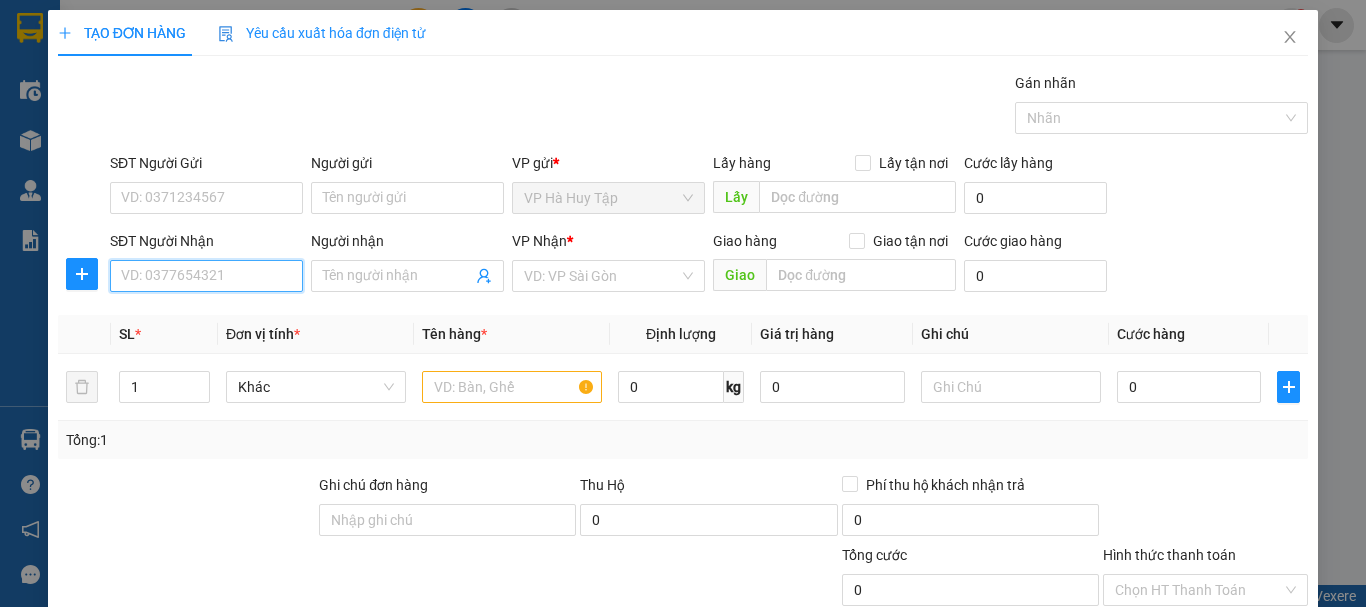 paste on "0985350581" 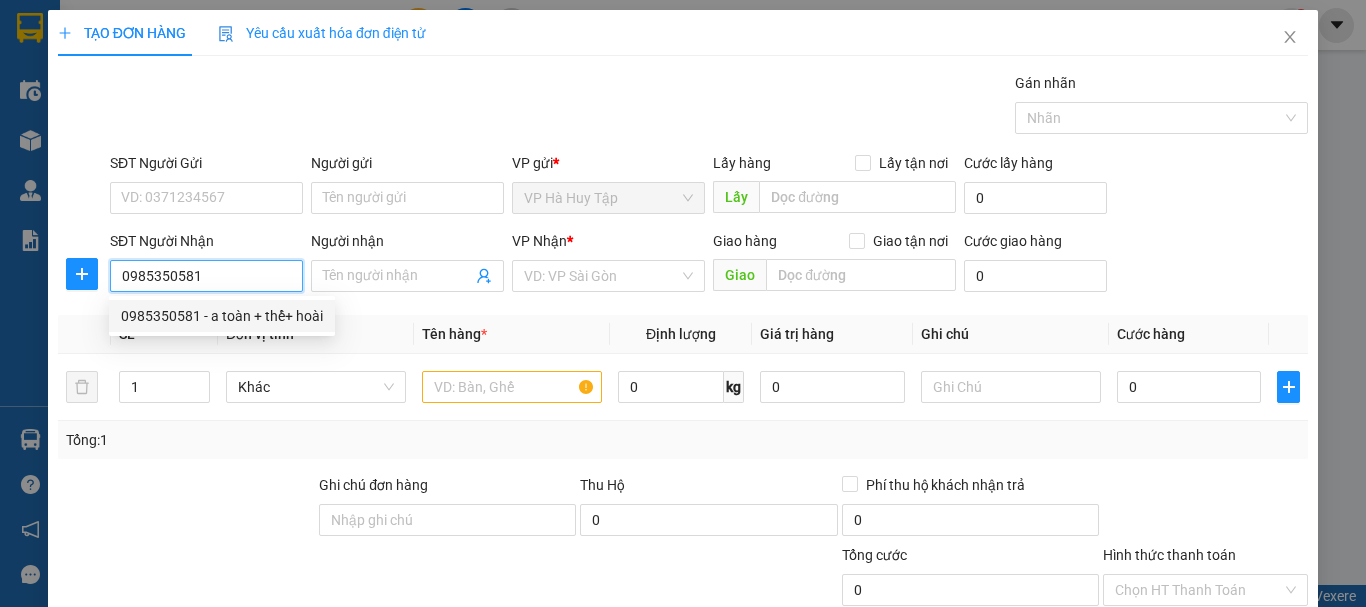 click on "0985350581 - a toàn + thể+ hoài" at bounding box center (222, 316) 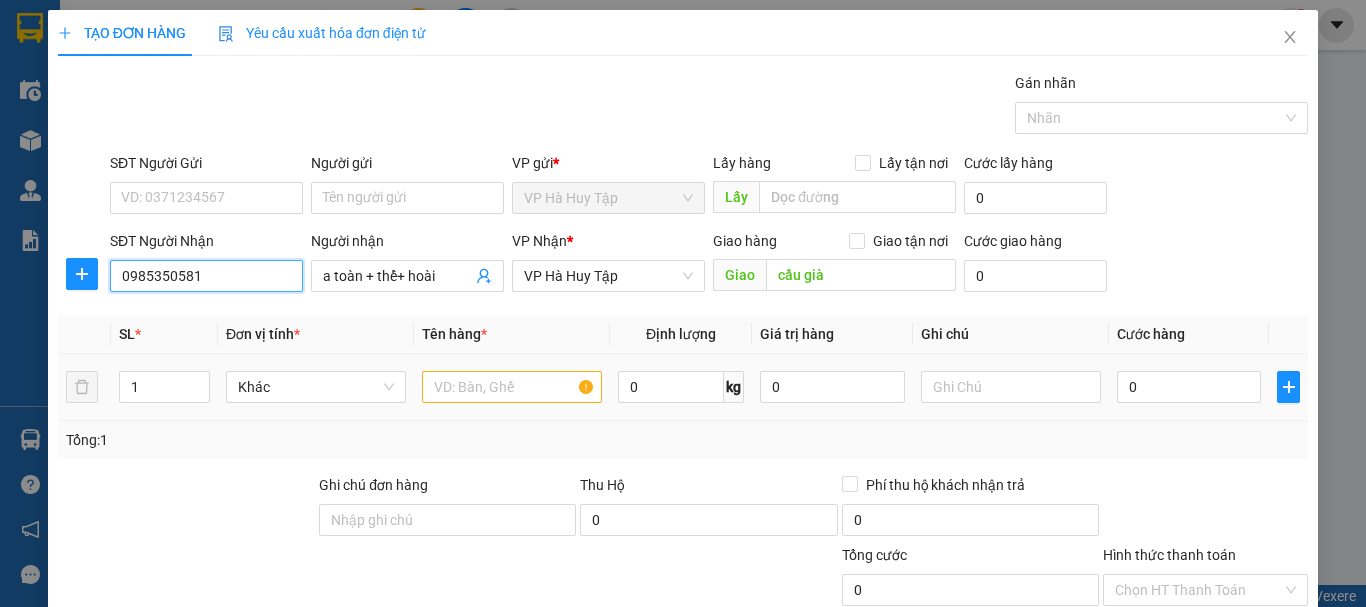 type on "0985350581" 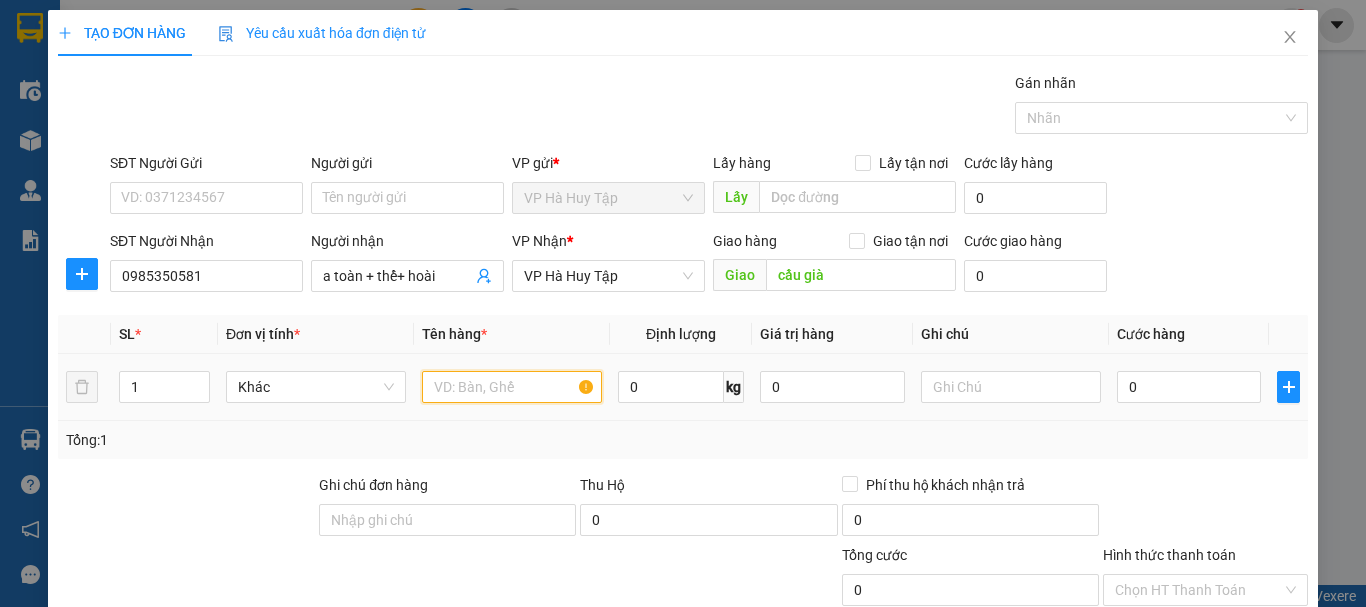 click at bounding box center (512, 387) 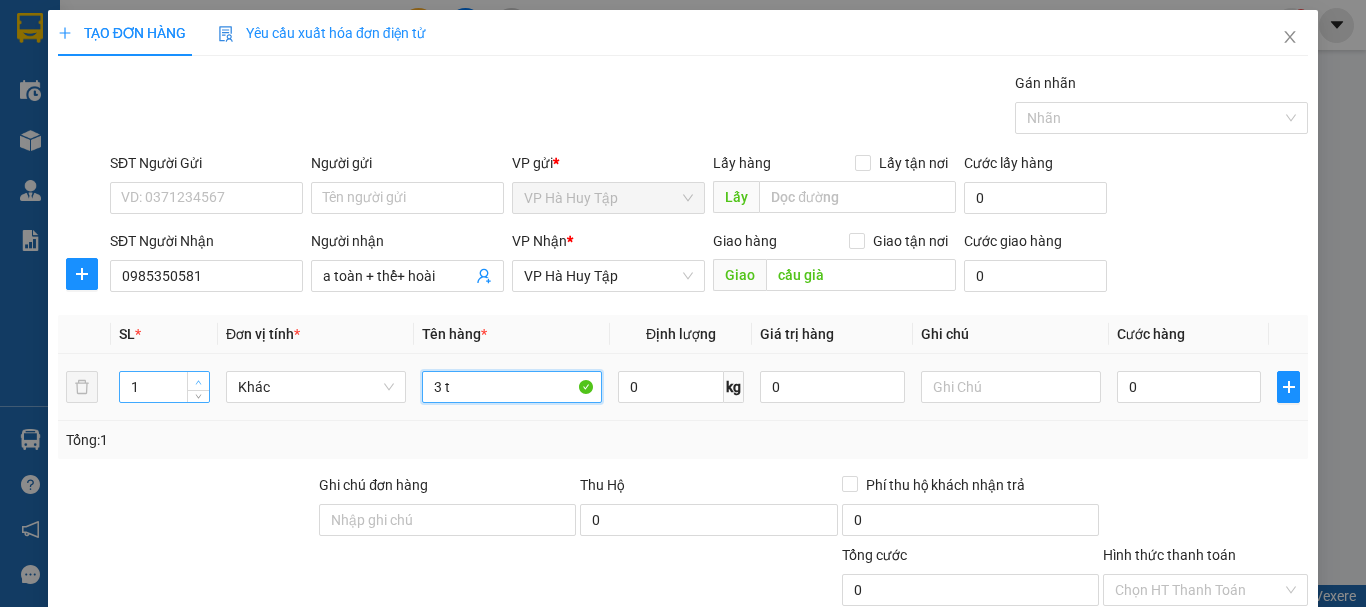type on "3 t" 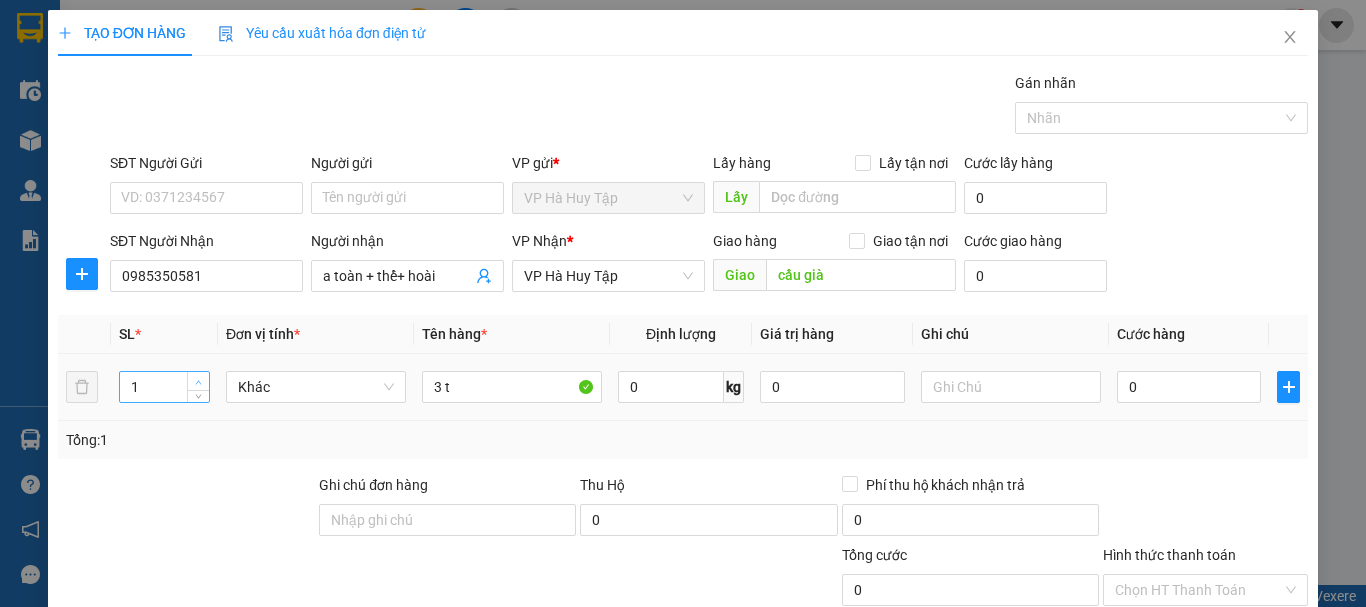 type on "2" 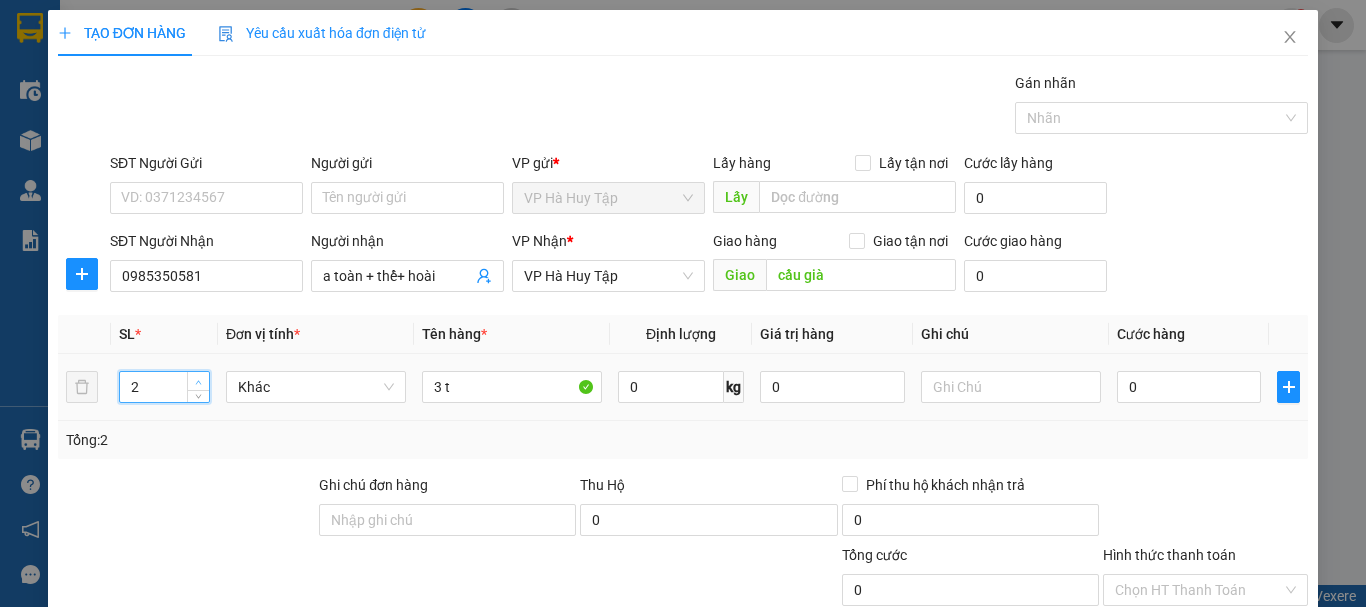 click 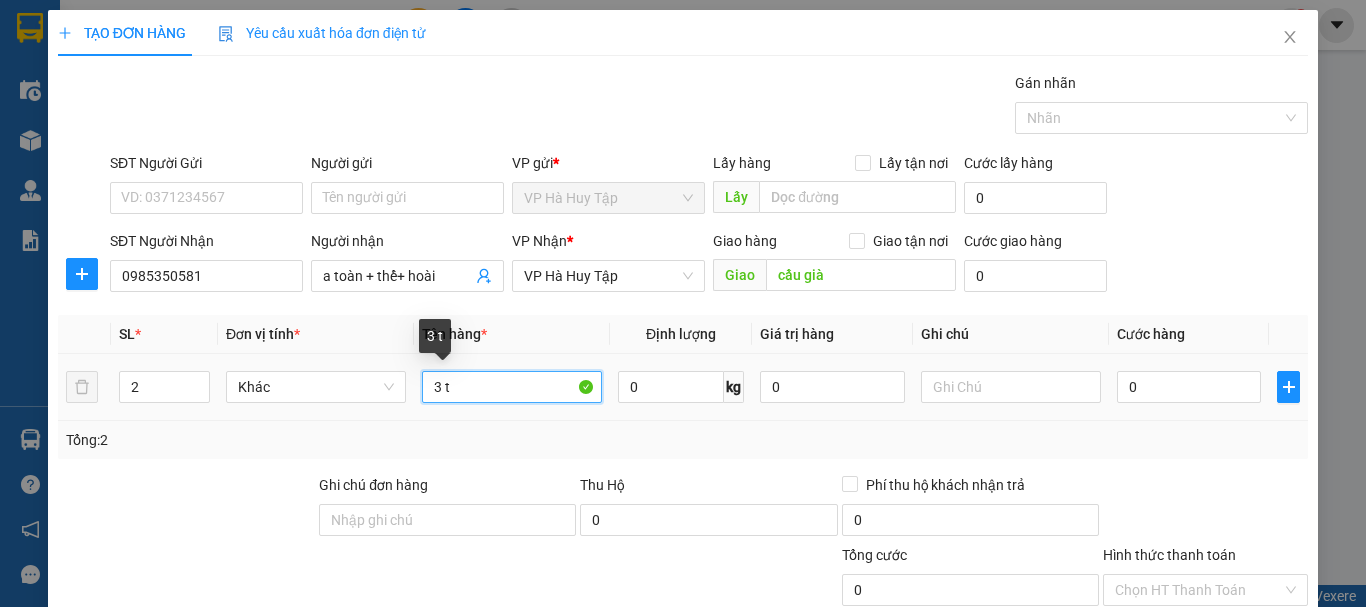 click on "3 t" at bounding box center (512, 387) 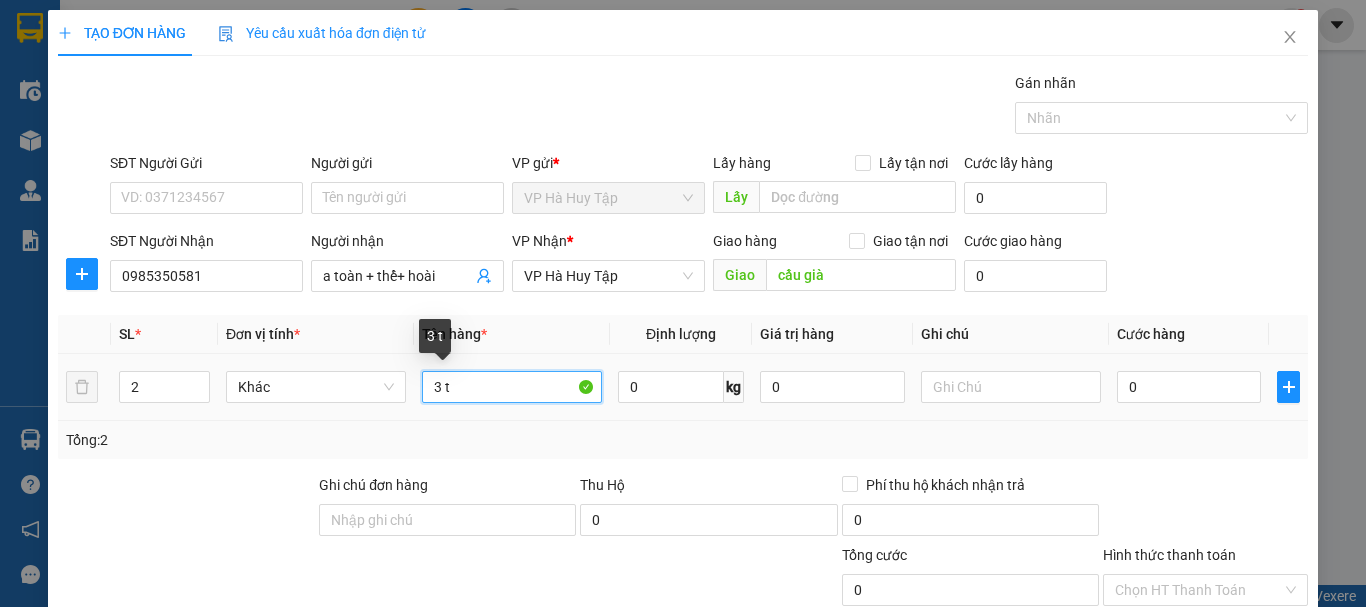 drag, startPoint x: 437, startPoint y: 384, endPoint x: 420, endPoint y: 385, distance: 17.029387 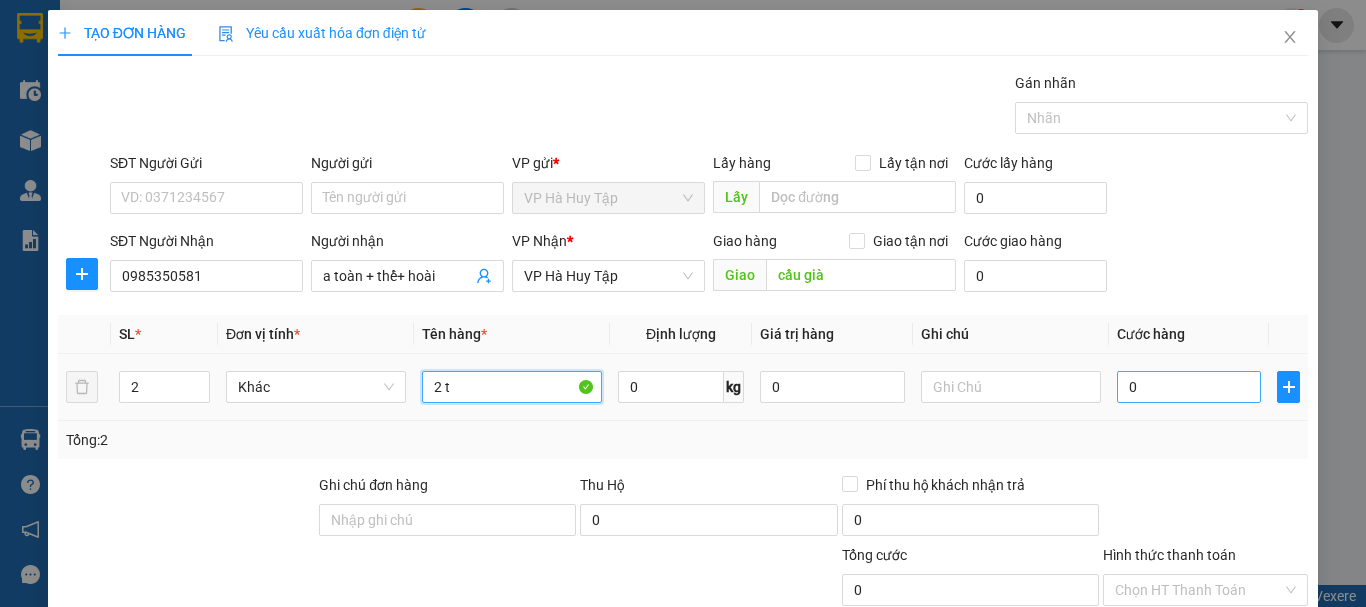 type on "2 t" 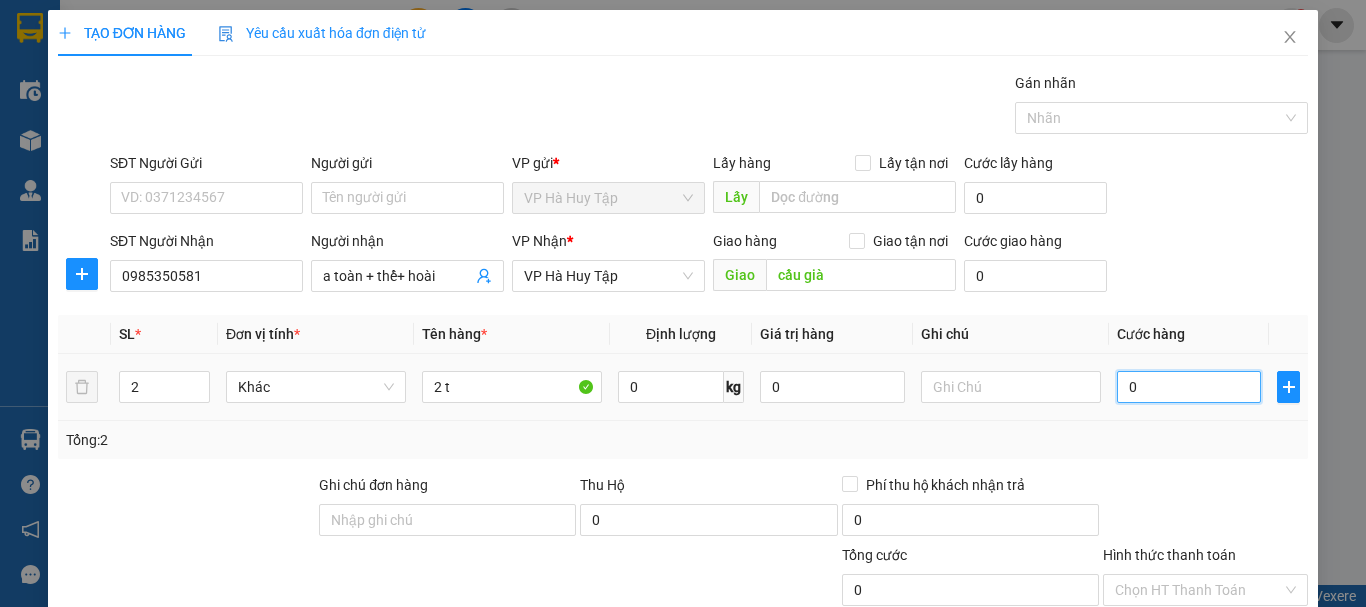click on "0" at bounding box center [1189, 387] 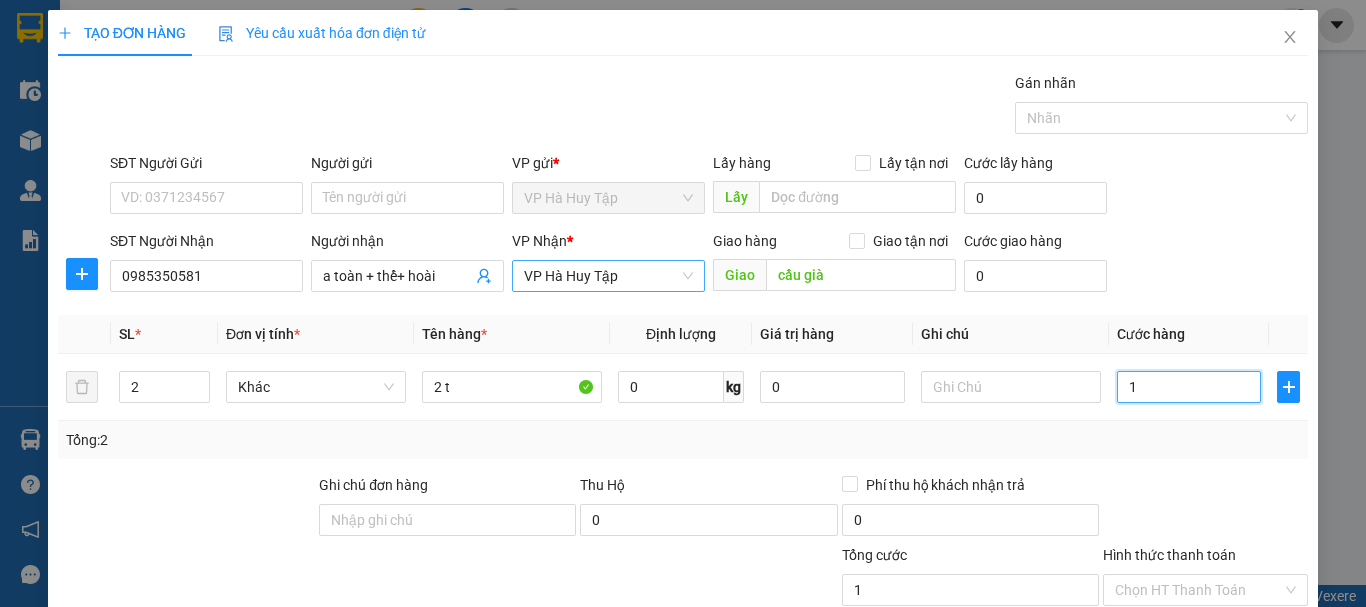 click on "VP Hà Huy Tập" at bounding box center [608, 276] 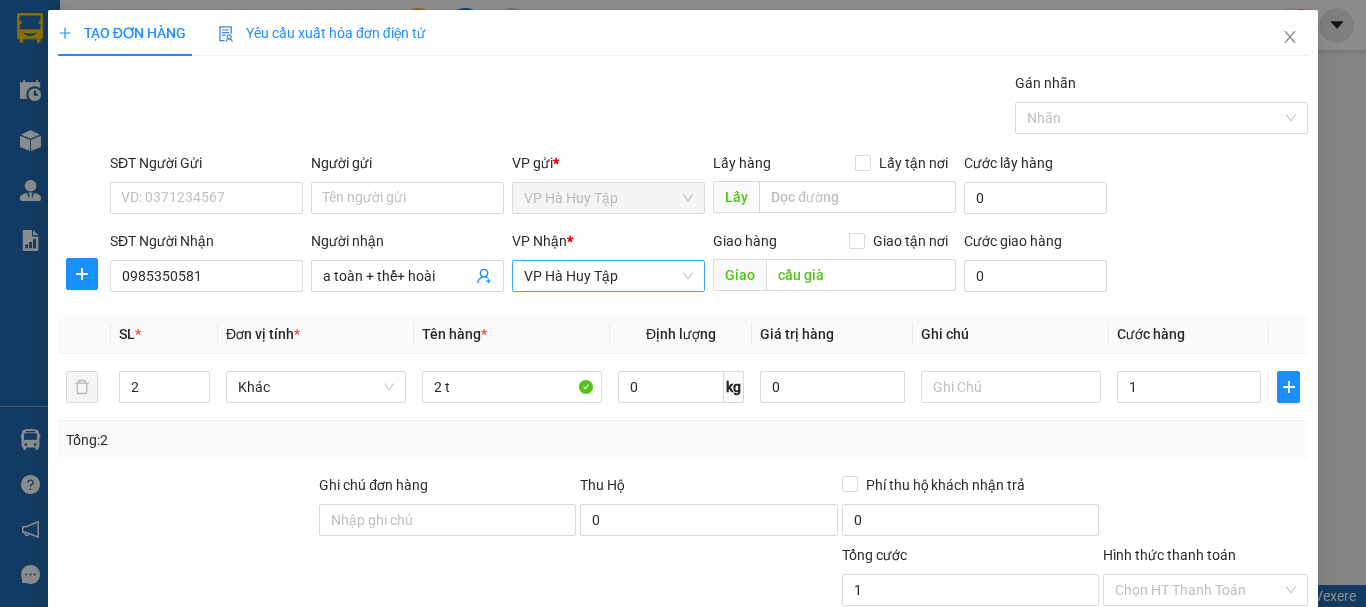 type on "1.000" 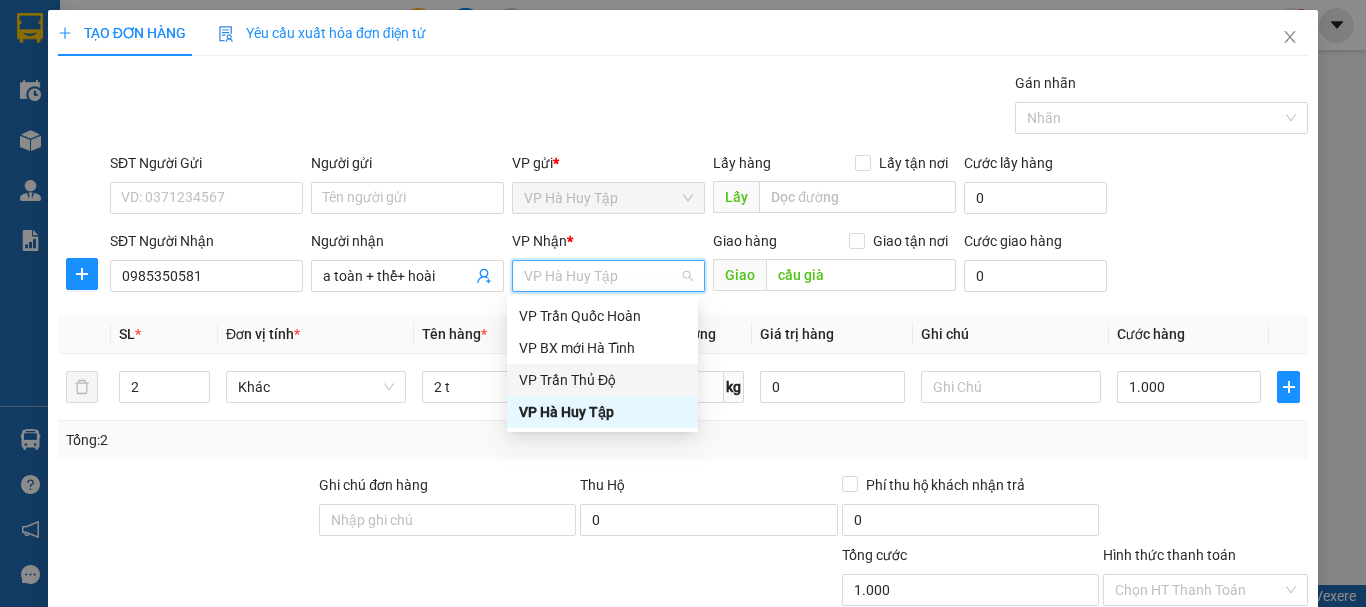 click on "VP Trần Thủ Độ" at bounding box center [602, 380] 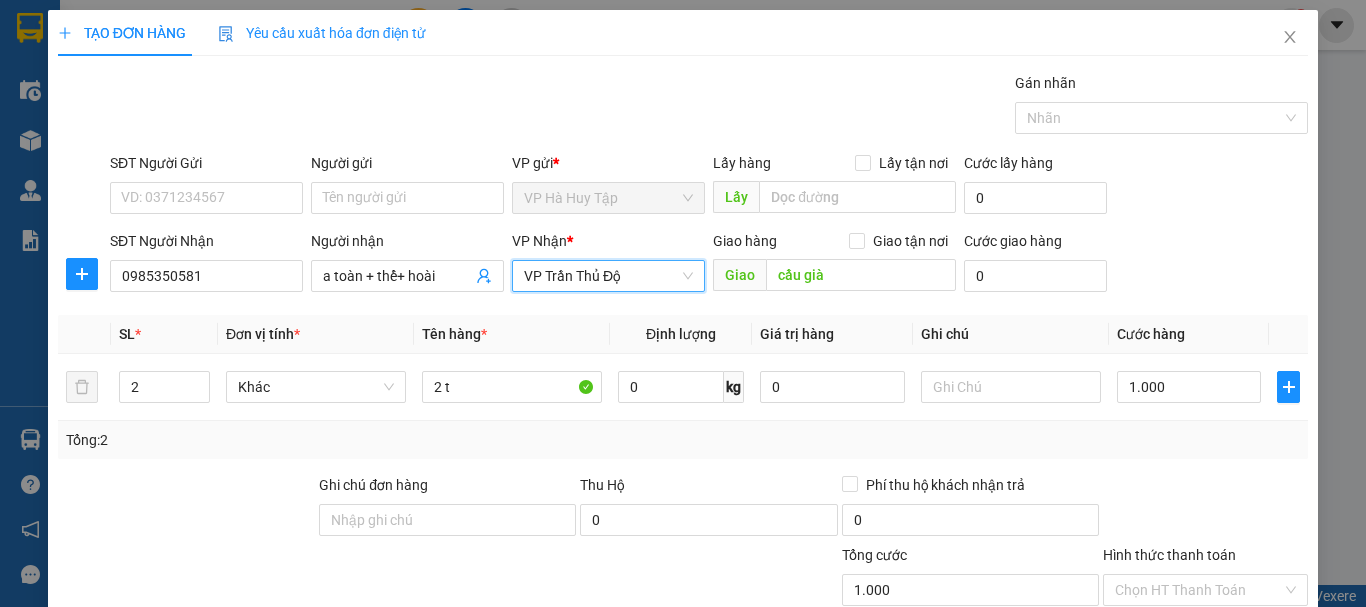 scroll, scrollTop: 195, scrollLeft: 0, axis: vertical 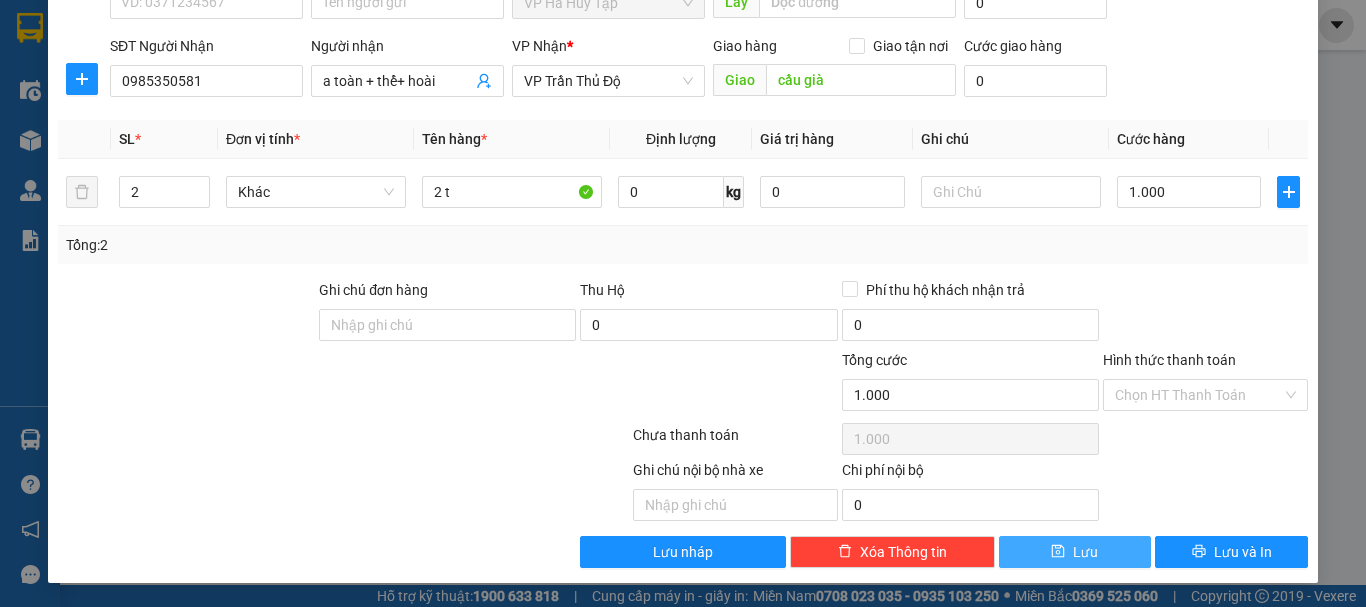 click on "Lưu" at bounding box center [1075, 552] 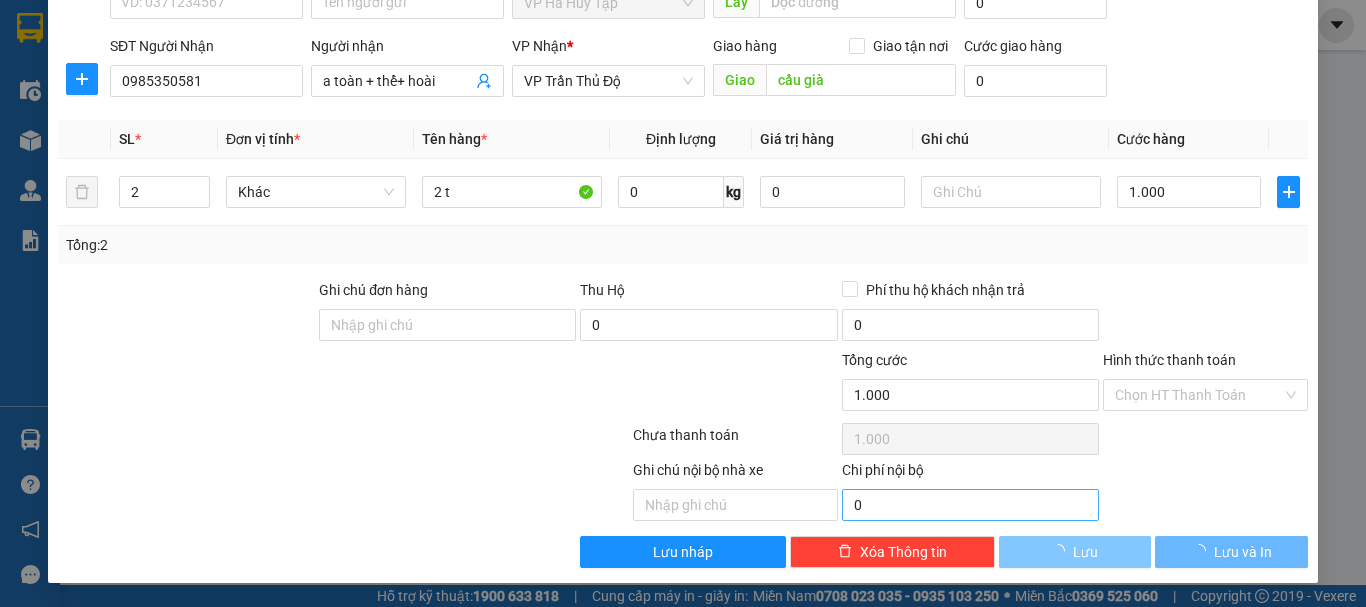 type 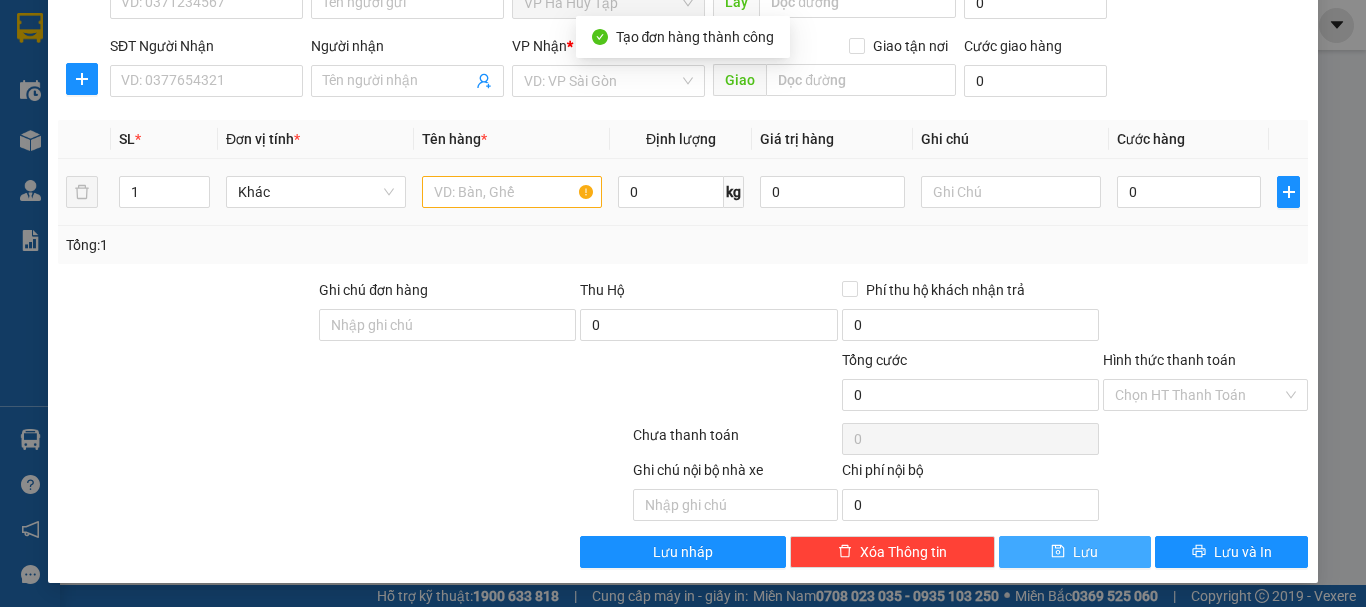 scroll, scrollTop: 0, scrollLeft: 0, axis: both 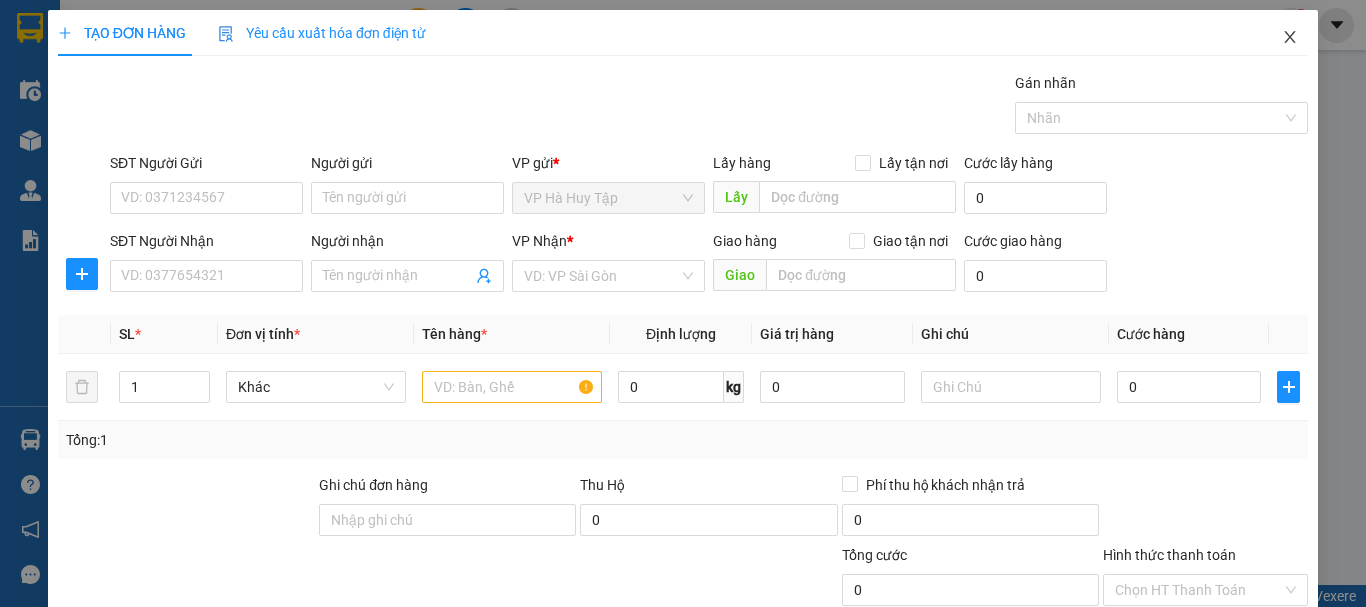 click 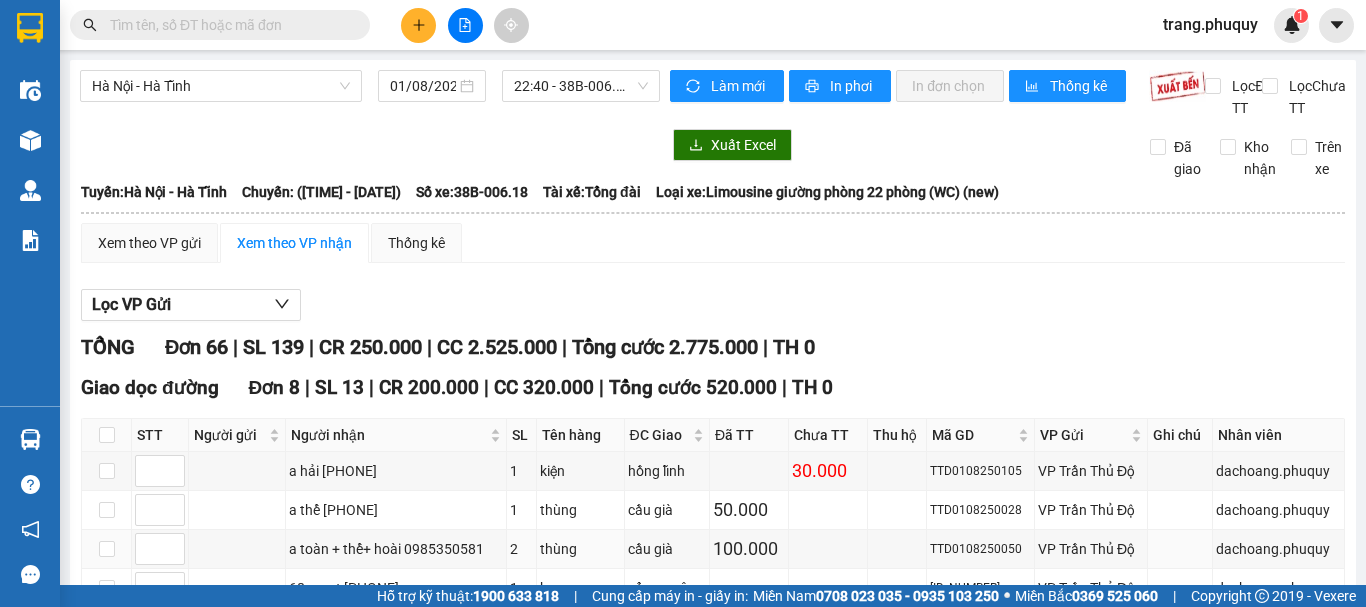 scroll, scrollTop: 200, scrollLeft: 0, axis: vertical 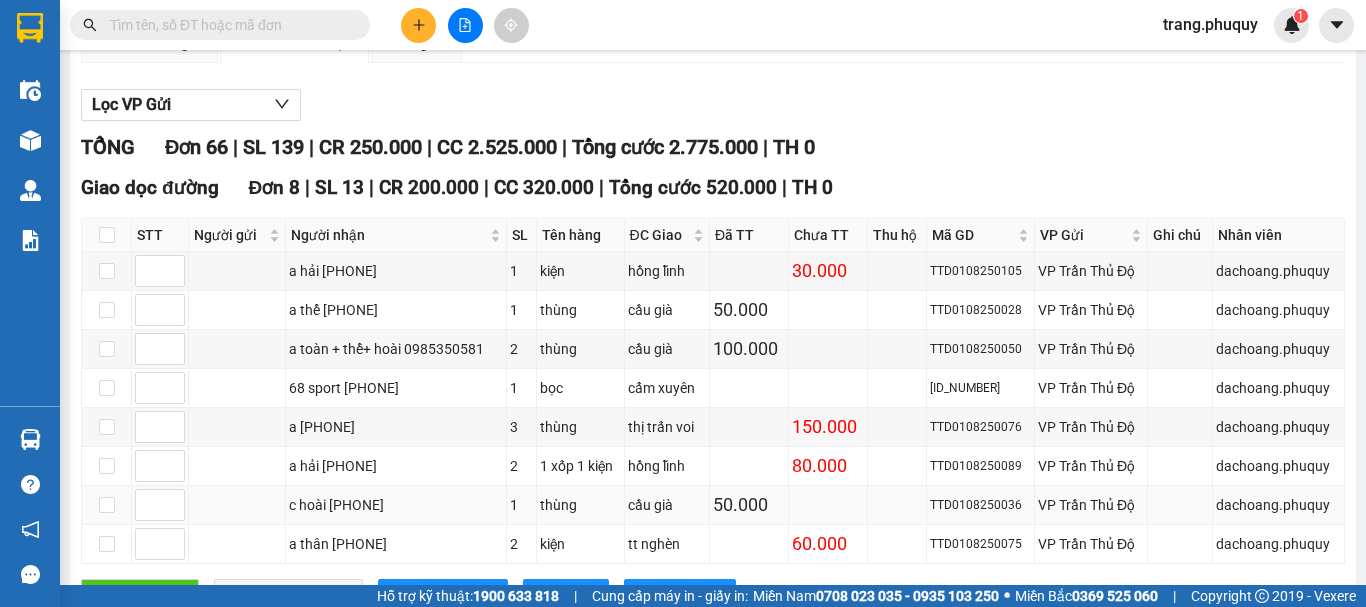 drag, startPoint x: 412, startPoint y: 521, endPoint x: 334, endPoint y: 526, distance: 78.160095 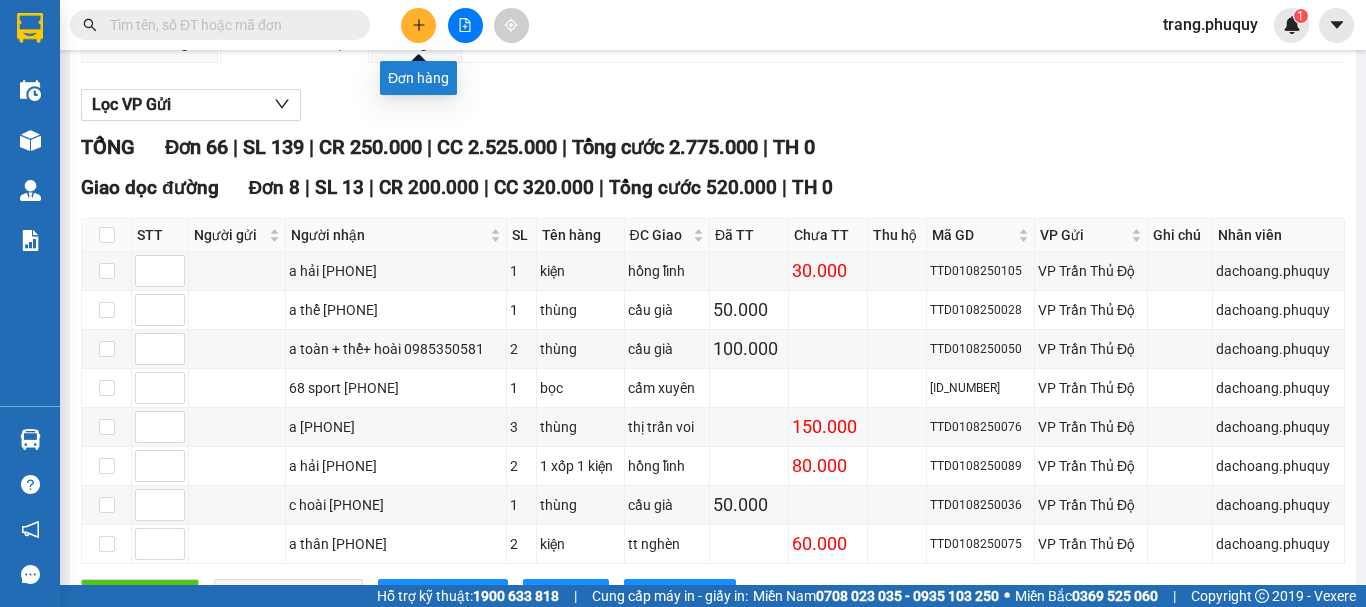 click at bounding box center [418, 25] 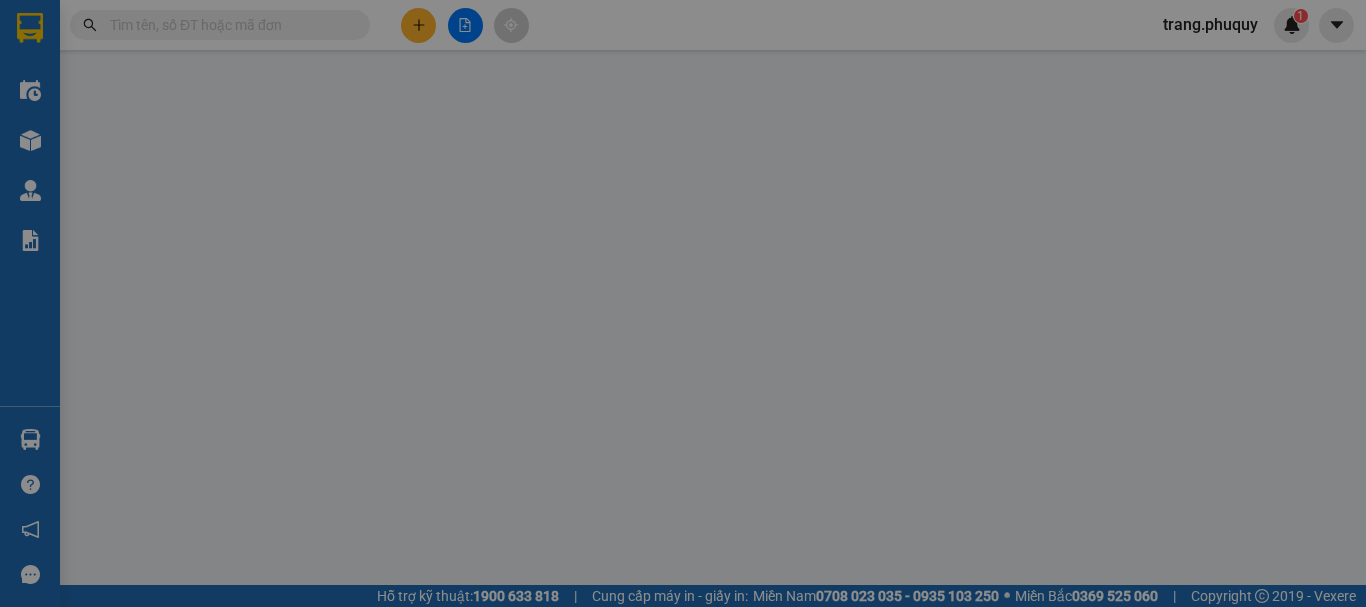 scroll, scrollTop: 0, scrollLeft: 0, axis: both 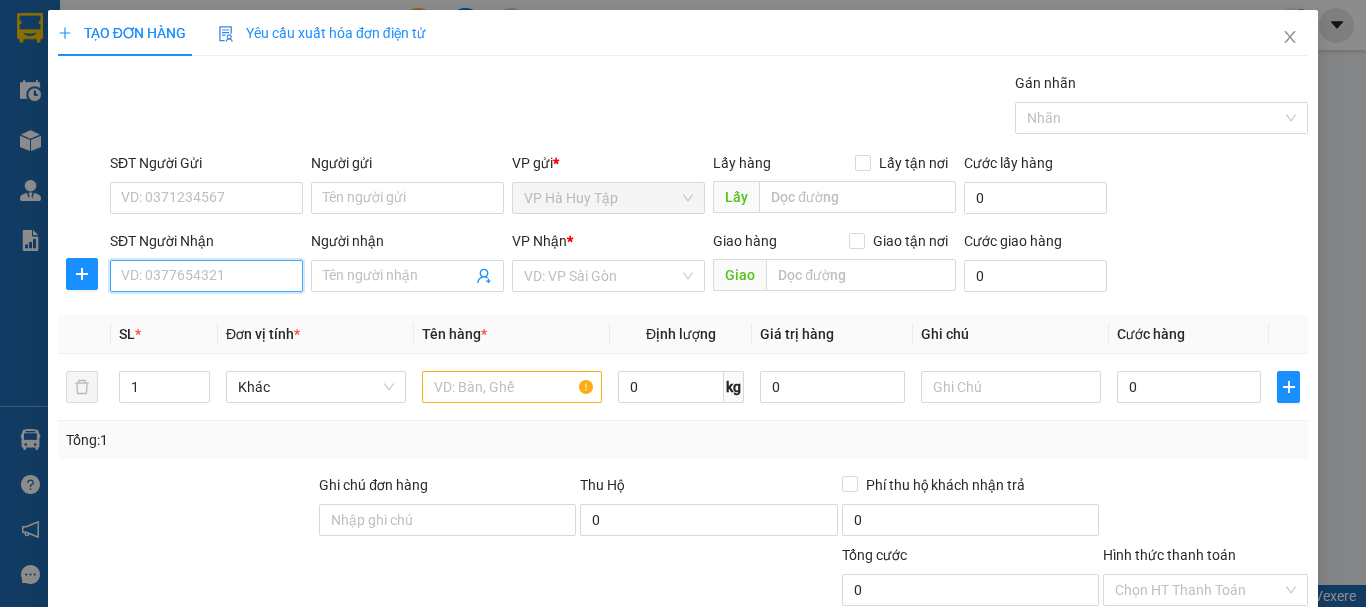 click on "SĐT Người Nhận" at bounding box center [206, 276] 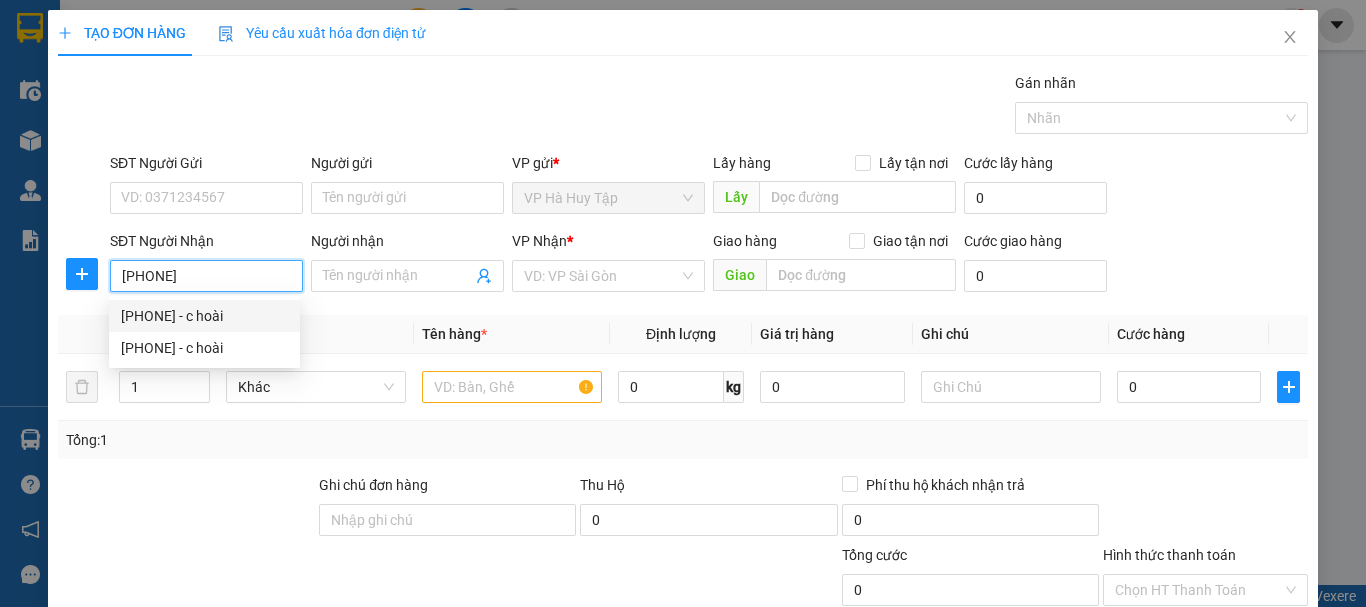 click on "[PHONE] - c hoài" at bounding box center (204, 316) 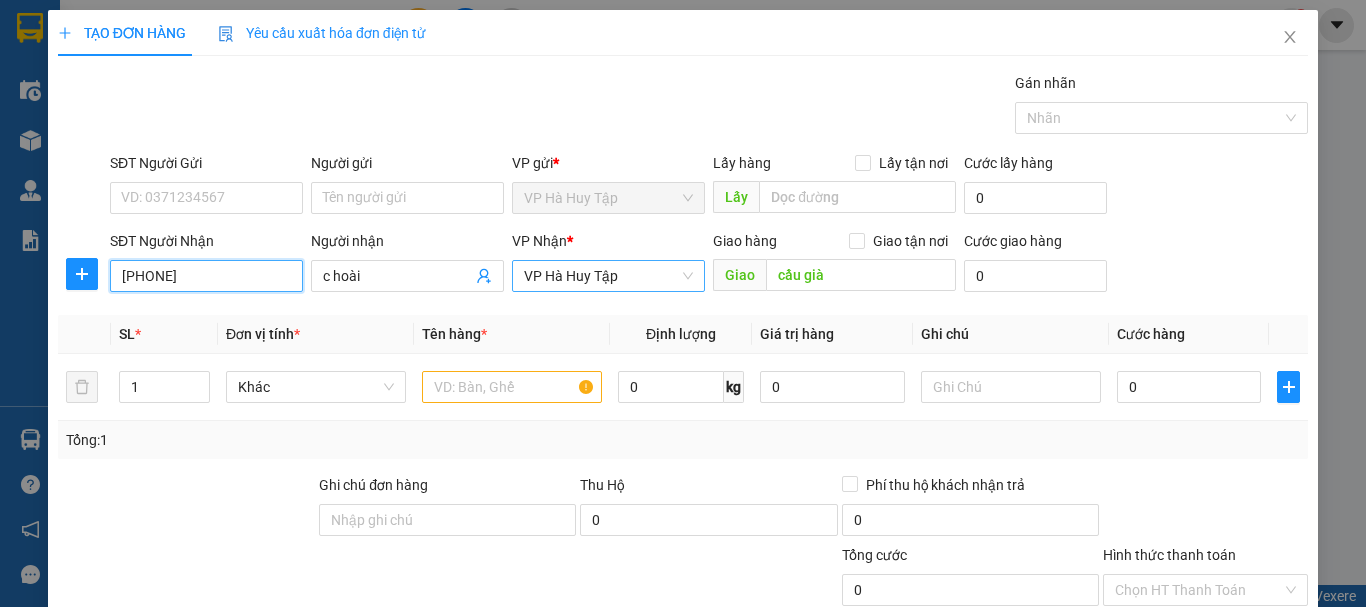 click on "VP Hà Huy Tập" at bounding box center (608, 276) 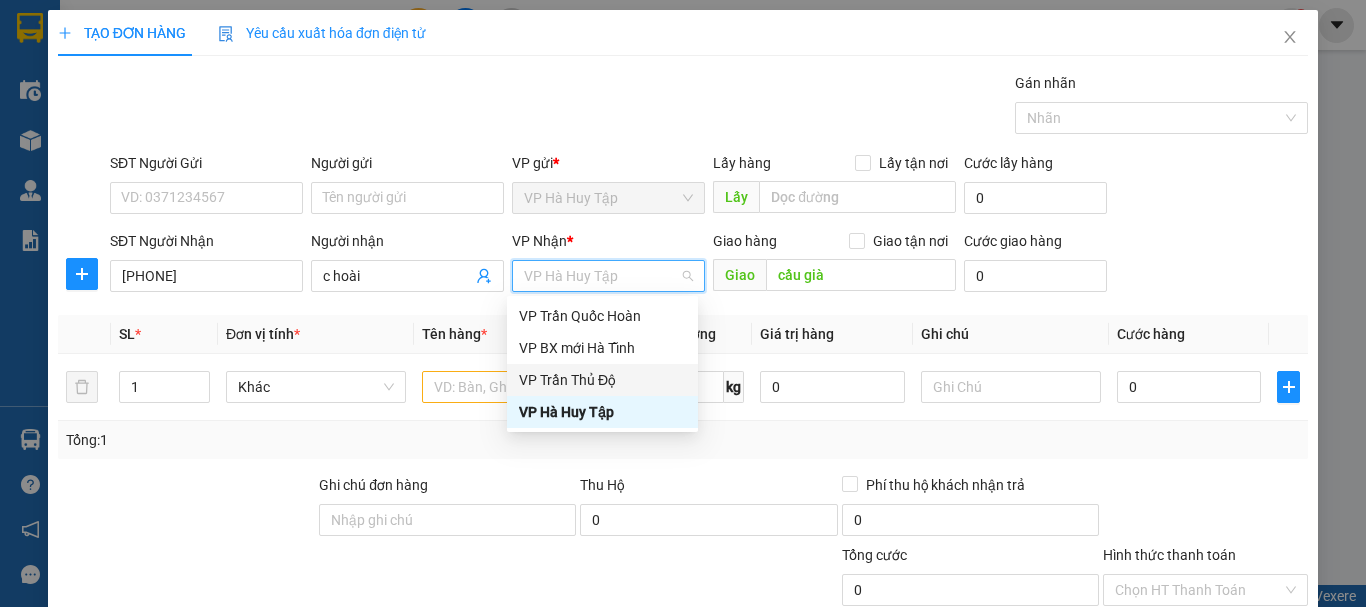 click on "VP Trần Thủ Độ" at bounding box center (602, 380) 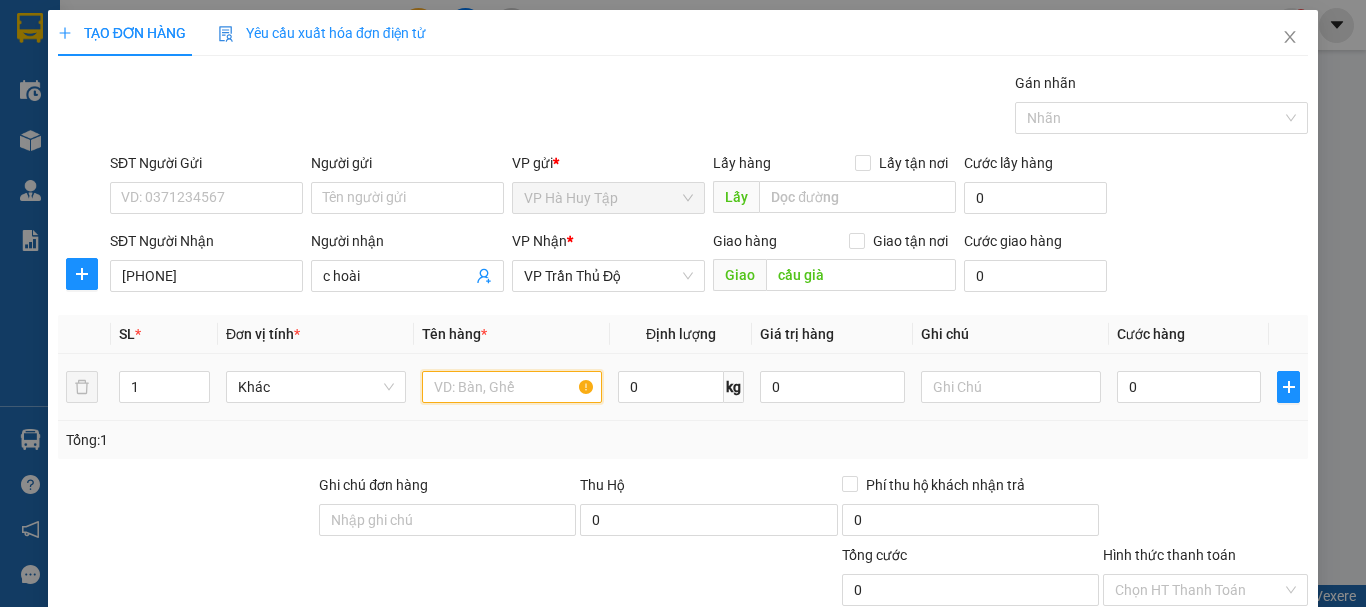 click at bounding box center [512, 387] 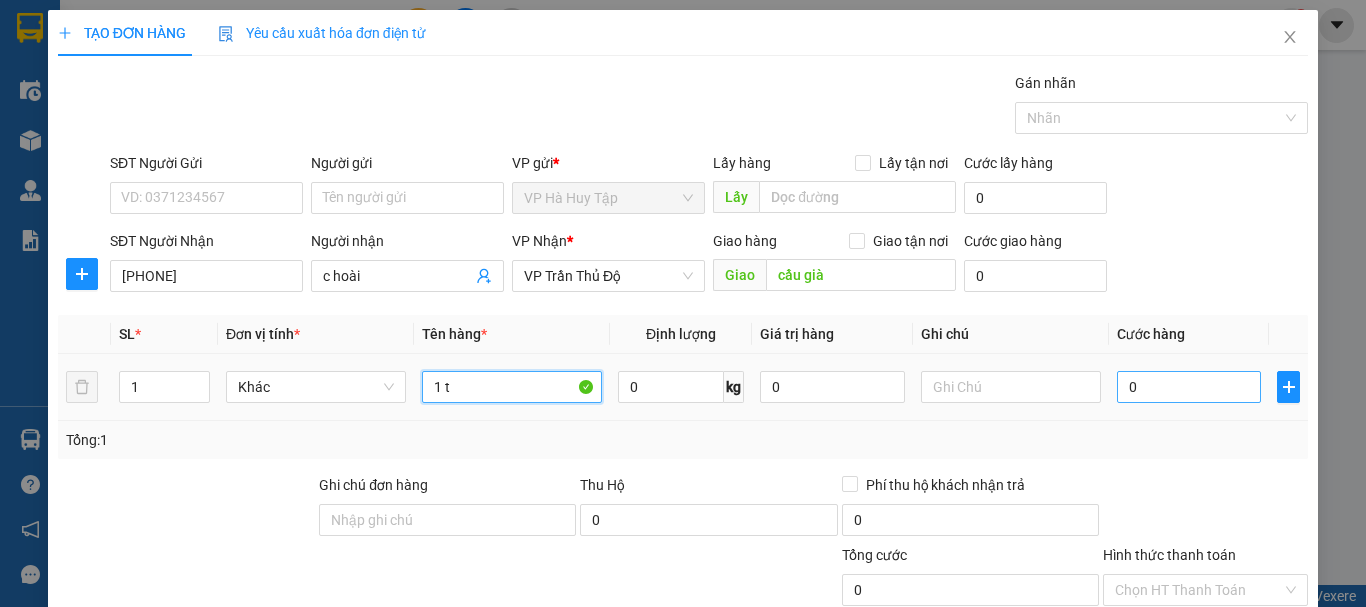 type on "1 t" 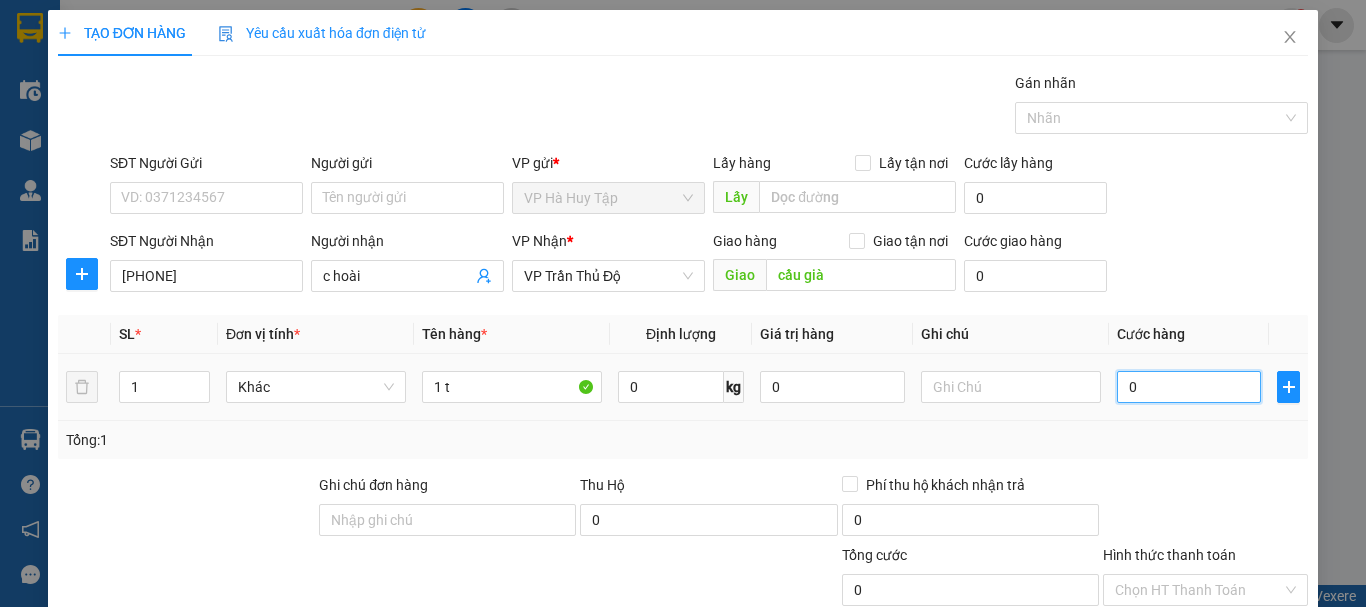 click on "0" at bounding box center (1189, 387) 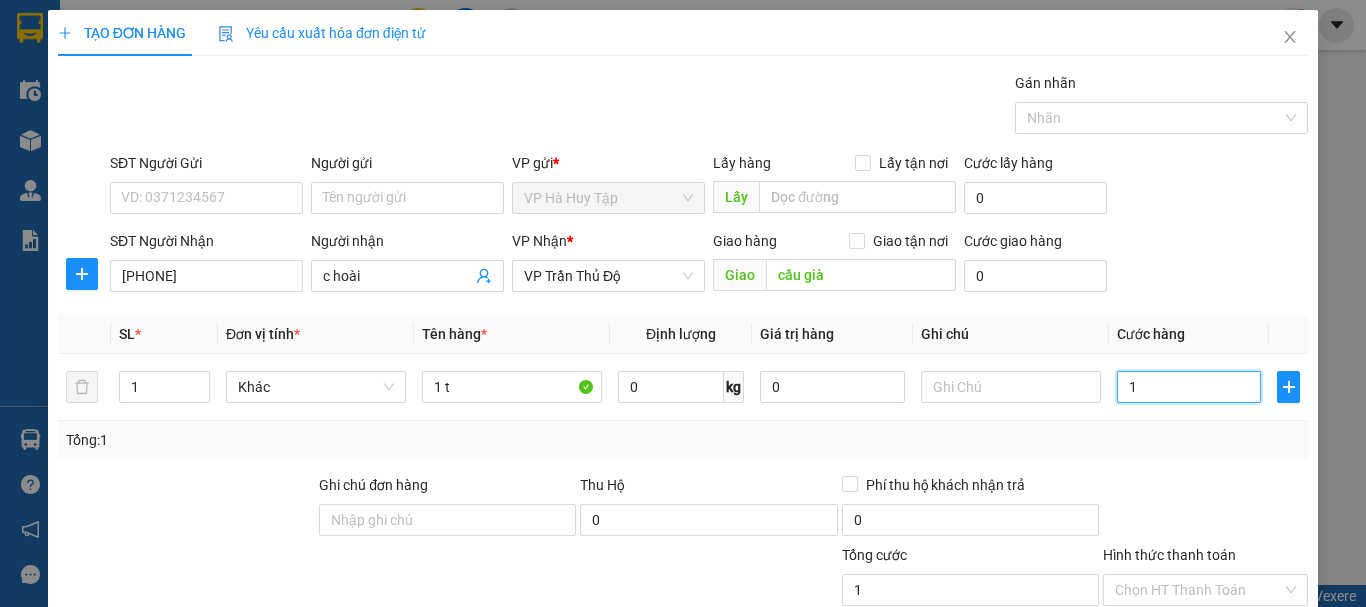 scroll, scrollTop: 195, scrollLeft: 0, axis: vertical 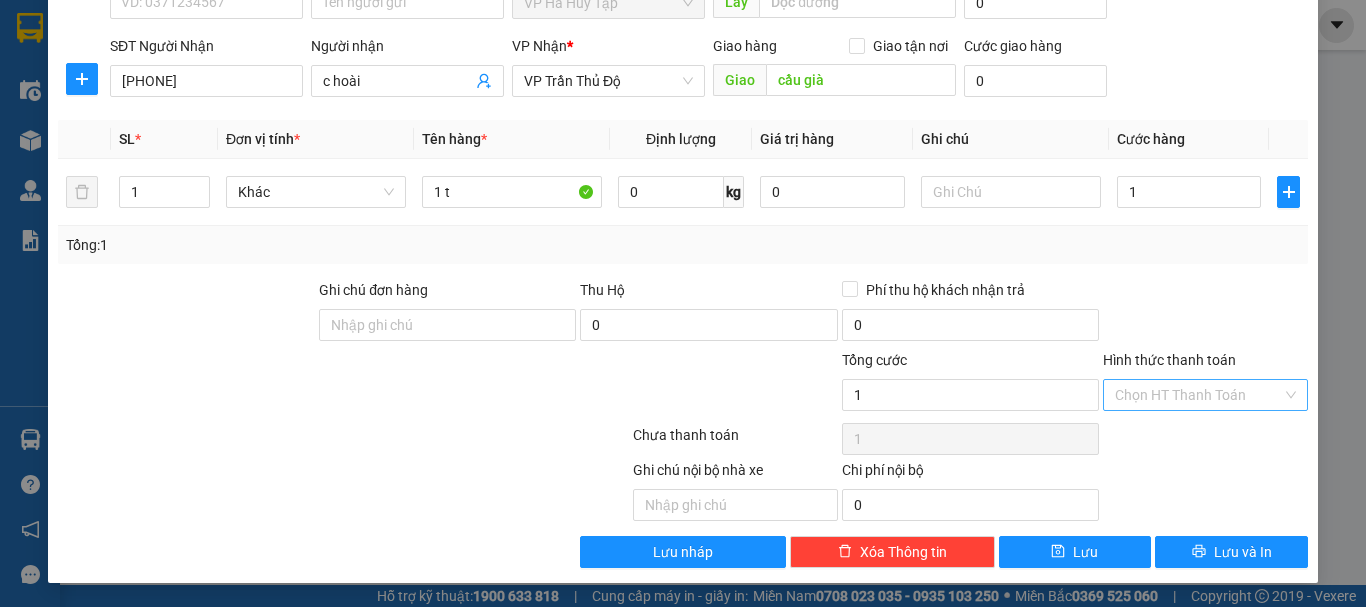 type on "1.000" 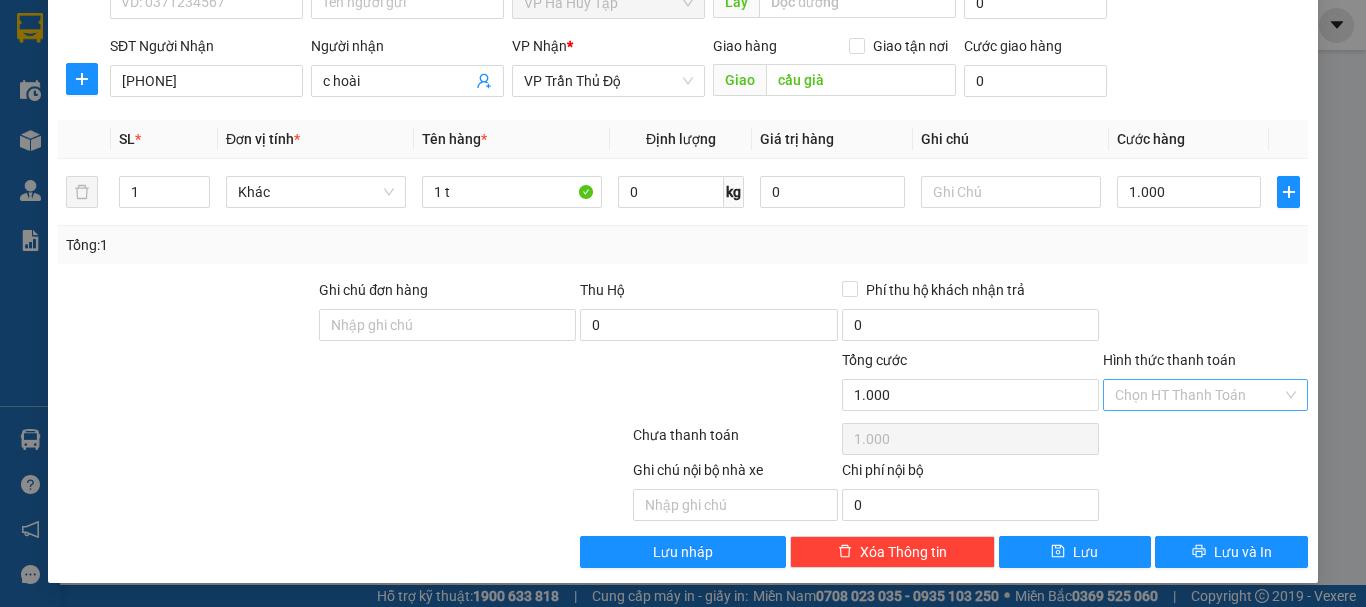 click on "Hình thức thanh toán" at bounding box center (1198, 395) 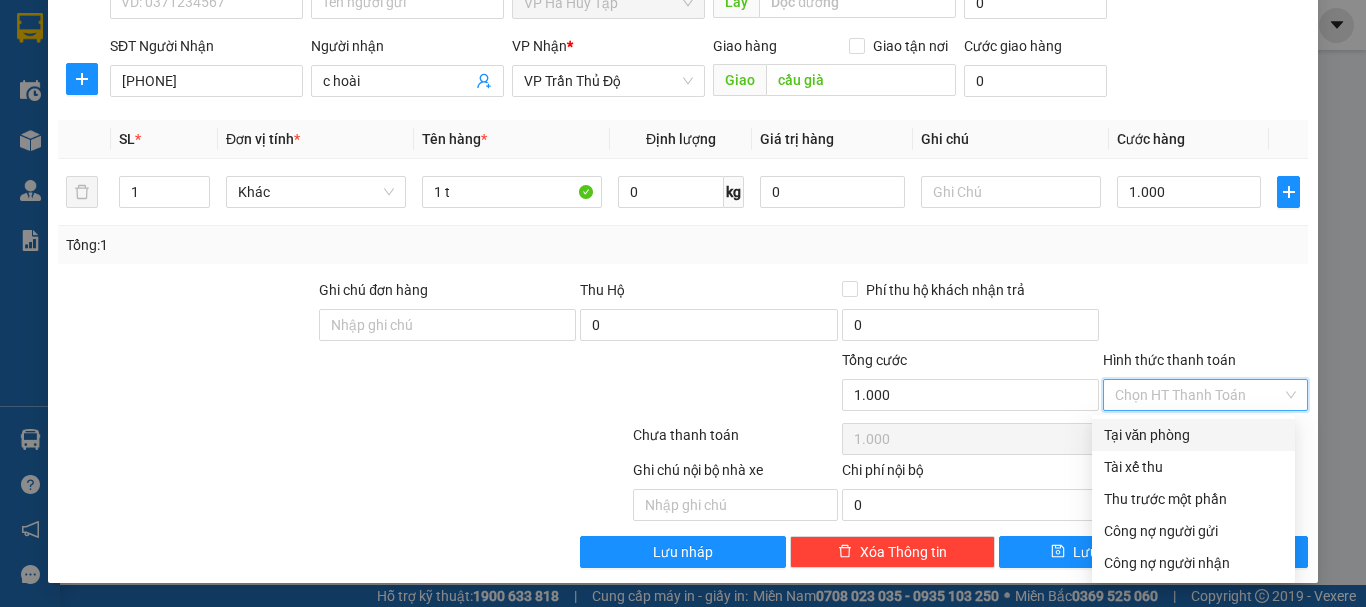 click on "Tại văn phòng" at bounding box center (1193, 435) 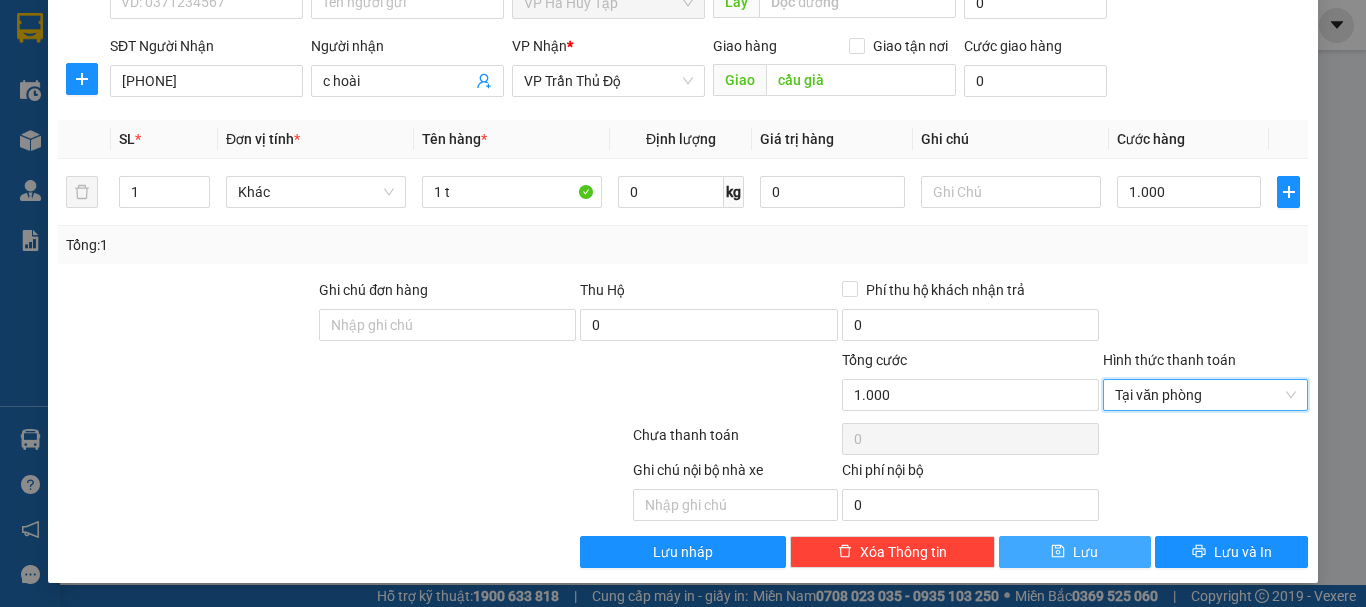 click on "Lưu" at bounding box center [1075, 552] 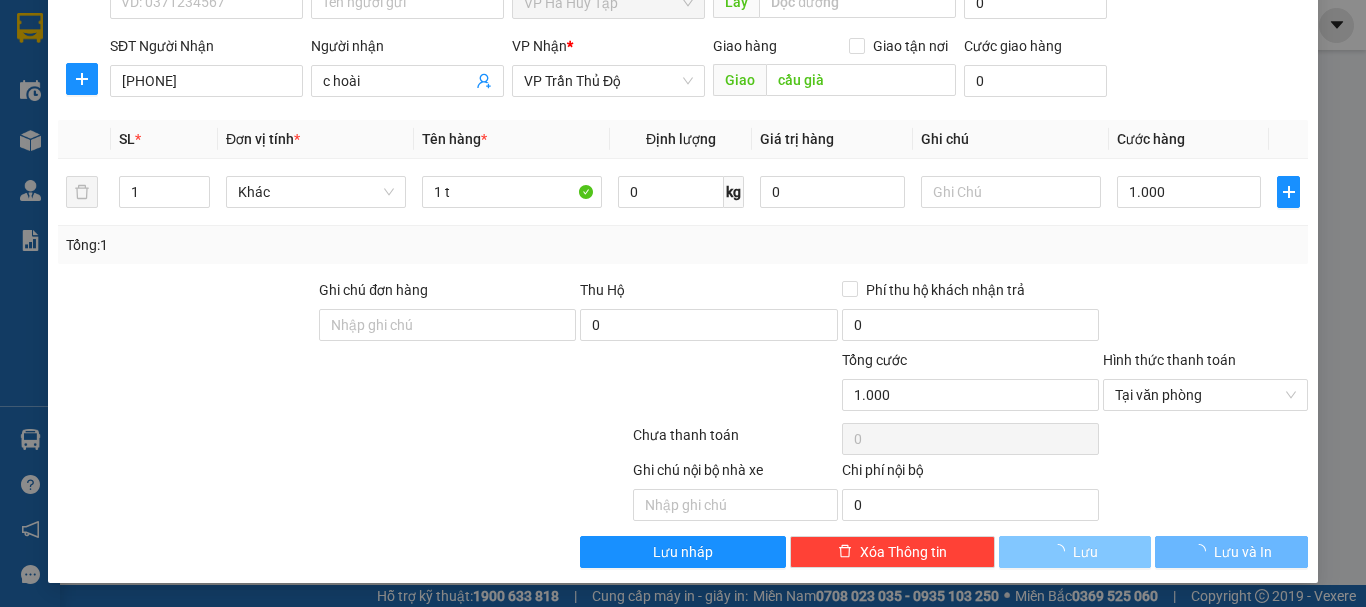 type 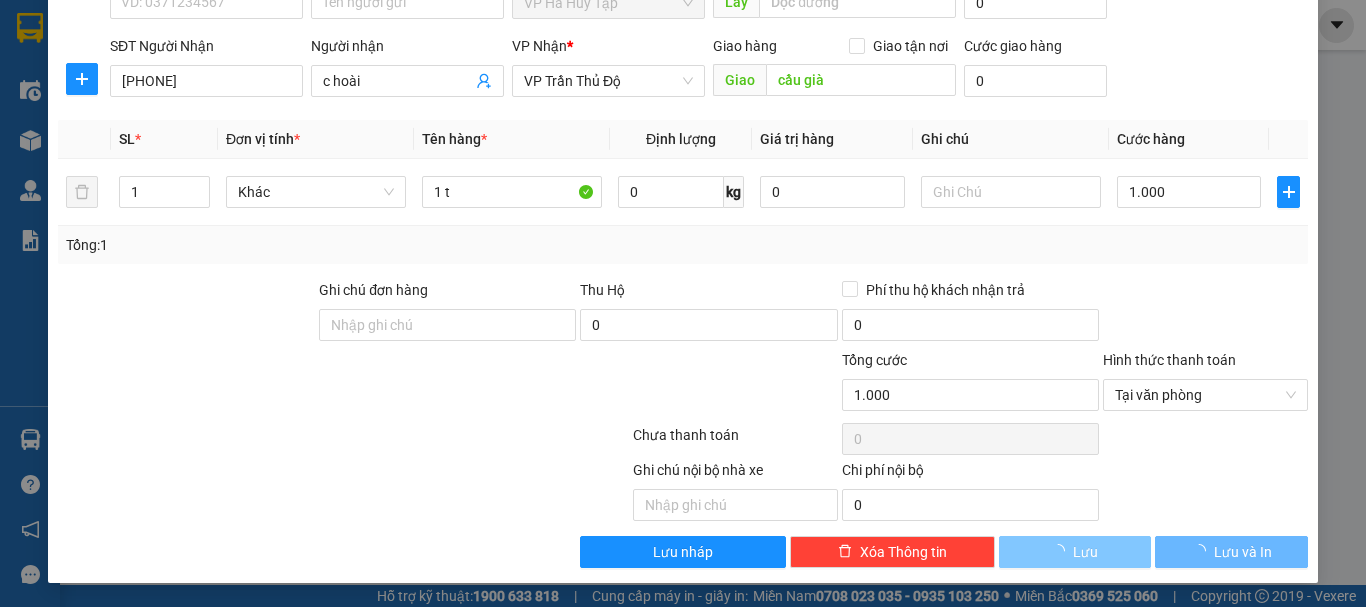 type 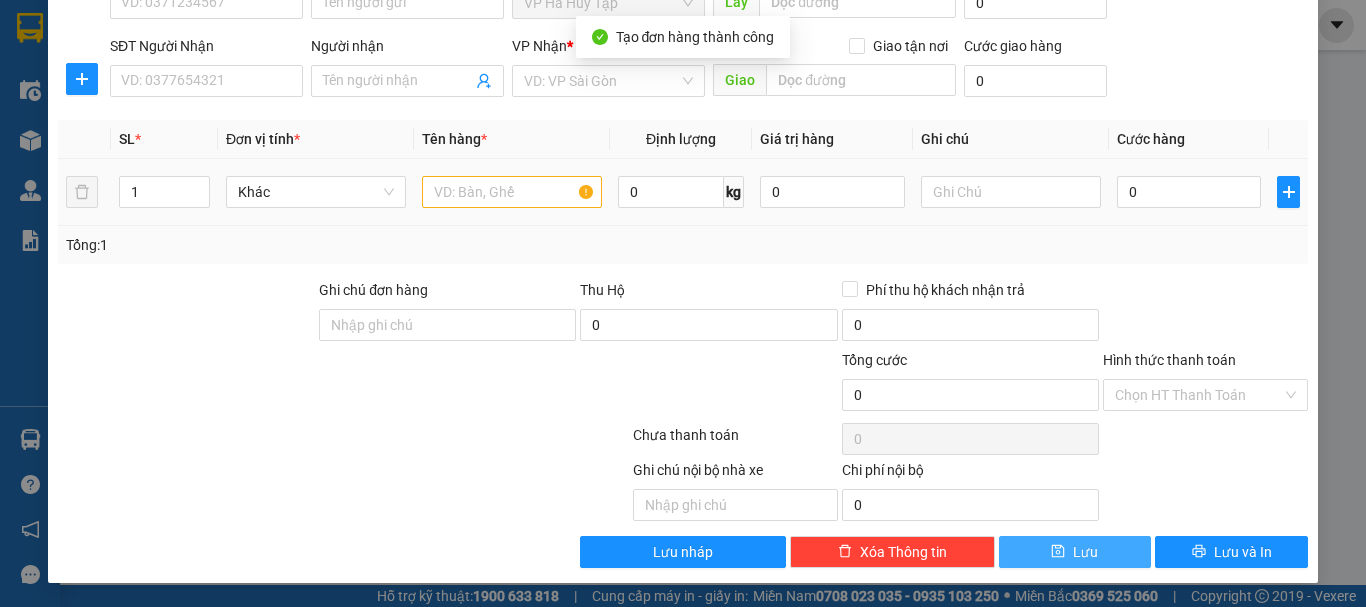 scroll, scrollTop: 0, scrollLeft: 0, axis: both 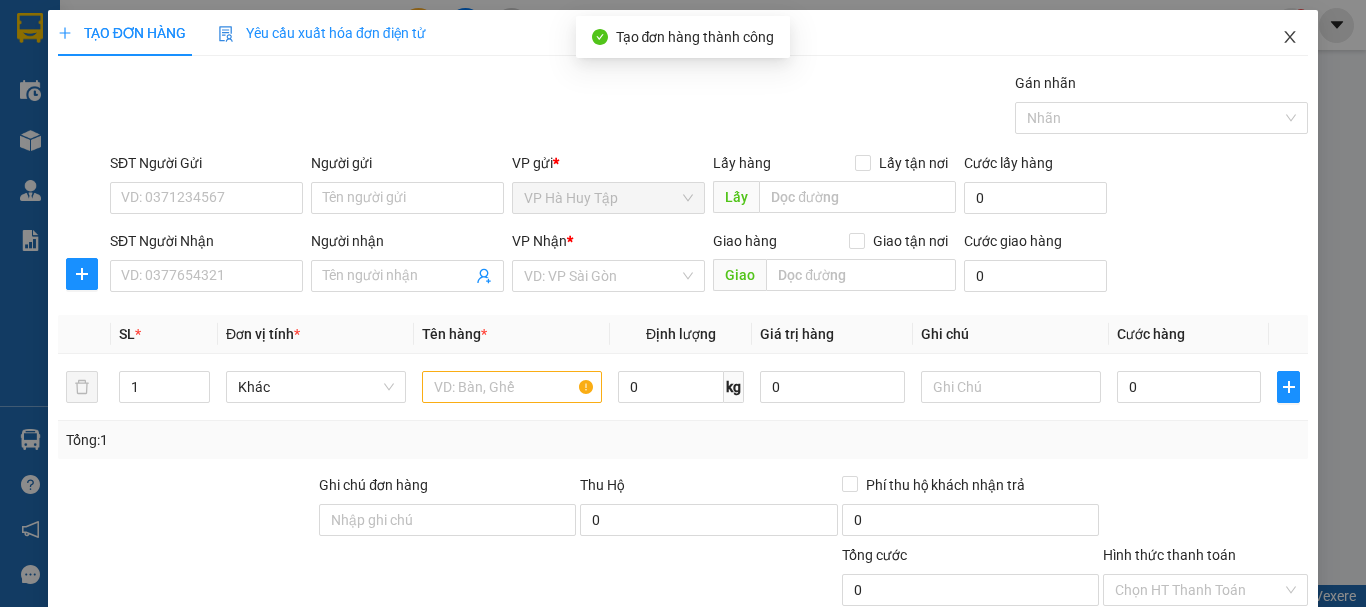 click 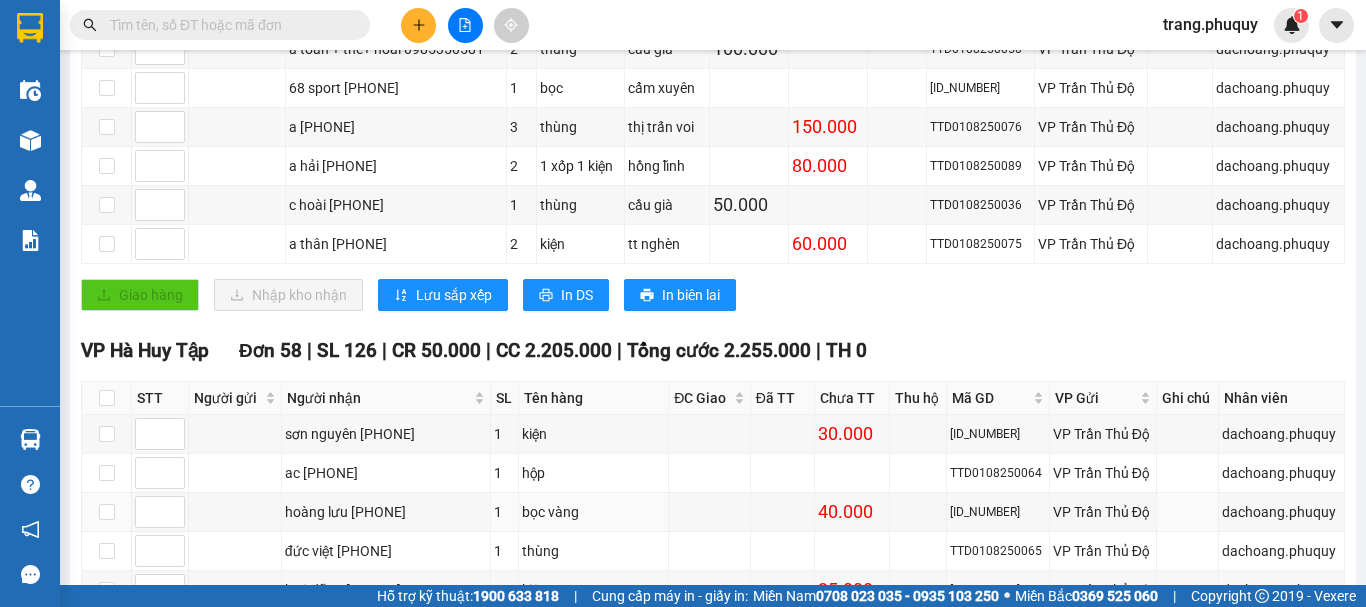 scroll, scrollTop: 400, scrollLeft: 0, axis: vertical 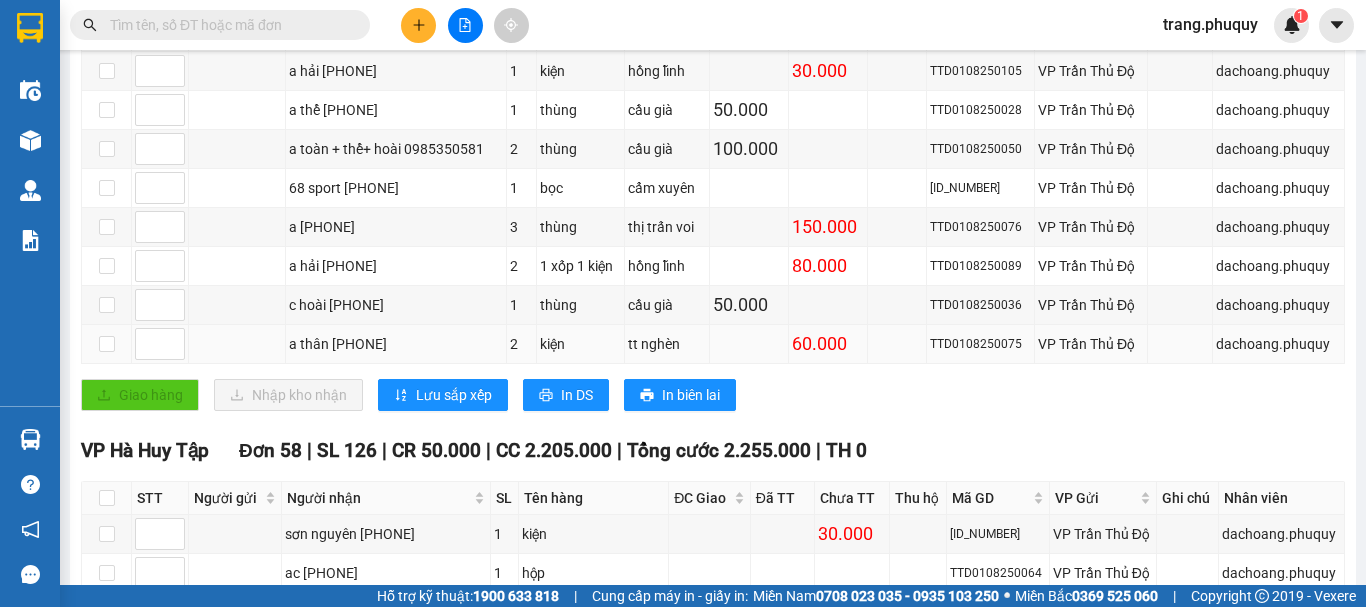 drag, startPoint x: 412, startPoint y: 363, endPoint x: 335, endPoint y: 370, distance: 77.31753 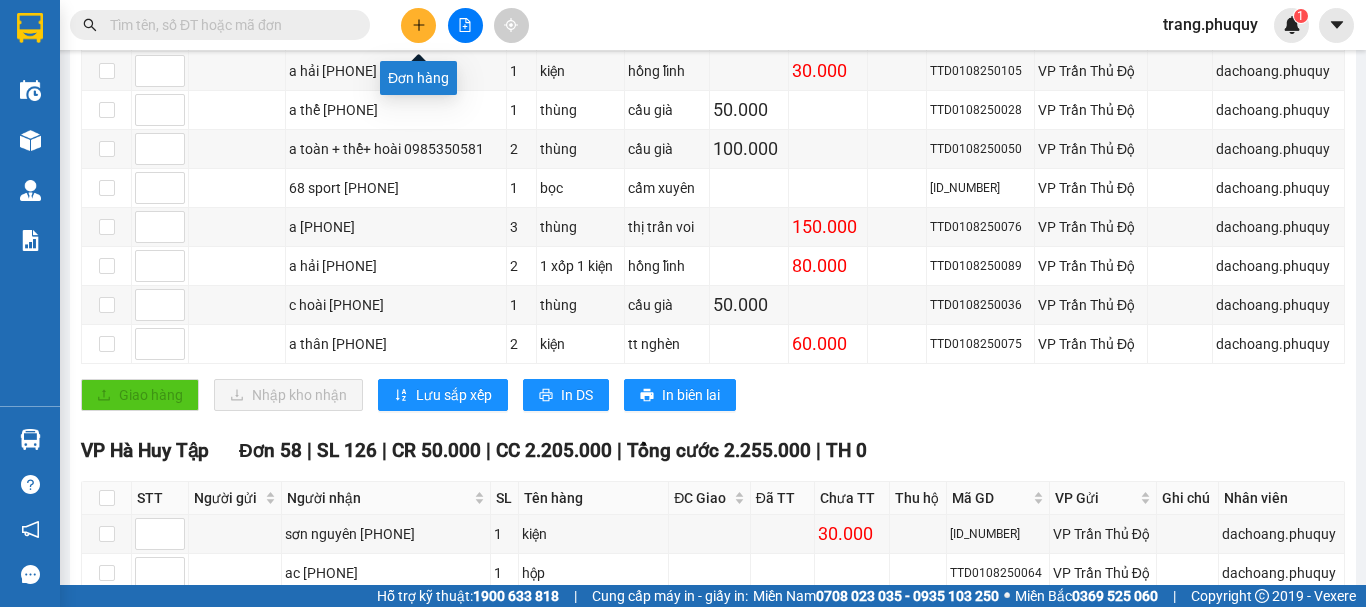 click at bounding box center [418, 25] 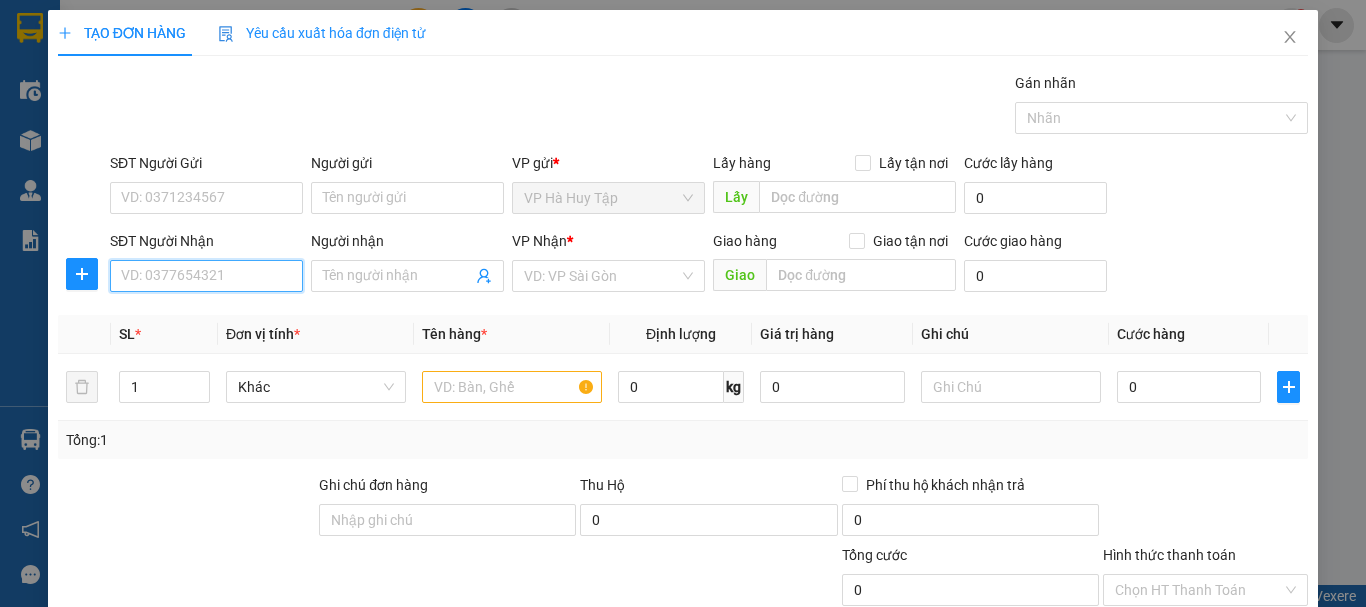 click on "SĐT Người Nhận" at bounding box center (206, 276) 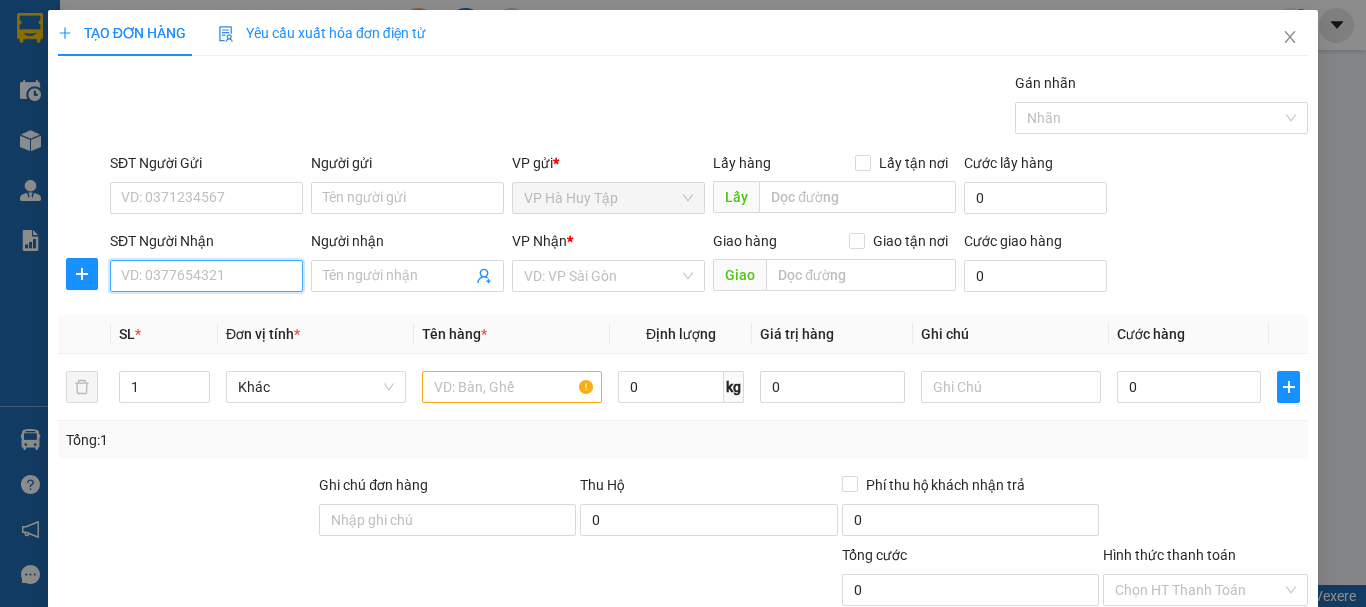 paste on "[PHONE]" 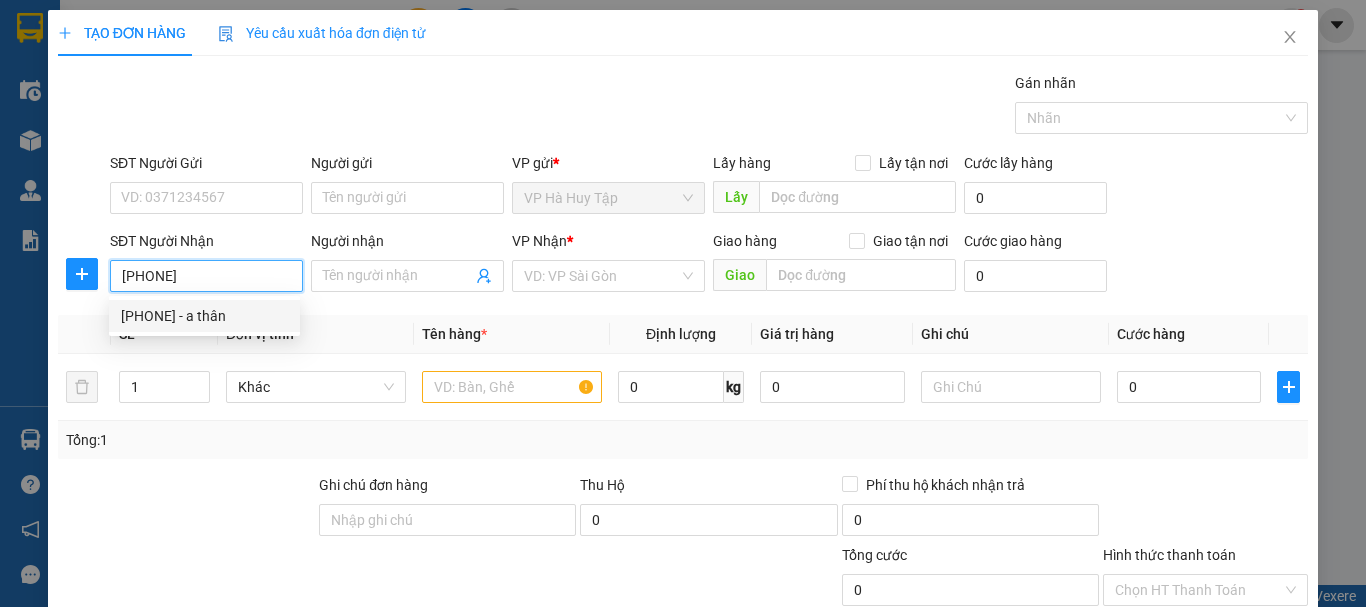 click on "[PHONE] - a thân" at bounding box center (204, 316) 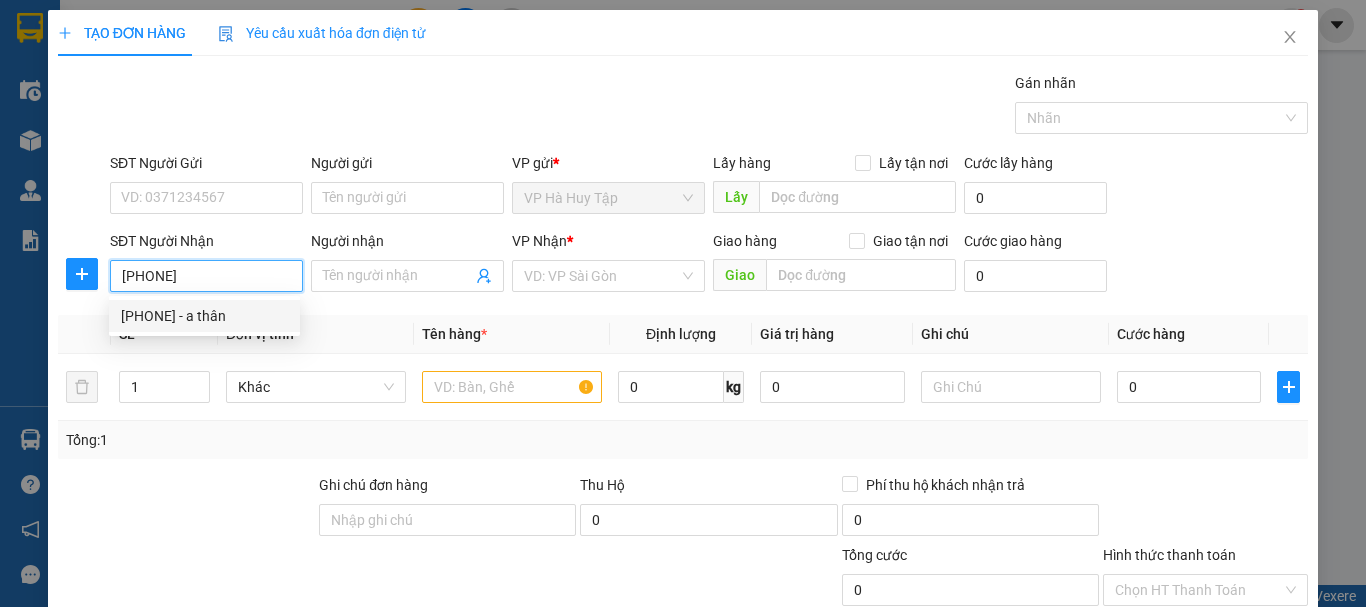 type on "a thân" 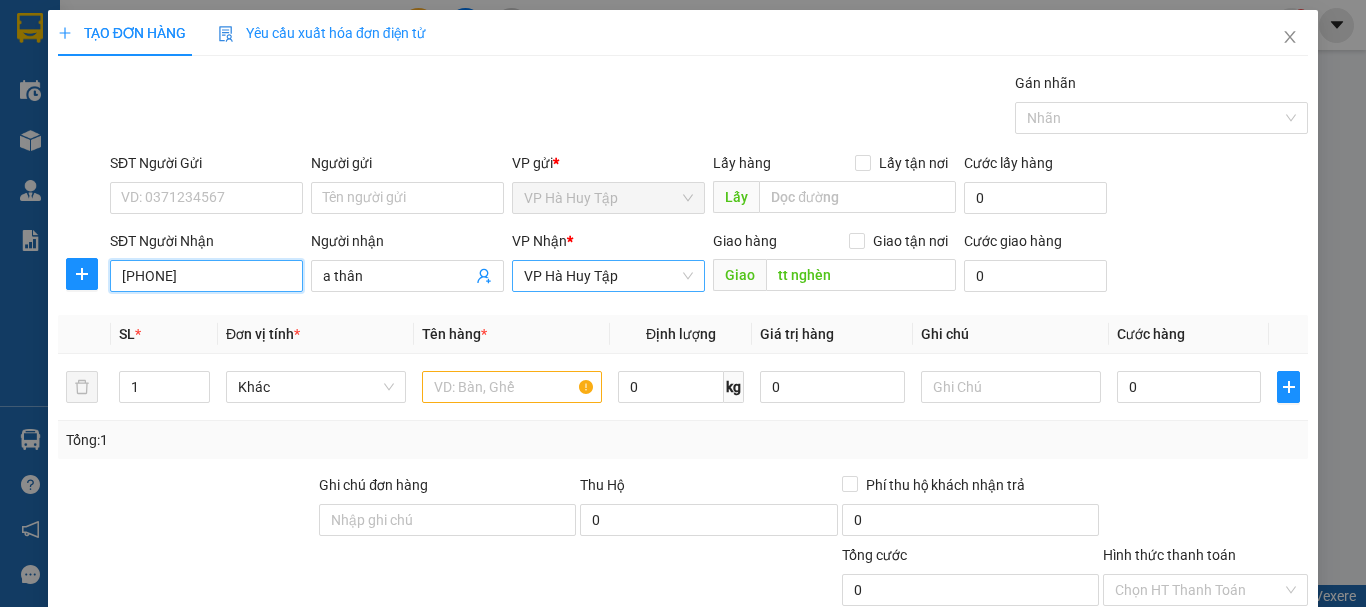 click on "VP Hà Huy Tập" at bounding box center (608, 276) 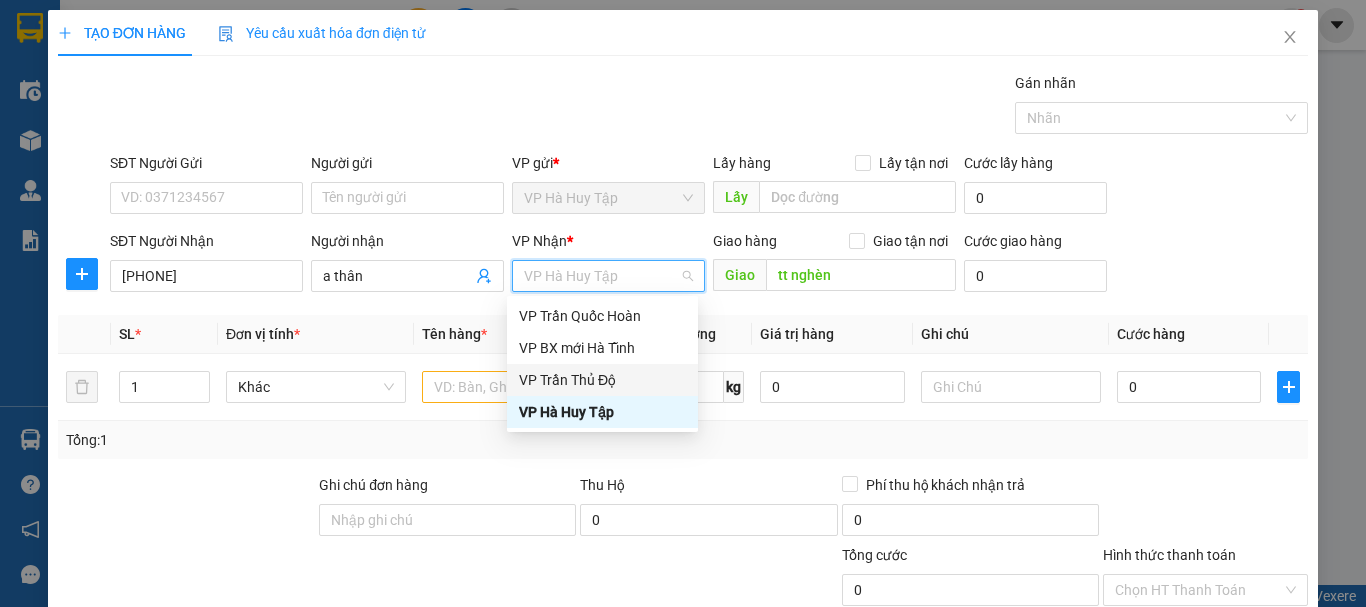 click on "VP Trần Thủ Độ" at bounding box center [602, 380] 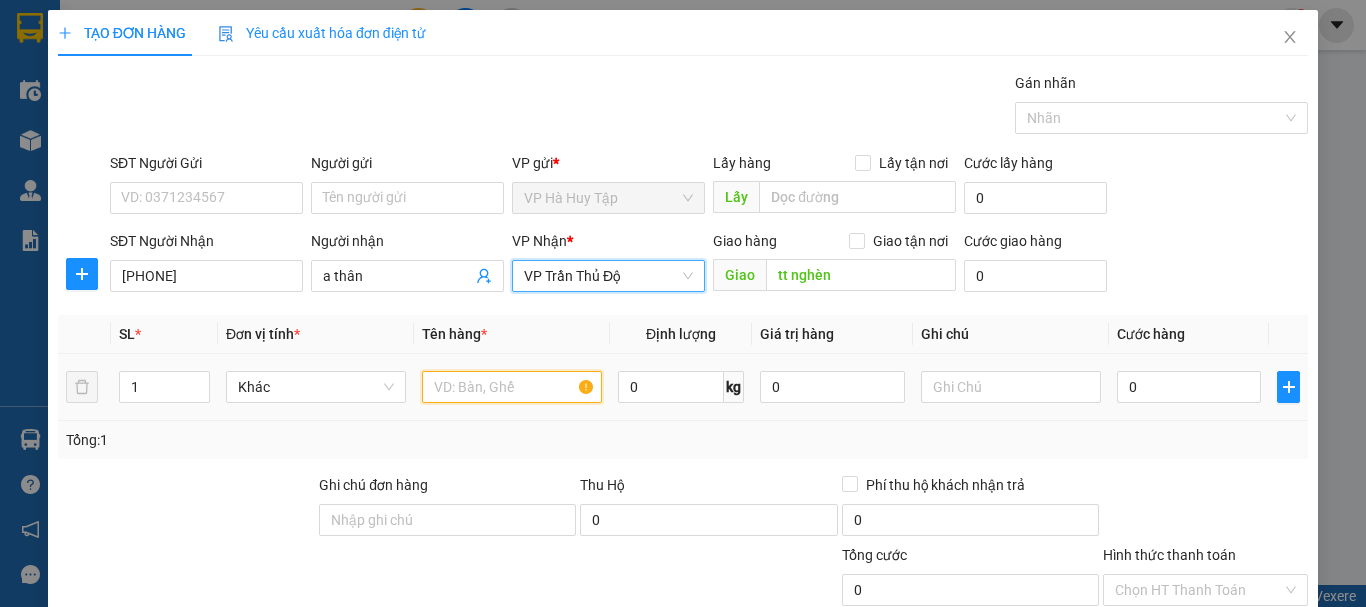 click at bounding box center [512, 387] 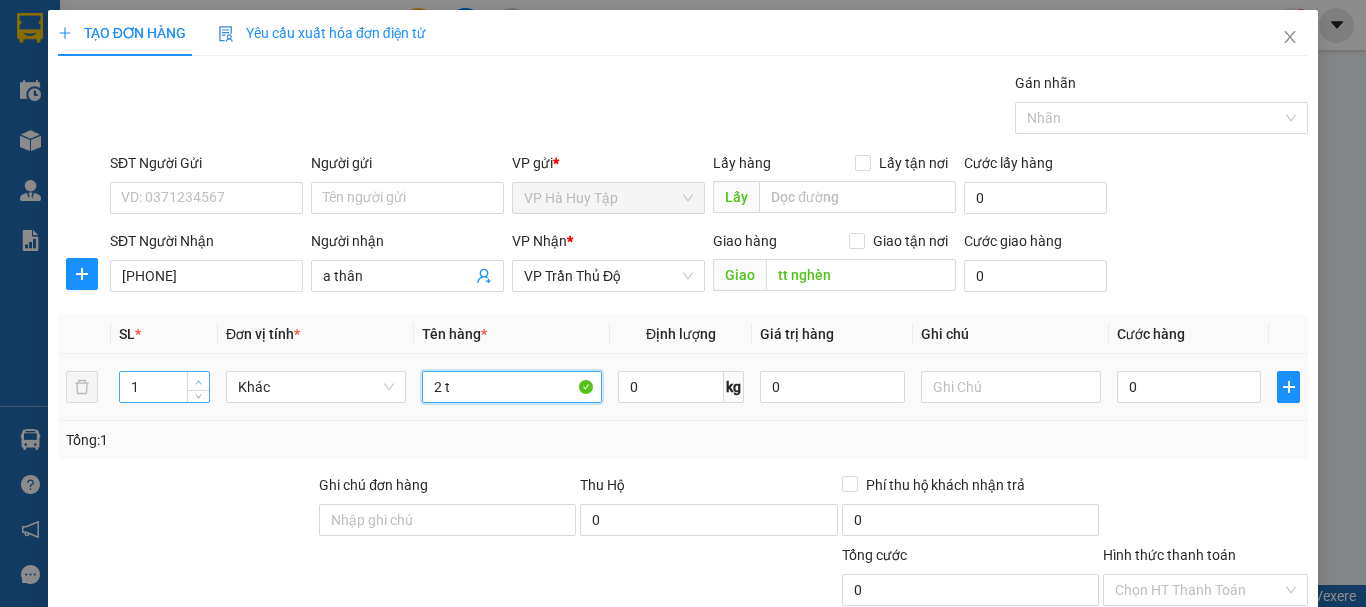 type on "2 t" 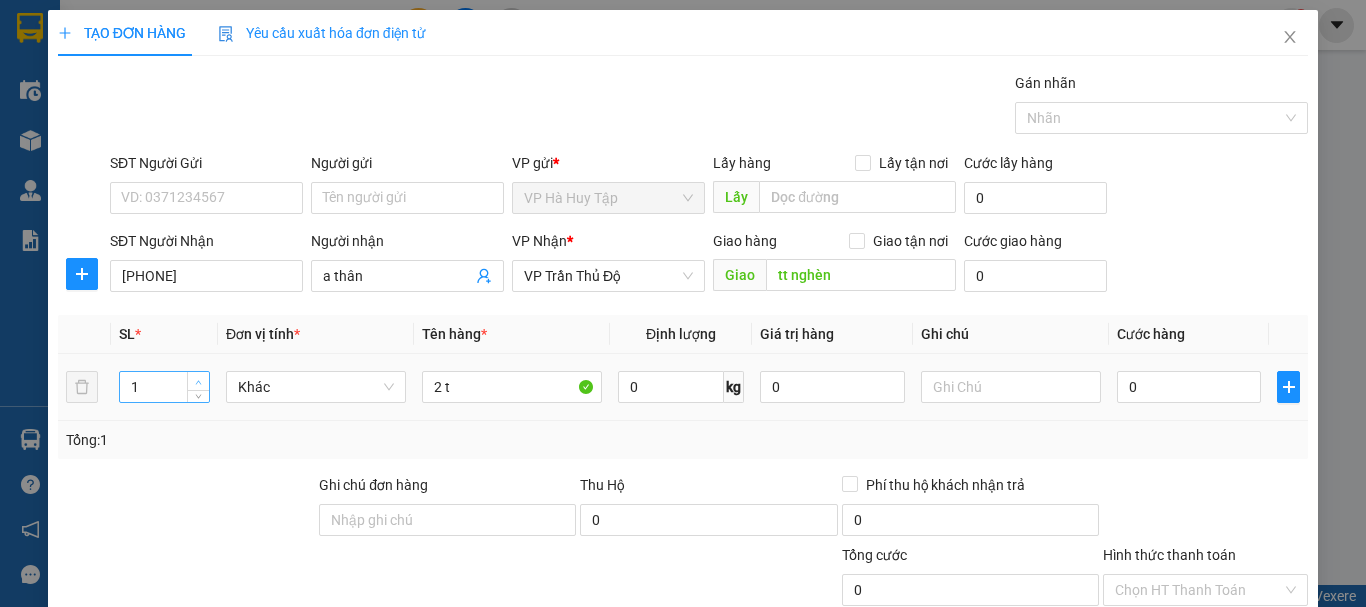 type on "2" 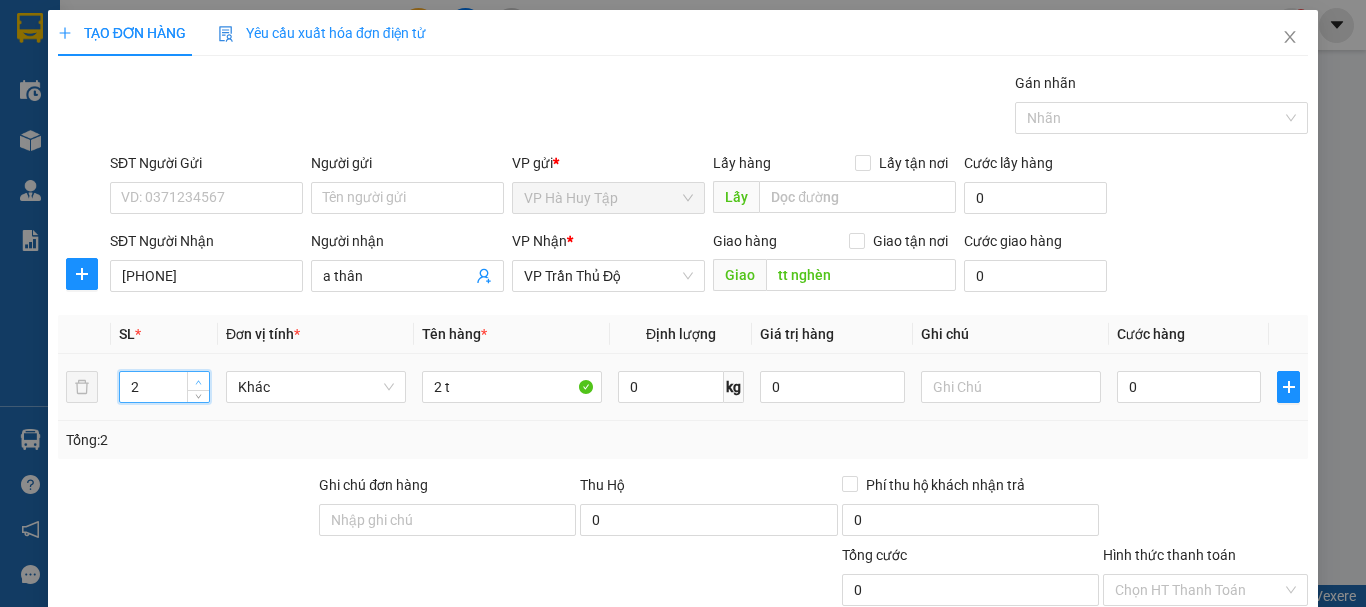 click 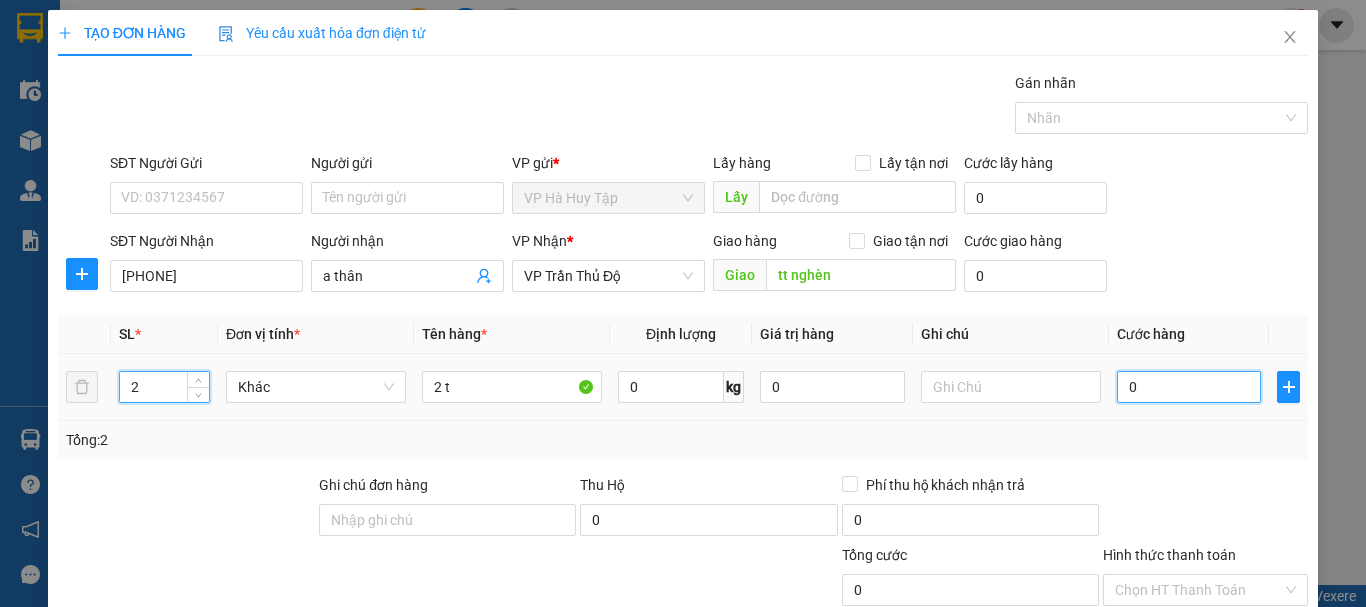 click on "0" at bounding box center [1189, 387] 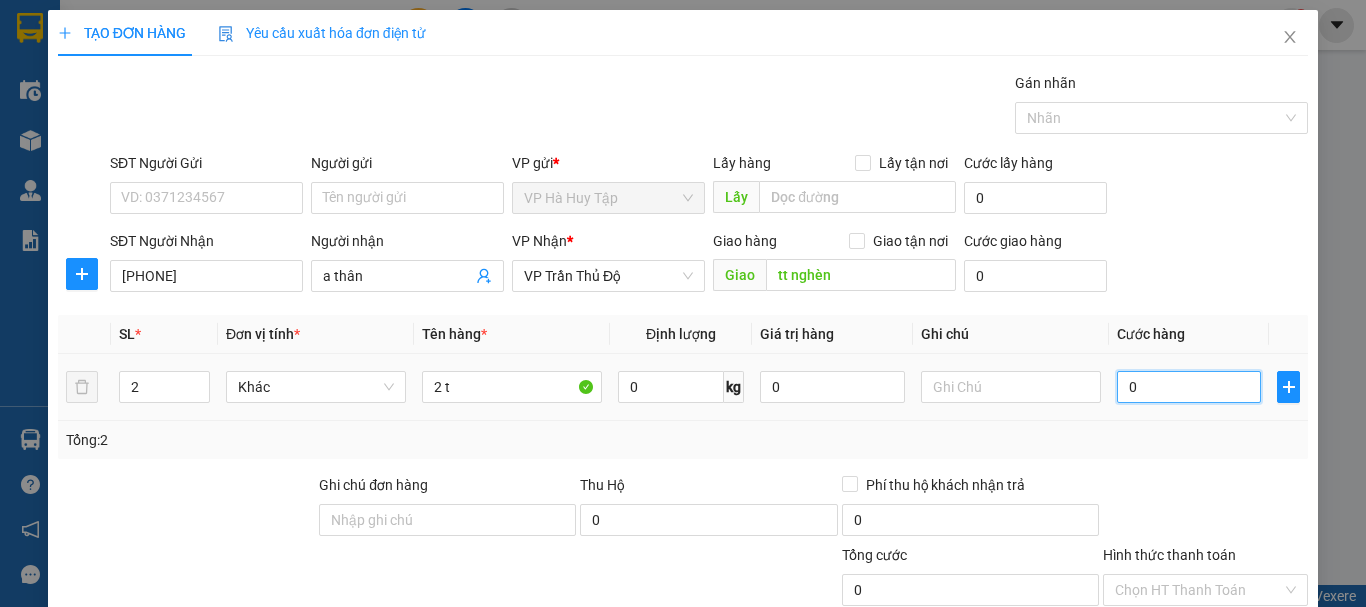 type on "6" 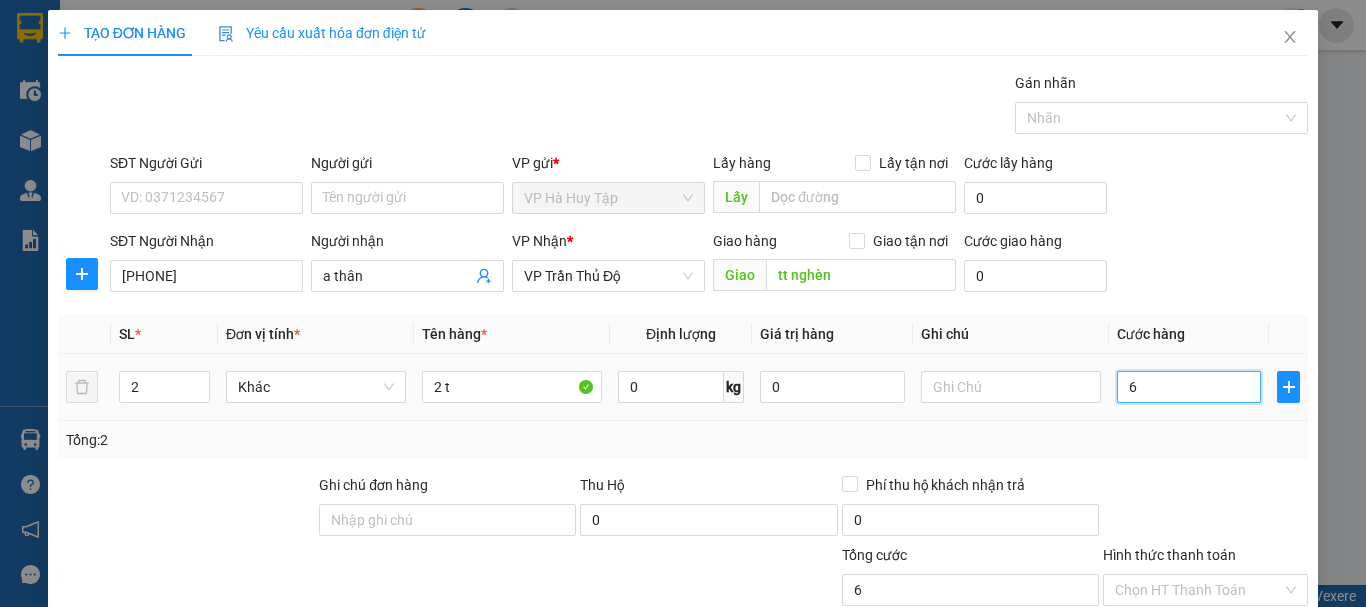 type on "60" 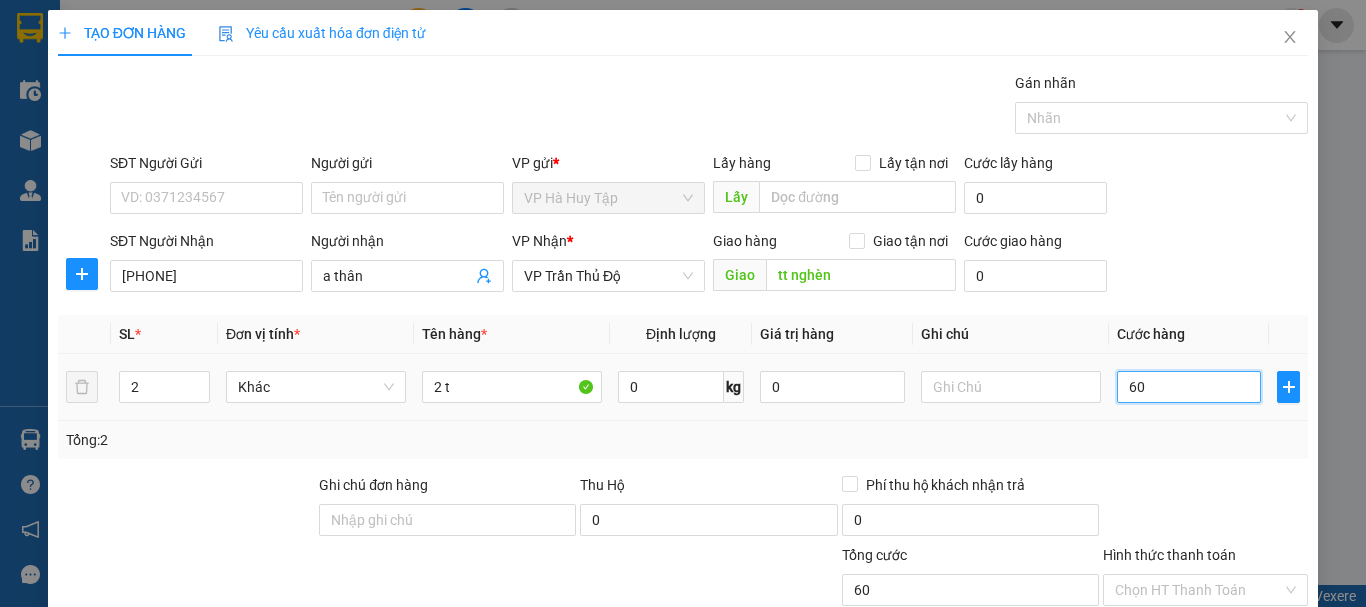 scroll, scrollTop: 195, scrollLeft: 0, axis: vertical 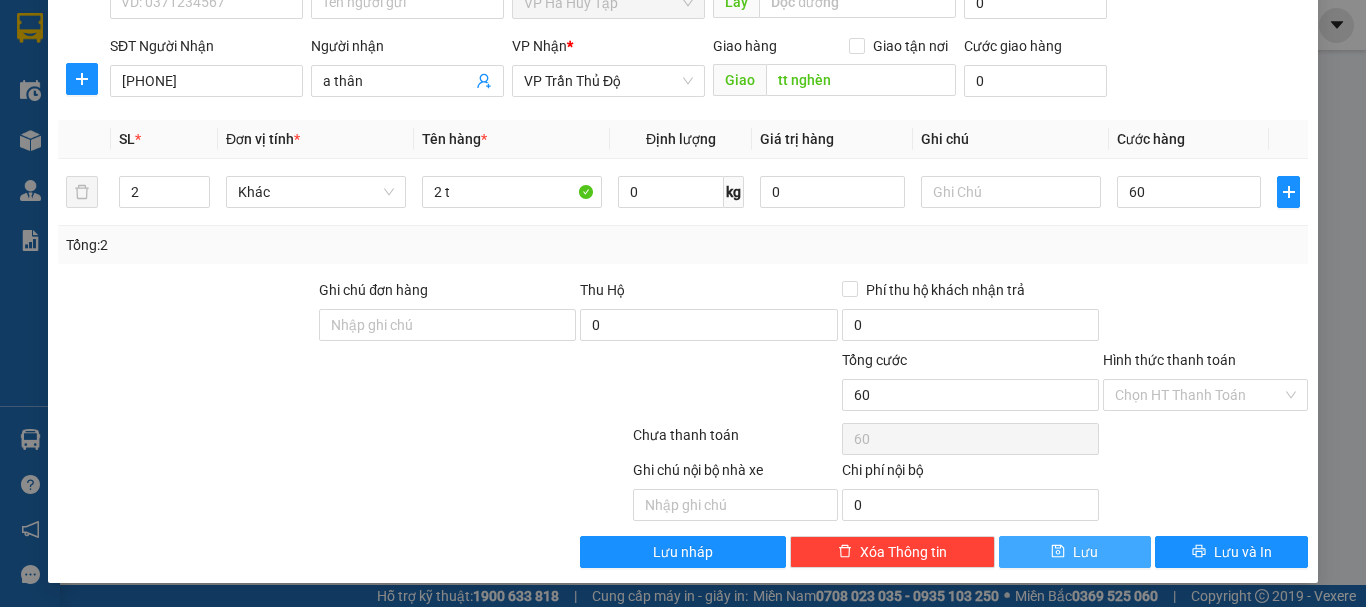 type on "60.000" 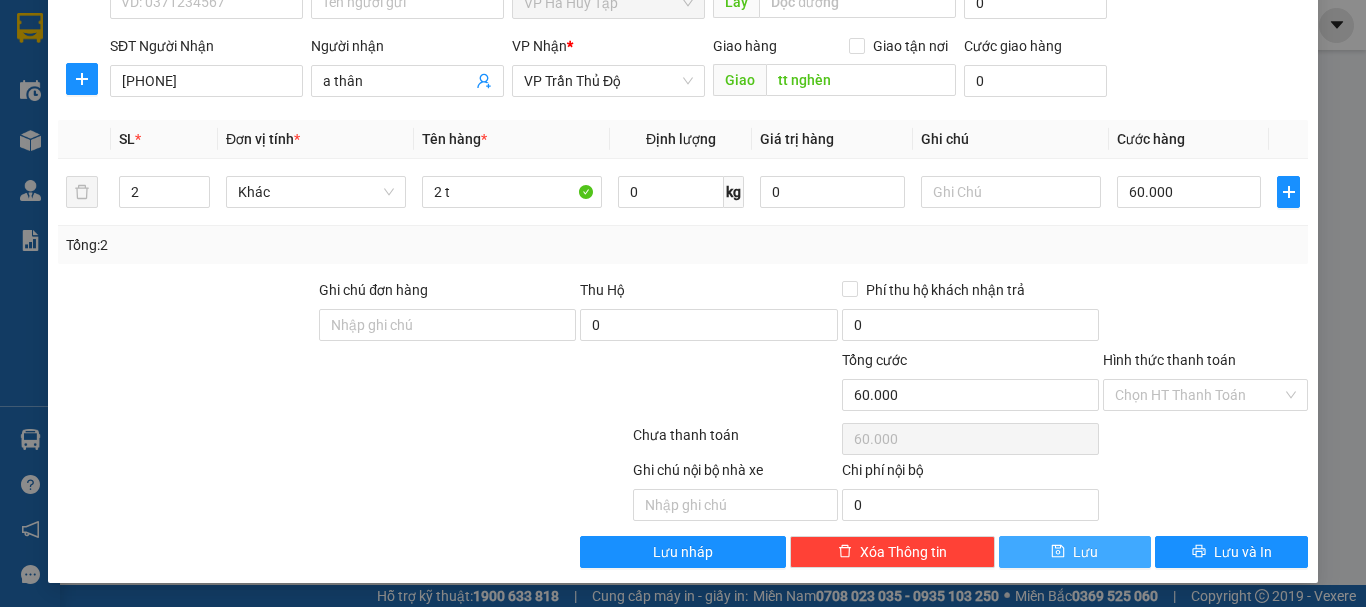 click on "Lưu" at bounding box center (1085, 552) 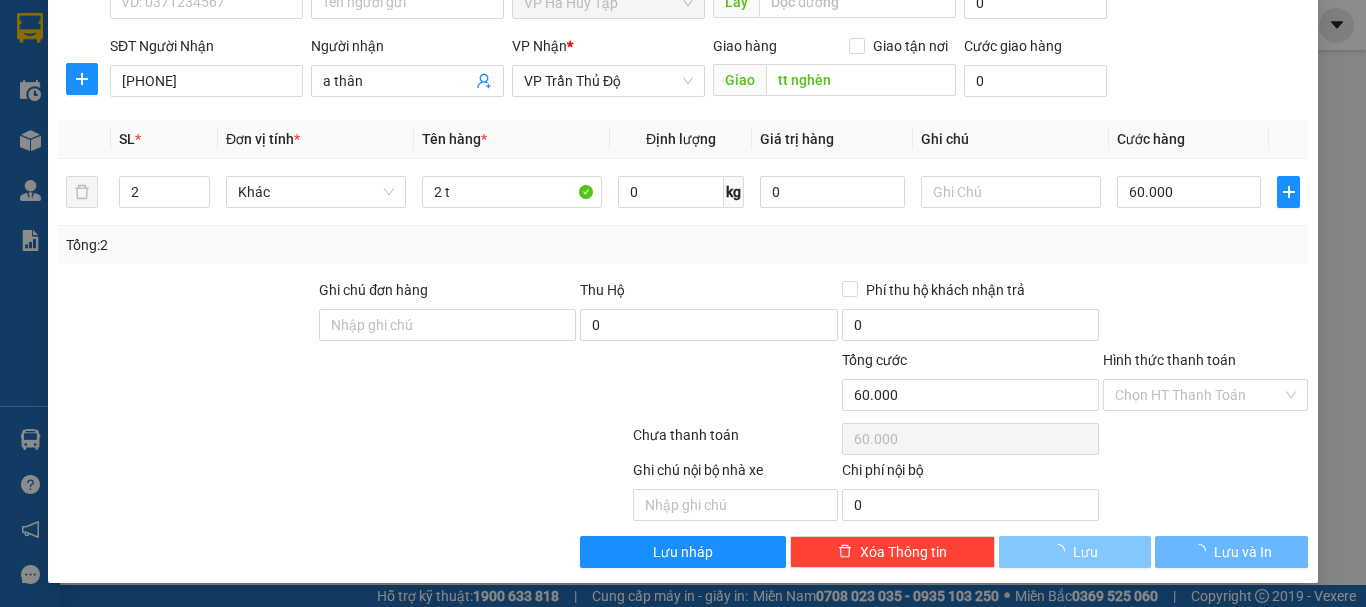 type 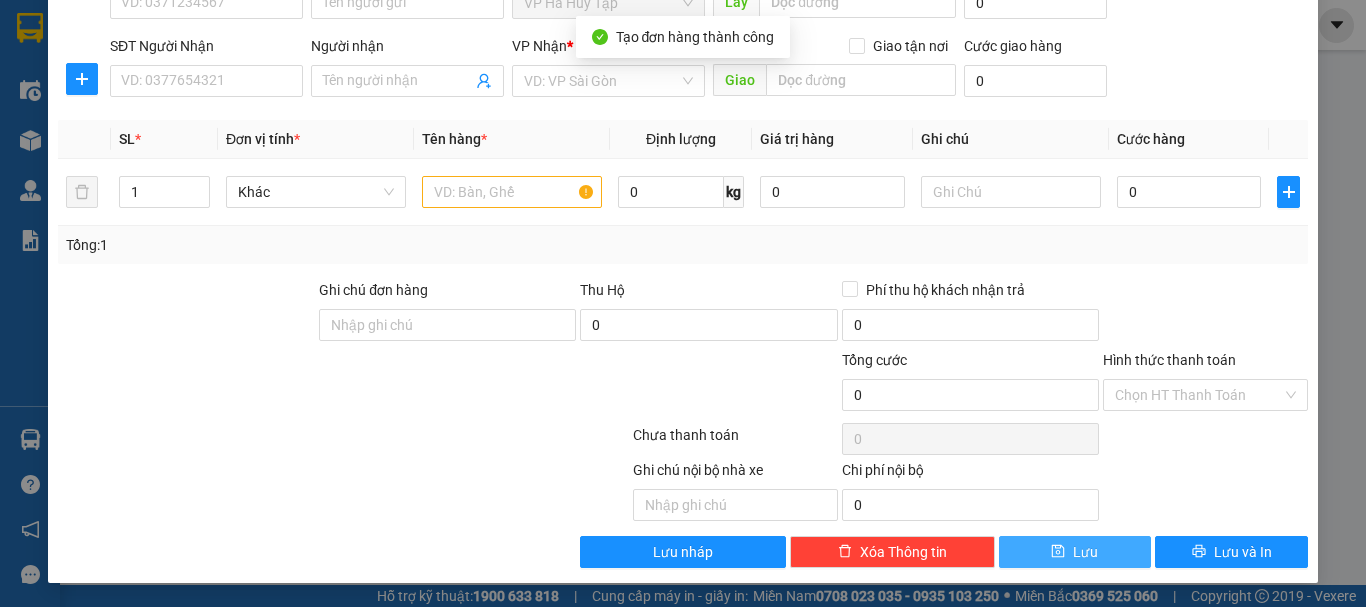scroll, scrollTop: 0, scrollLeft: 0, axis: both 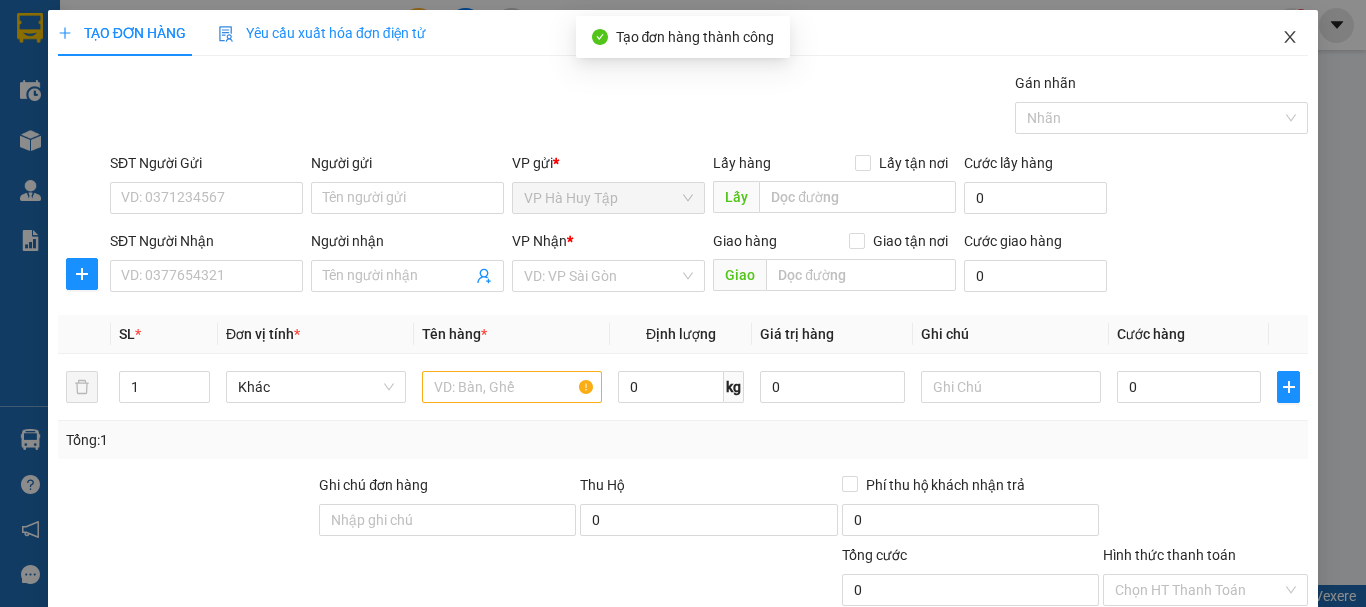 click at bounding box center [1290, 38] 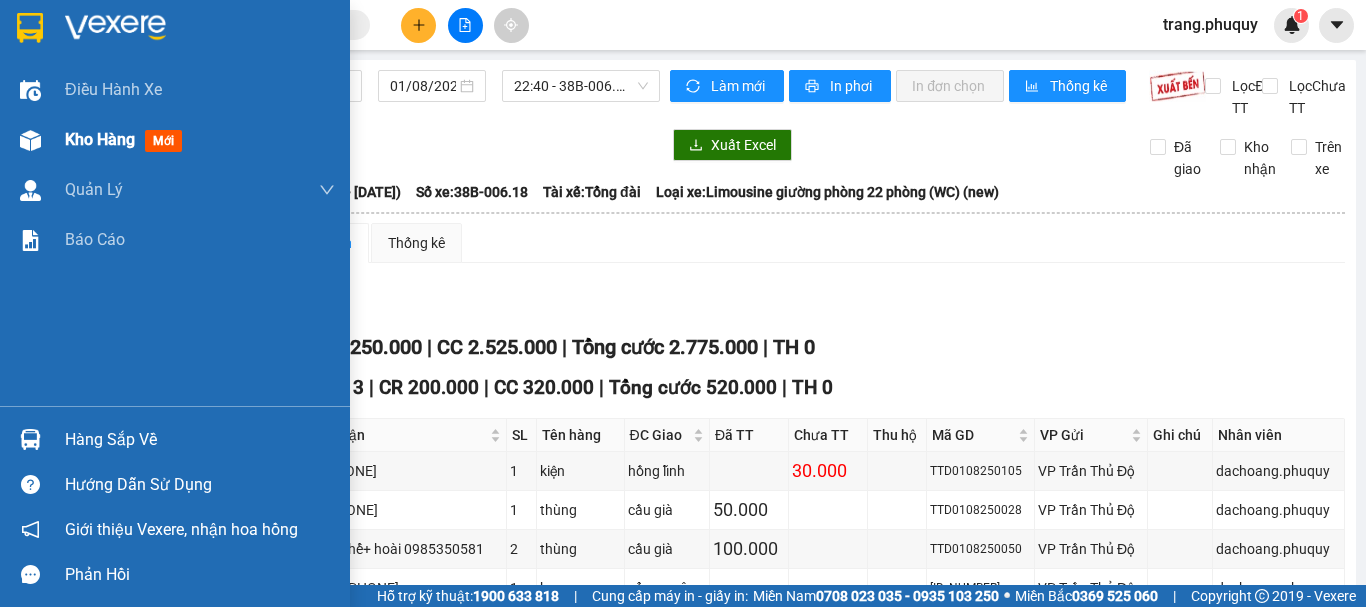 click on "Kho hàng" at bounding box center (100, 139) 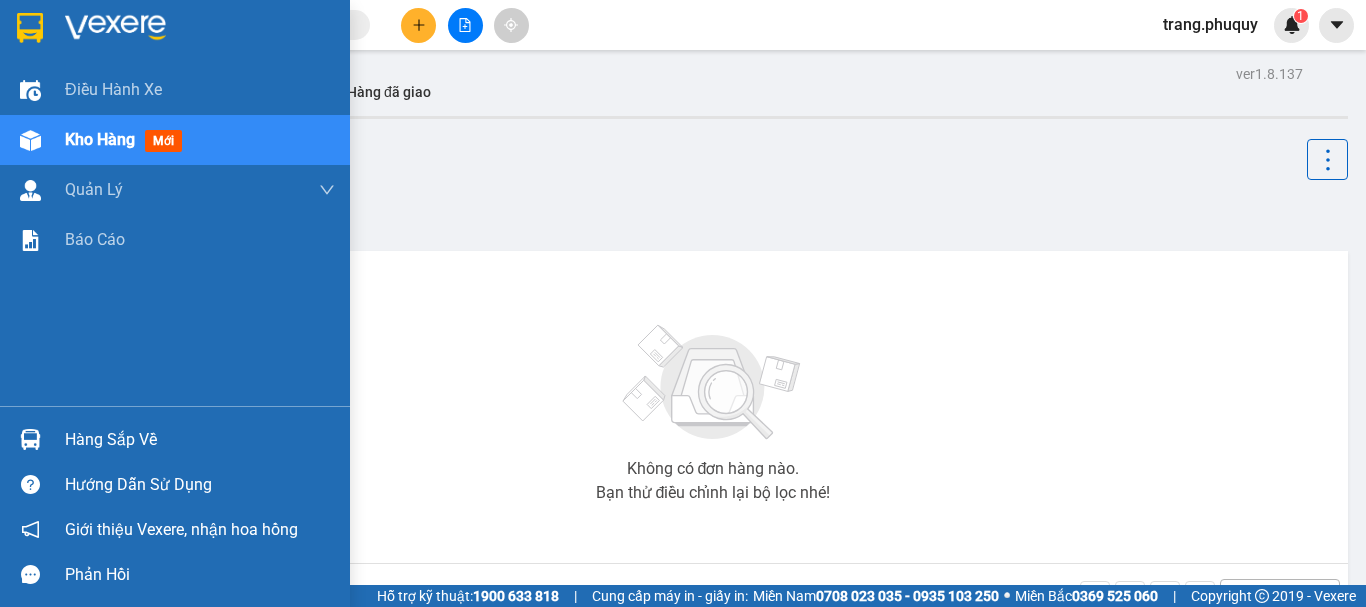 click on "Kho hàng" at bounding box center [100, 139] 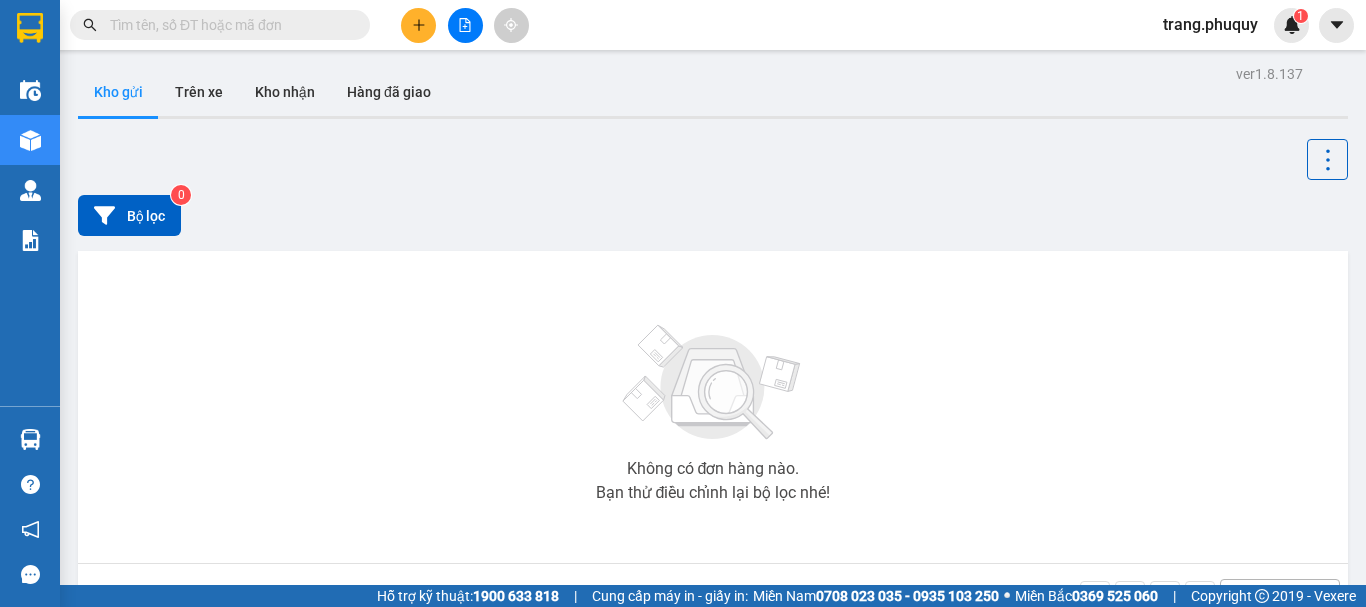 click on "Kho gửi" at bounding box center [118, 92] 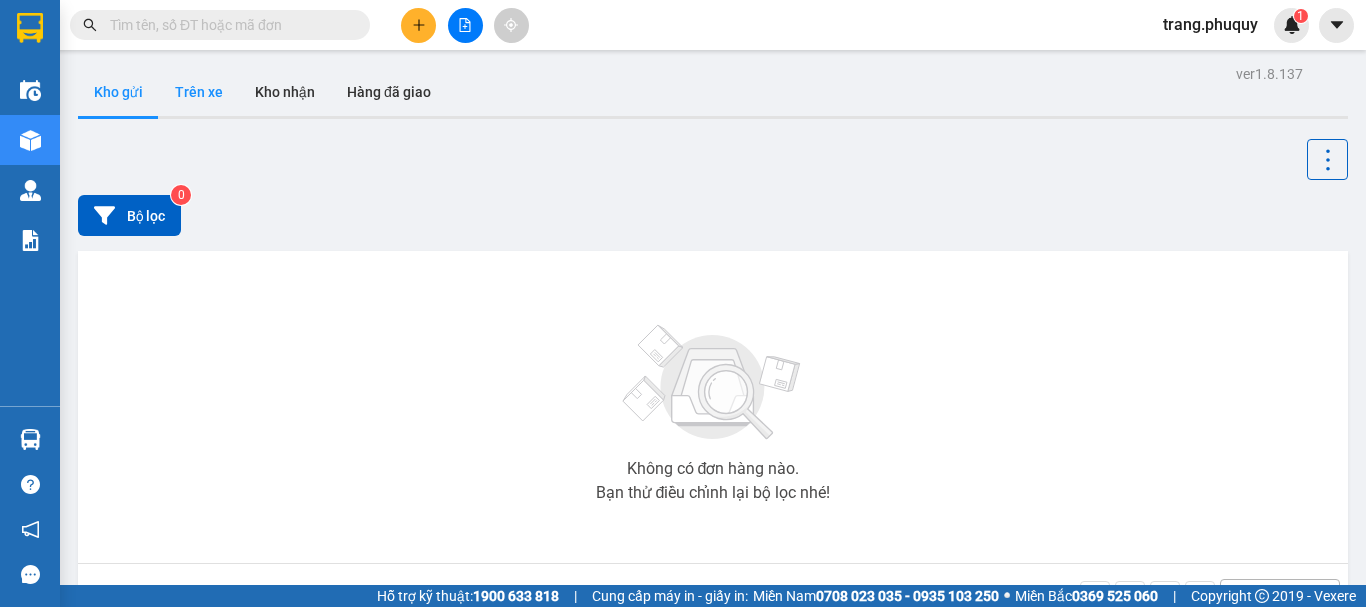 click on "Trên xe" at bounding box center [199, 92] 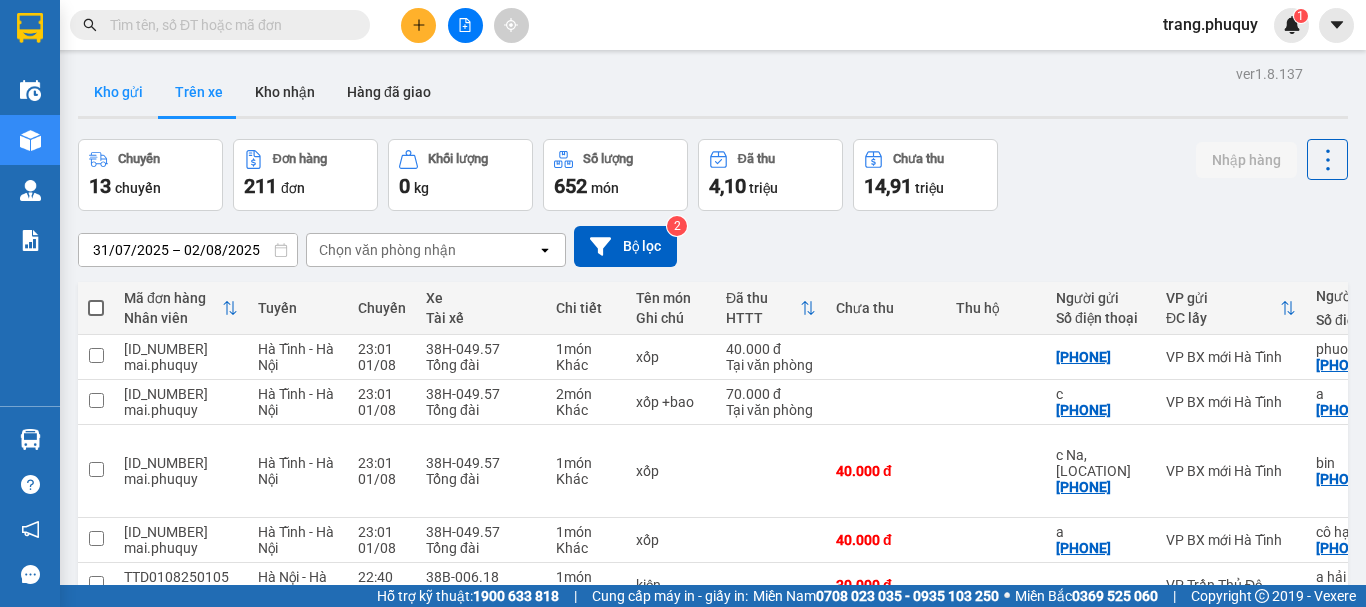 click on "Kho gửi" at bounding box center (118, 92) 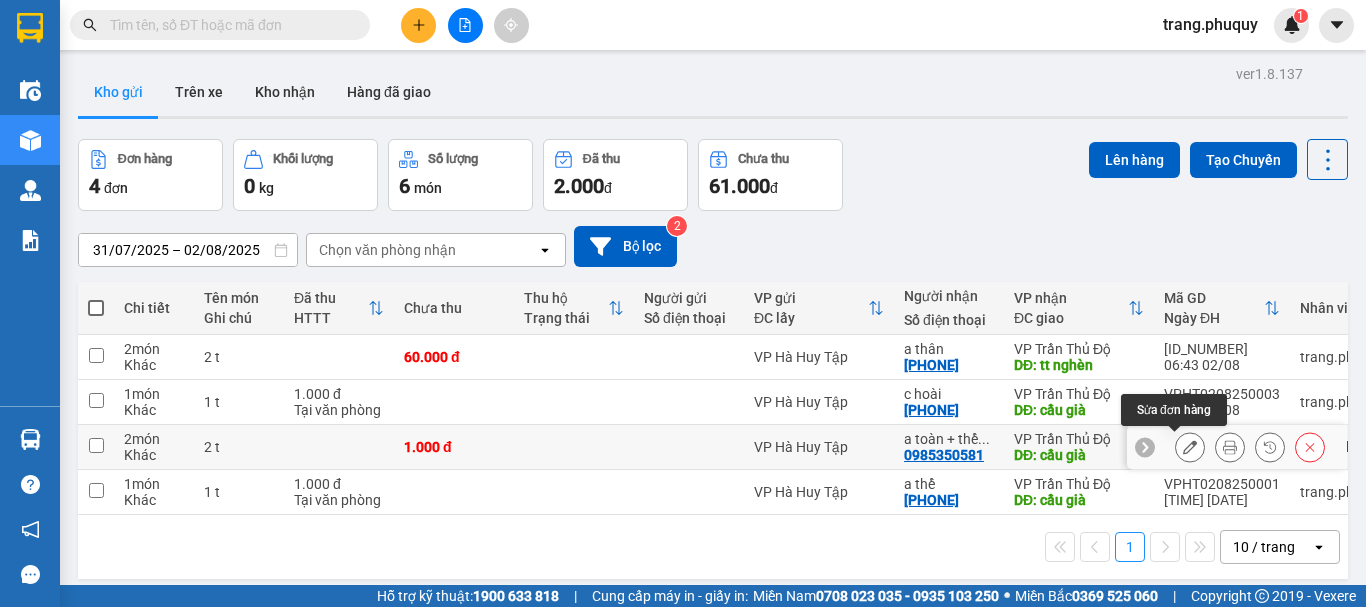 click 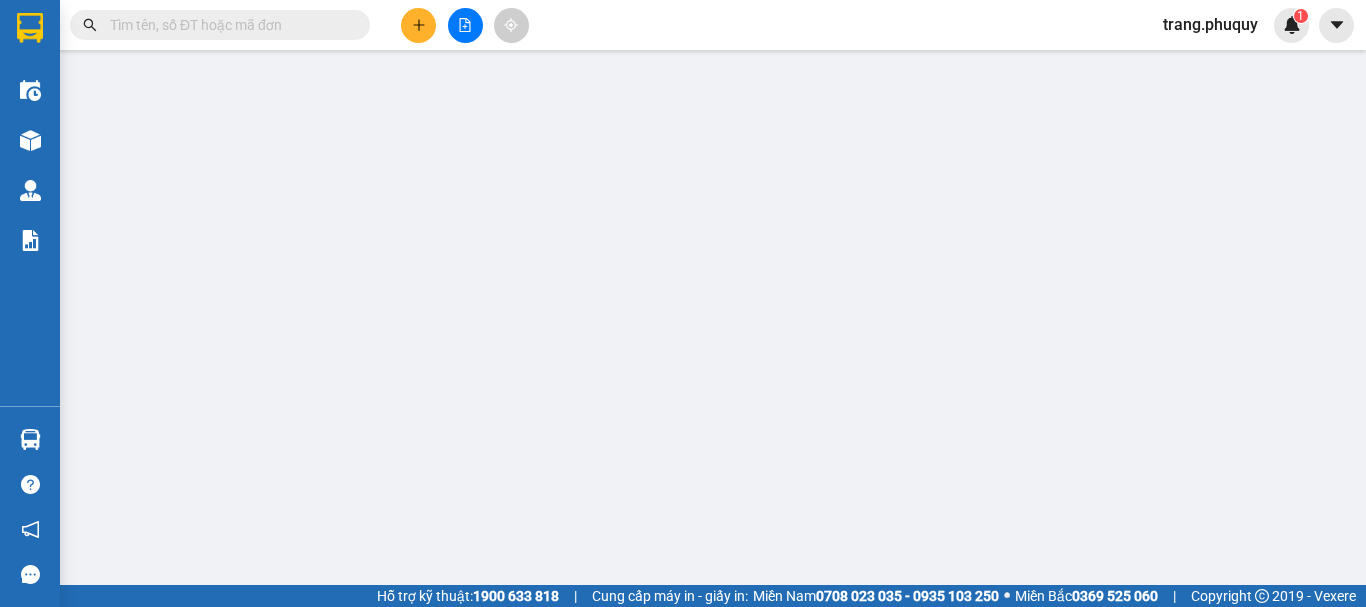 type on "0985350581" 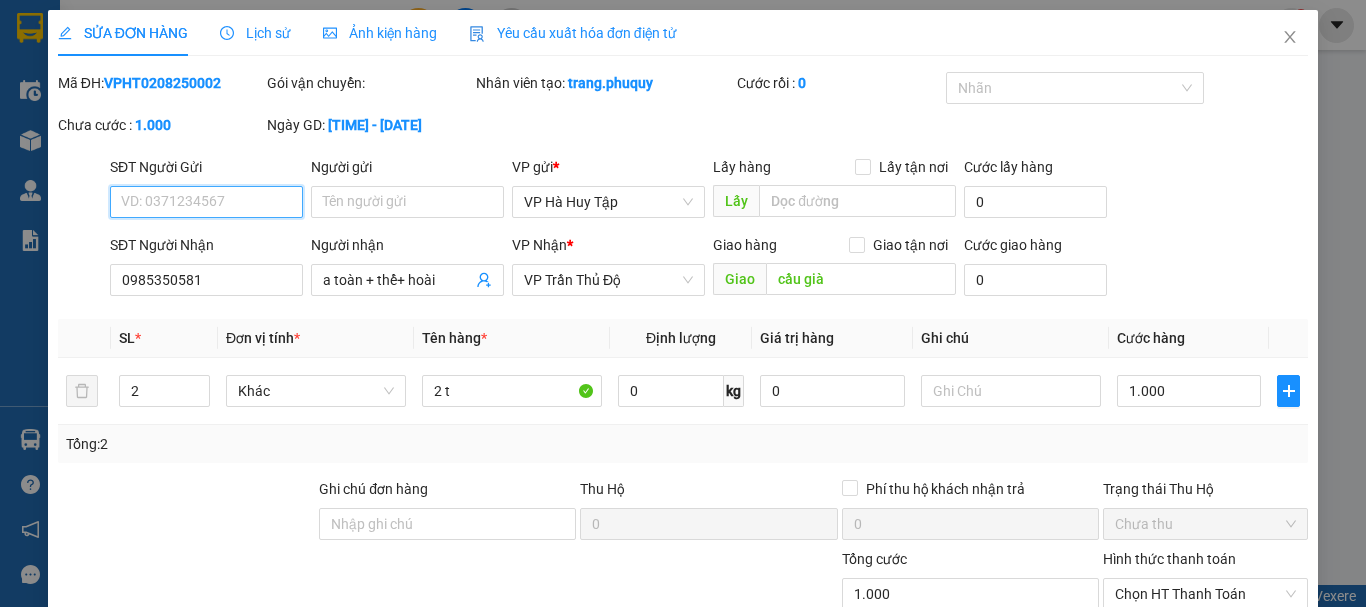 scroll, scrollTop: 199, scrollLeft: 0, axis: vertical 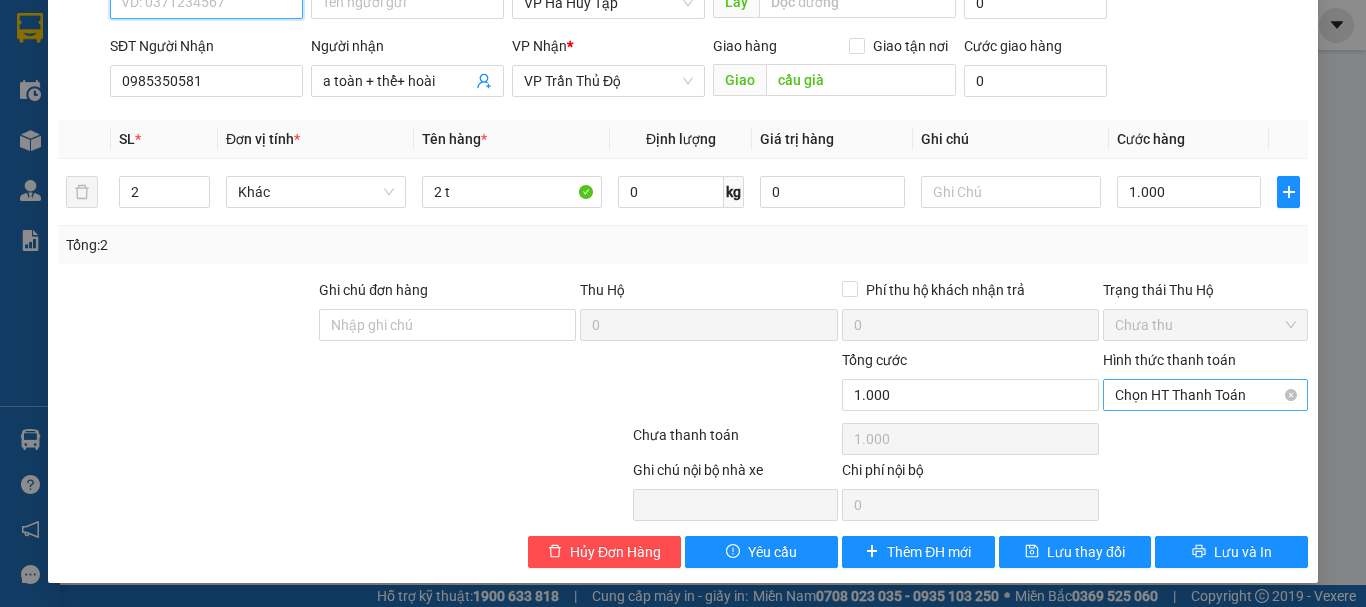 click on "Chọn HT Thanh Toán" at bounding box center [1205, 395] 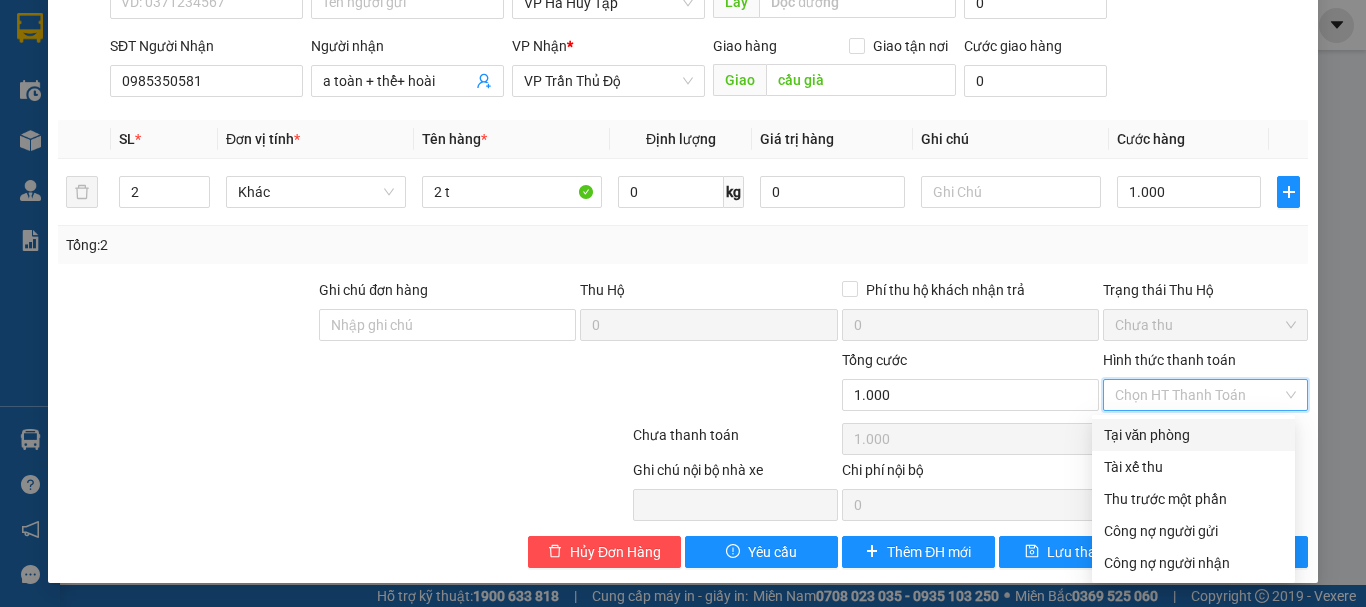 click on "Tại văn phòng" at bounding box center [1193, 435] 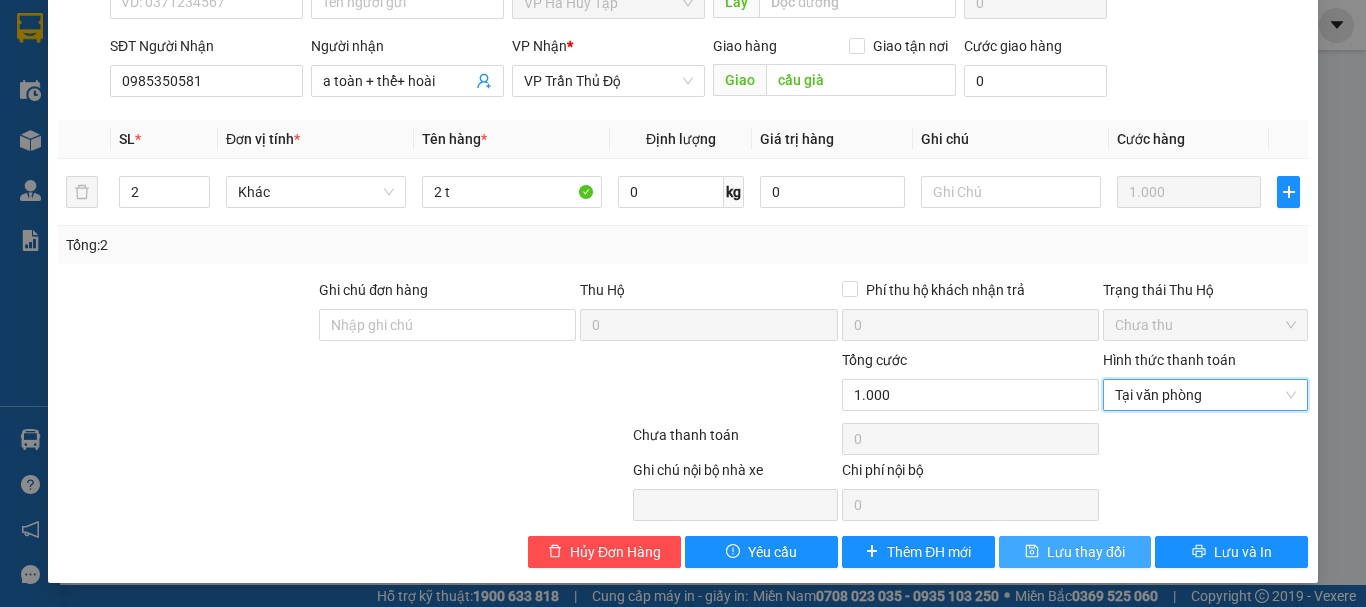 click on "Lưu thay đổi" at bounding box center (1086, 552) 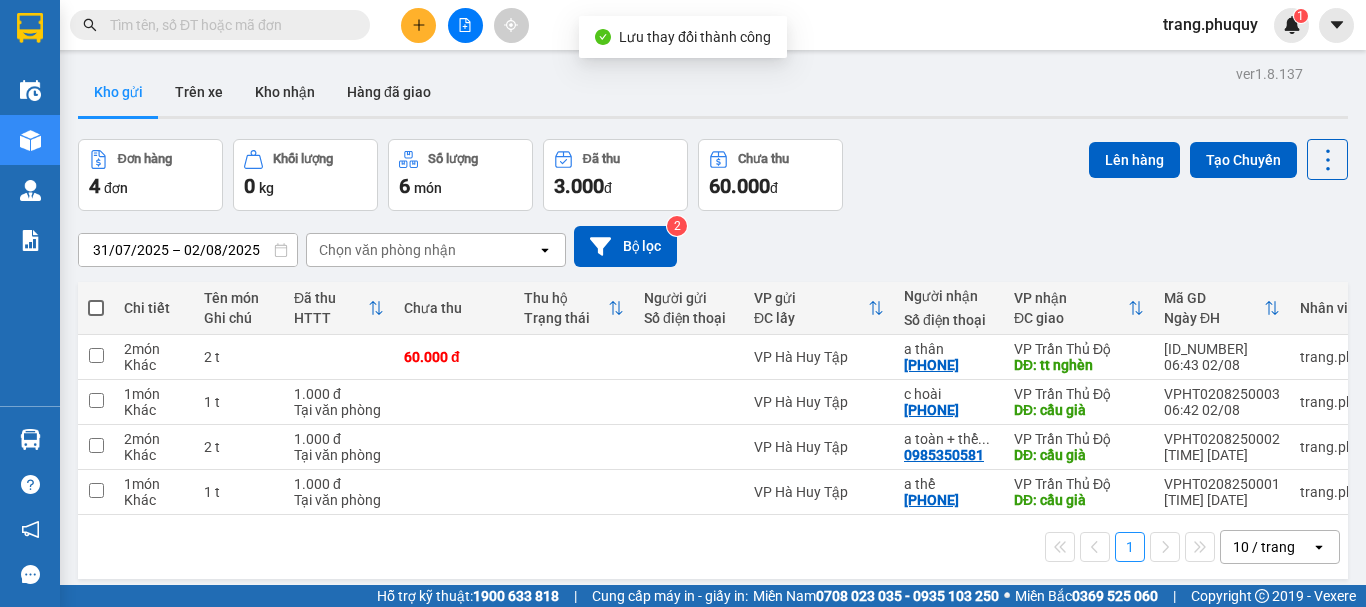 click at bounding box center (96, 308) 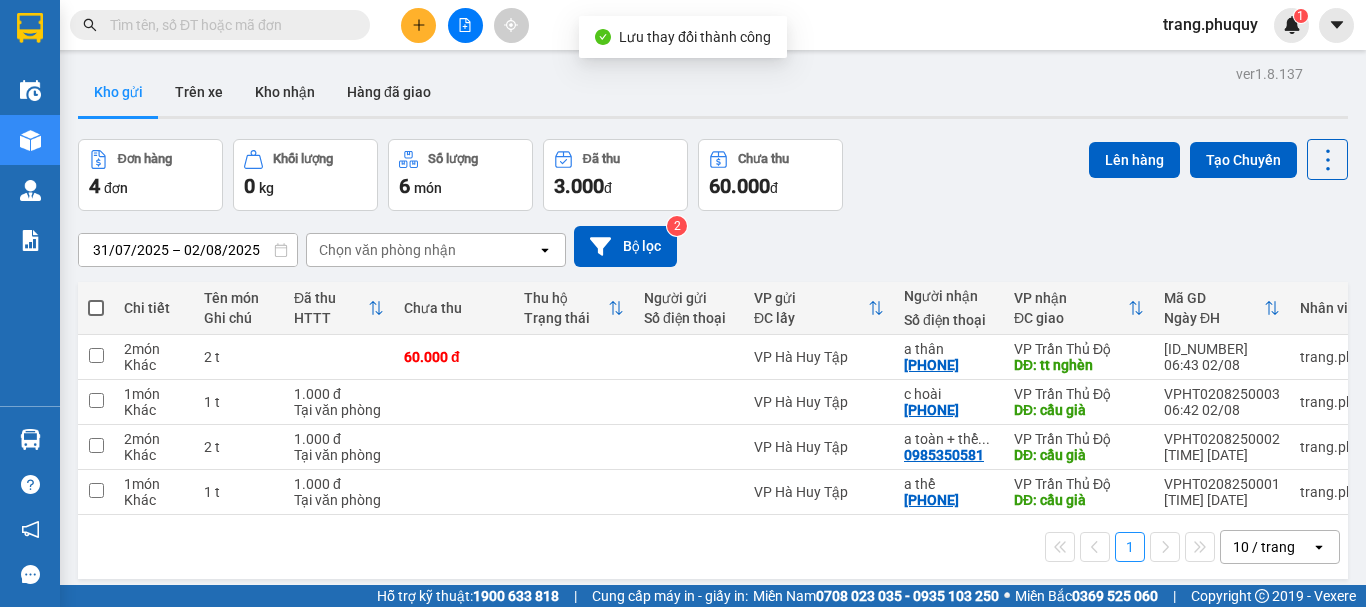 click at bounding box center (96, 298) 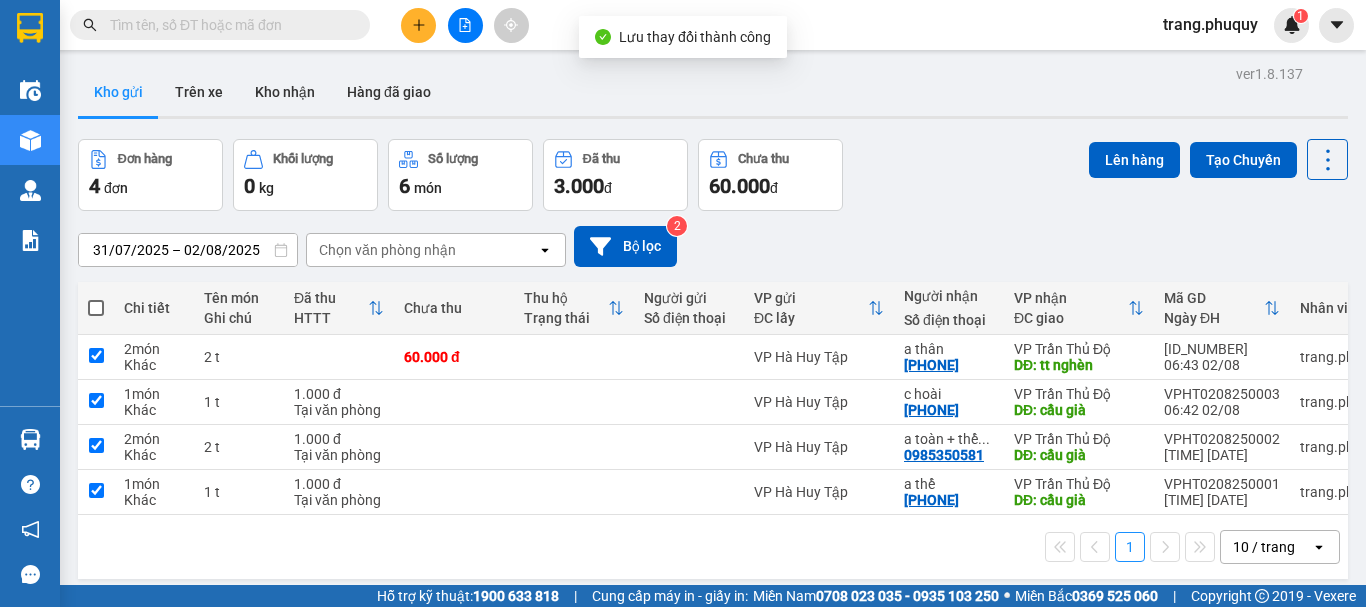 checkbox on "true" 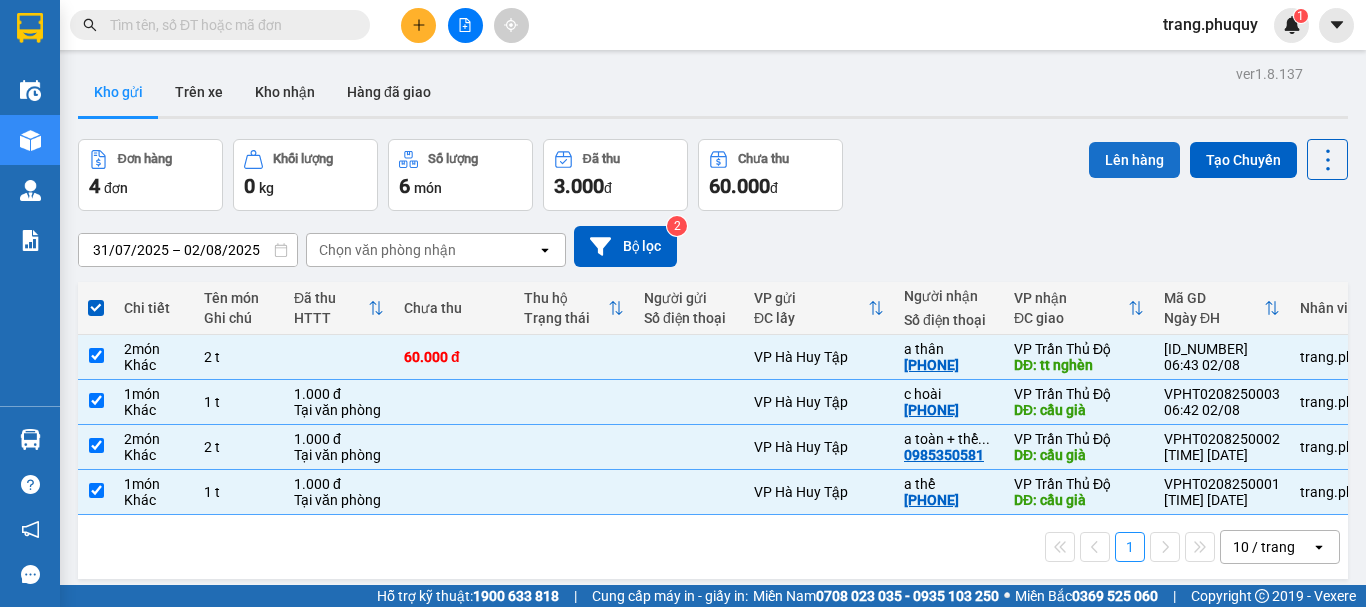 click on "Lên hàng" at bounding box center [1134, 160] 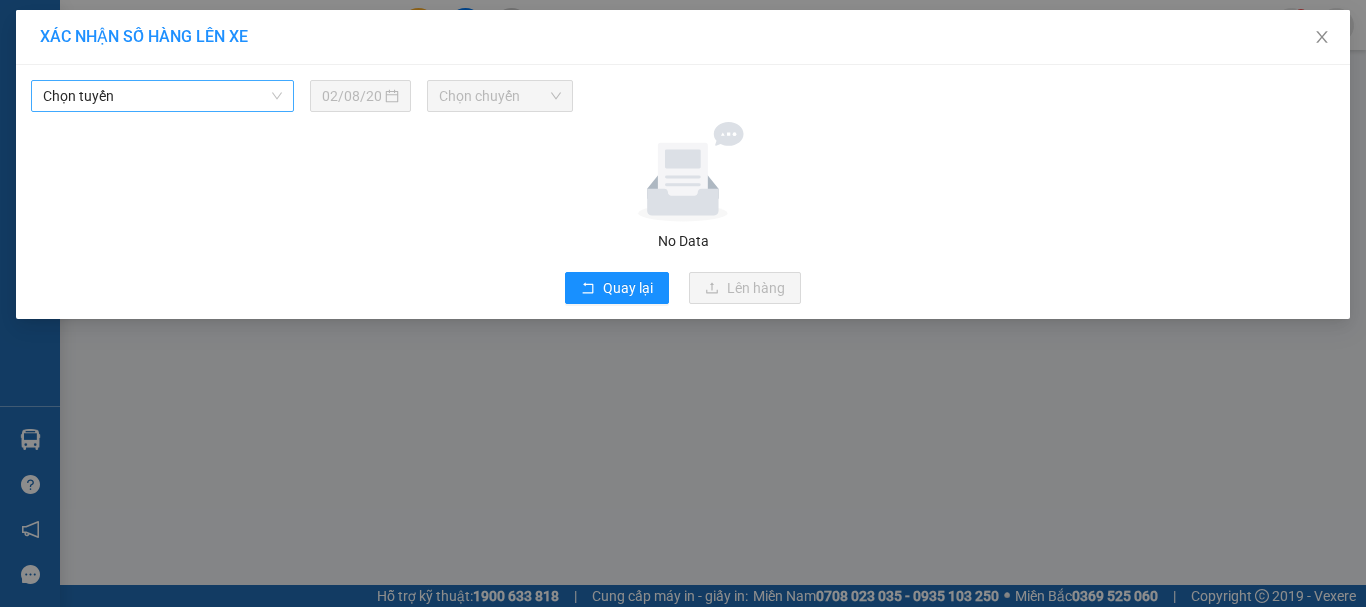 drag, startPoint x: 195, startPoint y: 89, endPoint x: 184, endPoint y: 95, distance: 12.529964 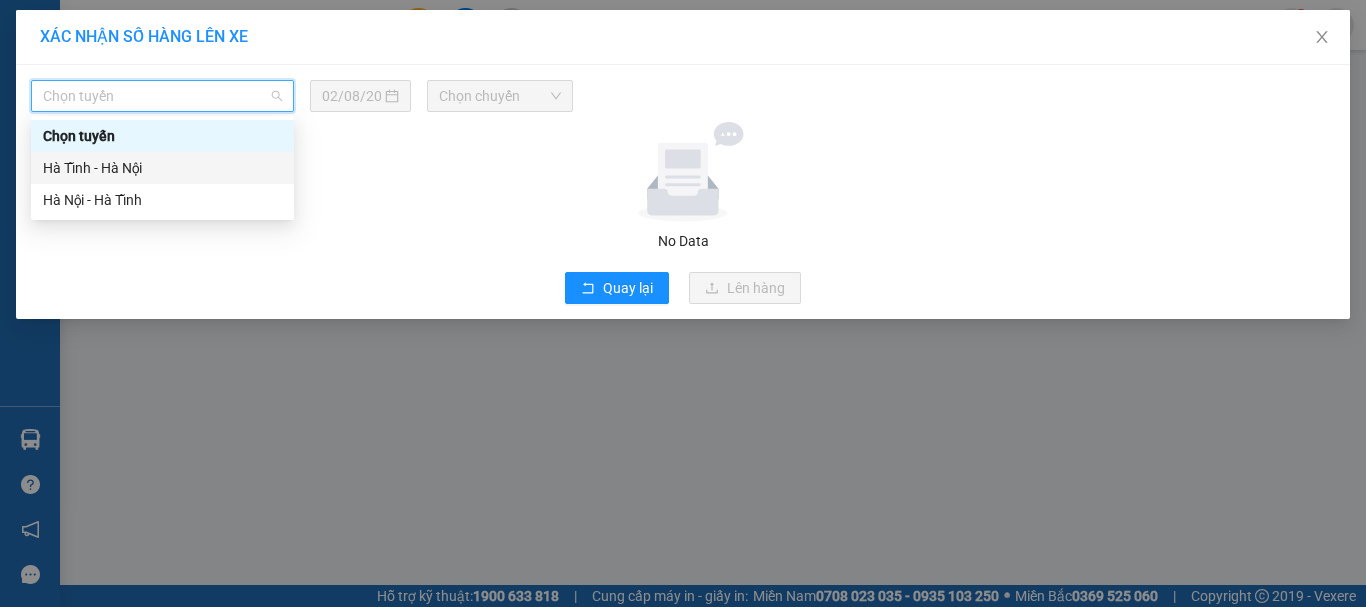 click on "Hà Tĩnh - Hà Nội" at bounding box center [162, 168] 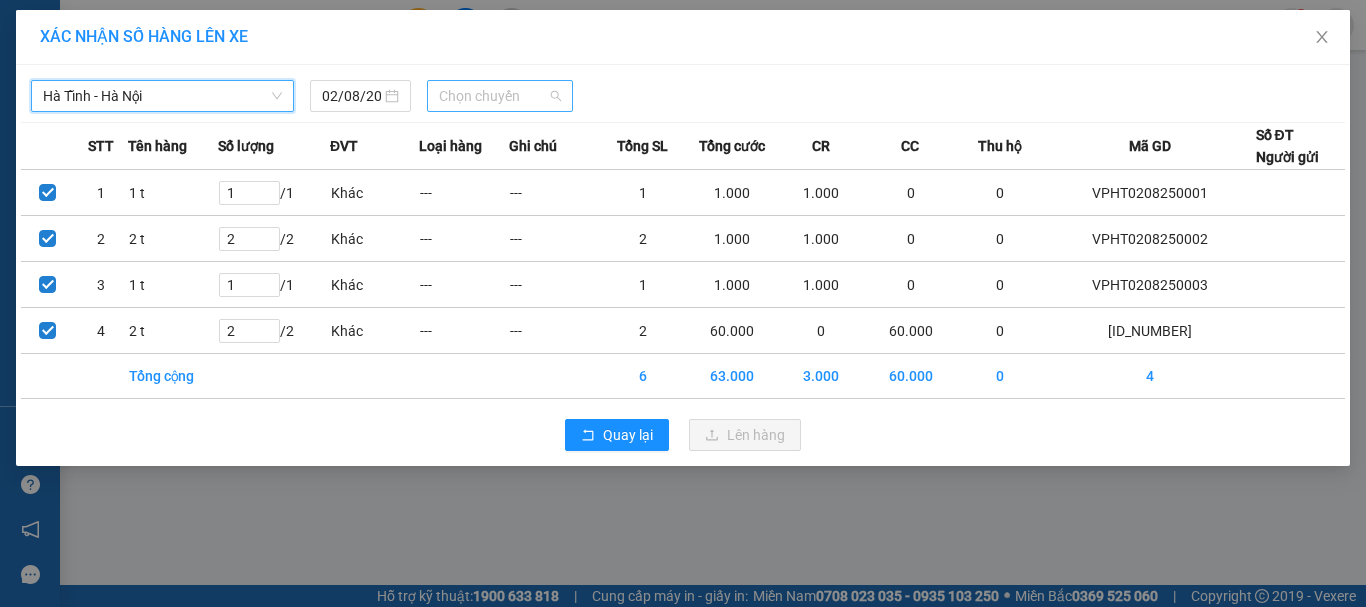 click on "Chọn chuyến" at bounding box center (500, 96) 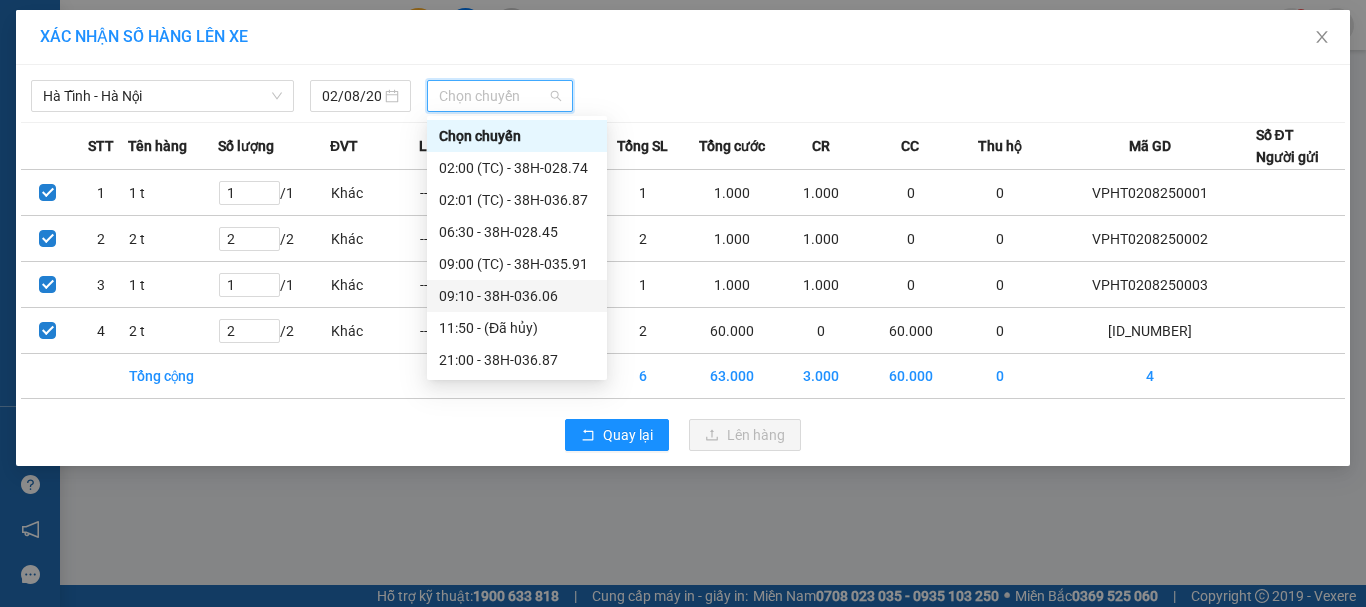 click on "[TIME]     - [PLATE_NUMBER]" at bounding box center (517, 296) 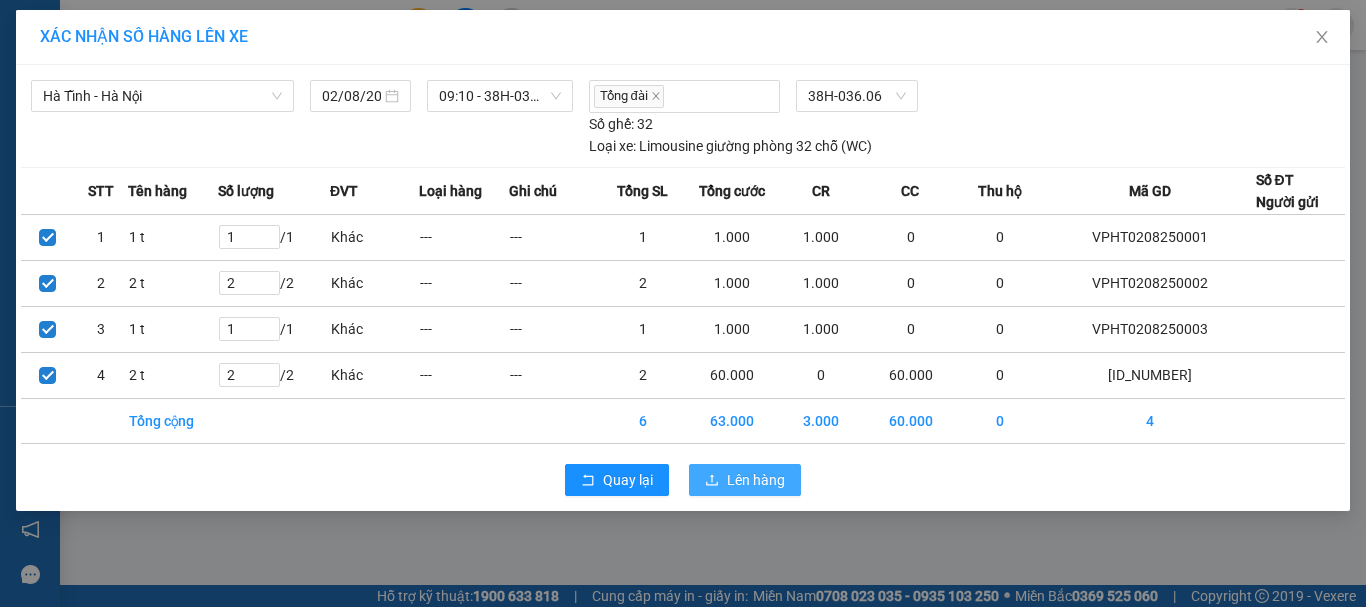 click on "Lên hàng" at bounding box center (756, 480) 